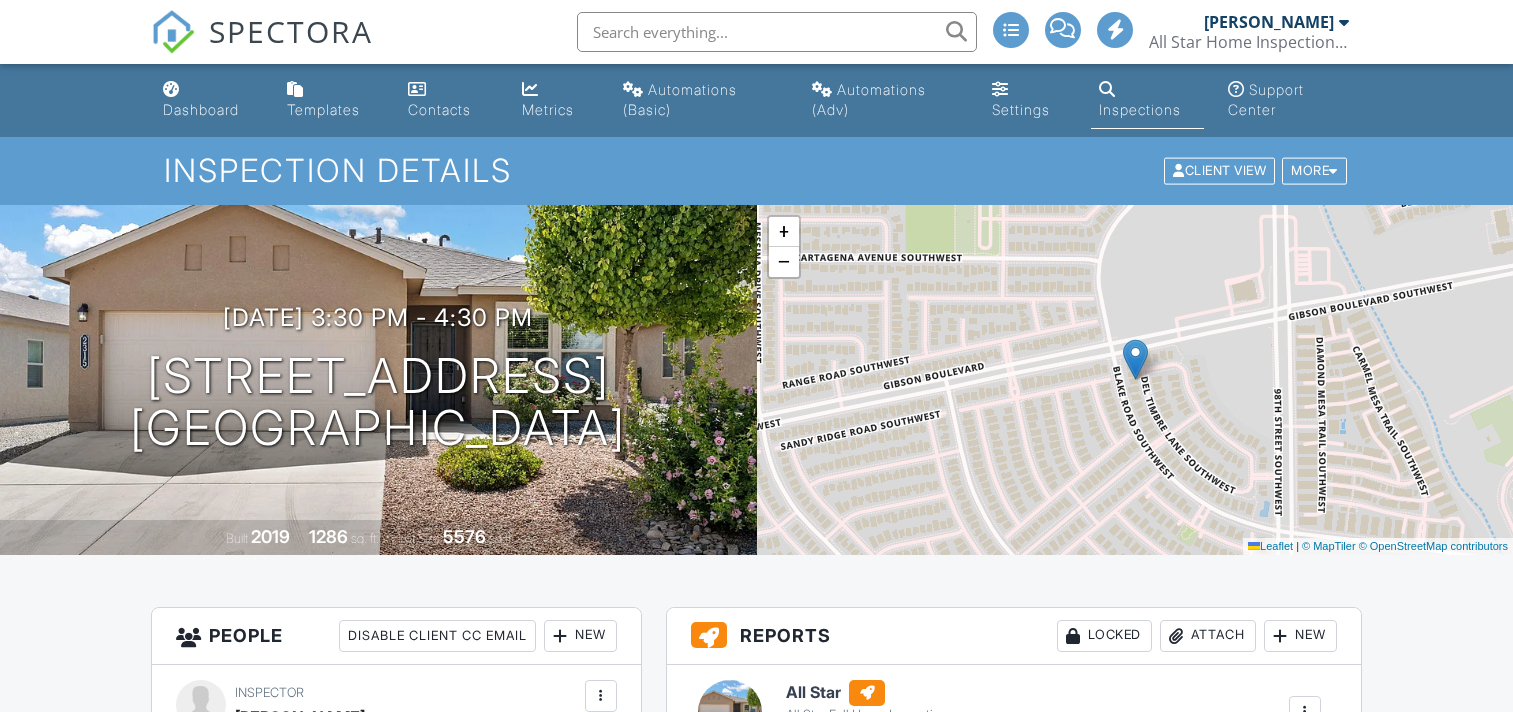 scroll, scrollTop: 0, scrollLeft: 0, axis: both 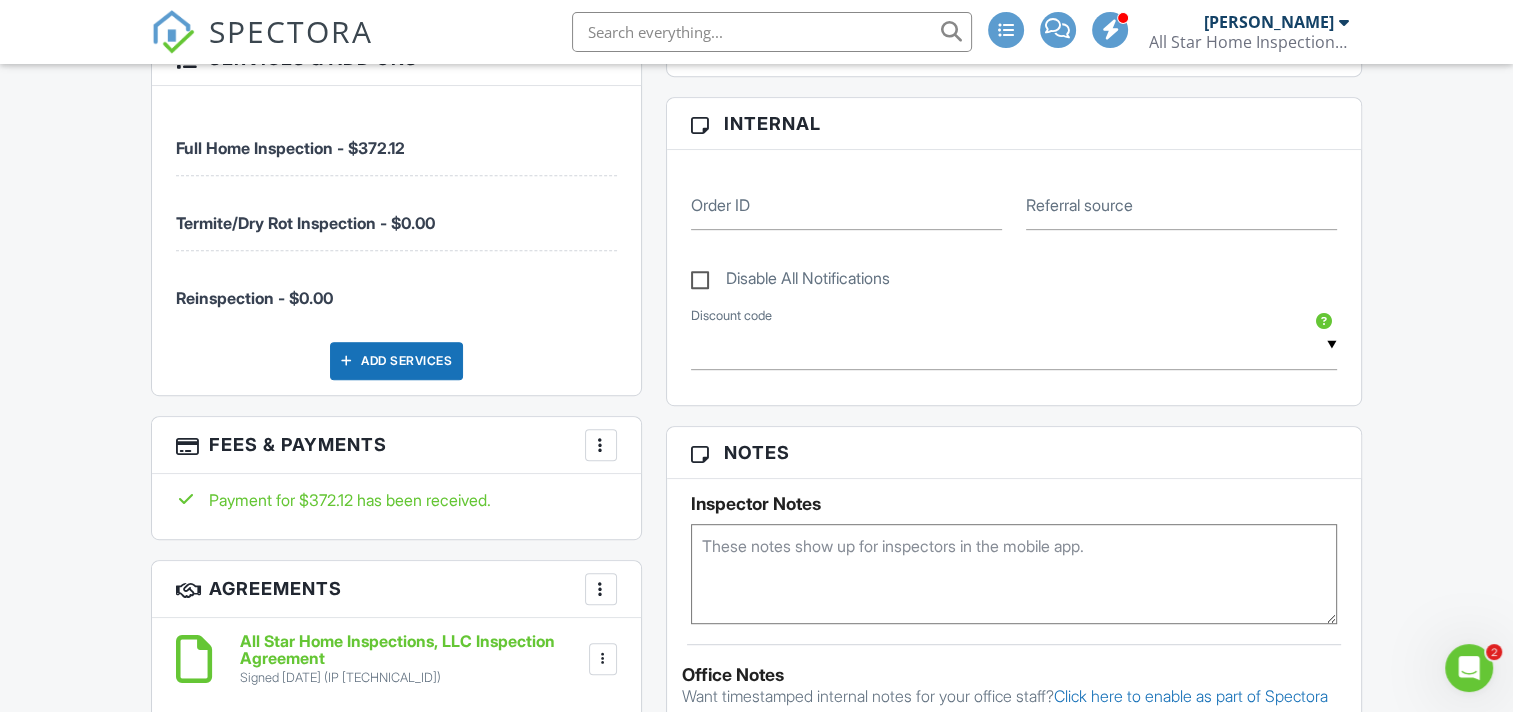 click at bounding box center (601, 445) 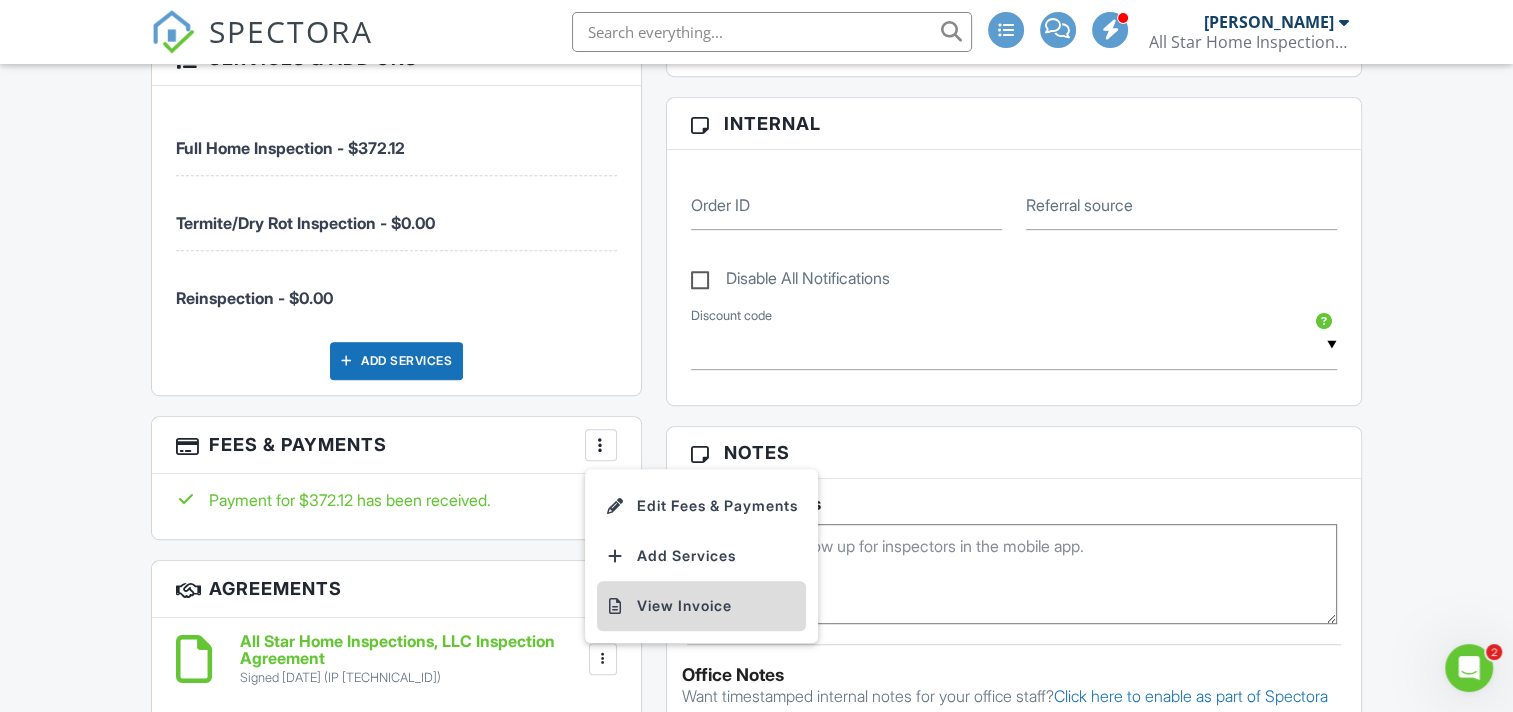 click on "View Invoice" at bounding box center [701, 606] 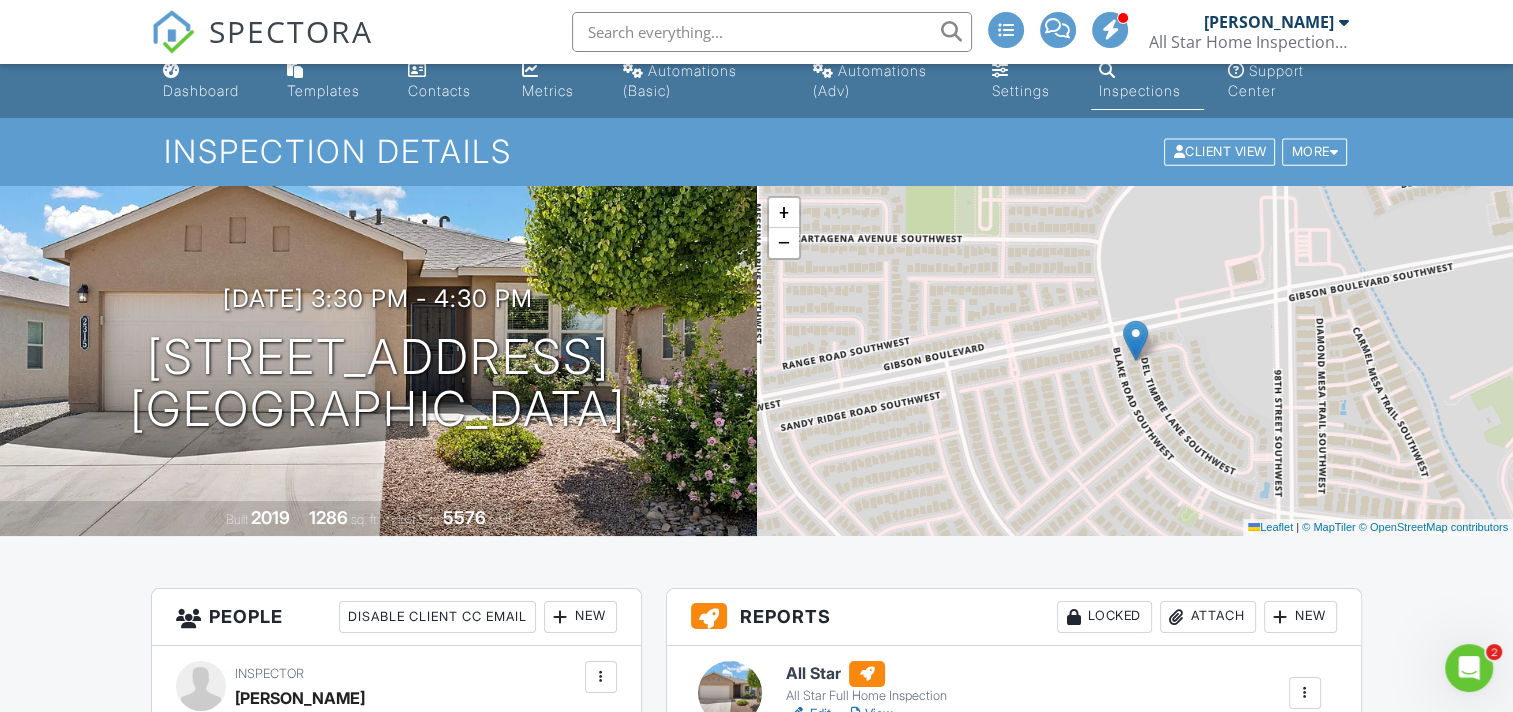 scroll, scrollTop: 0, scrollLeft: 0, axis: both 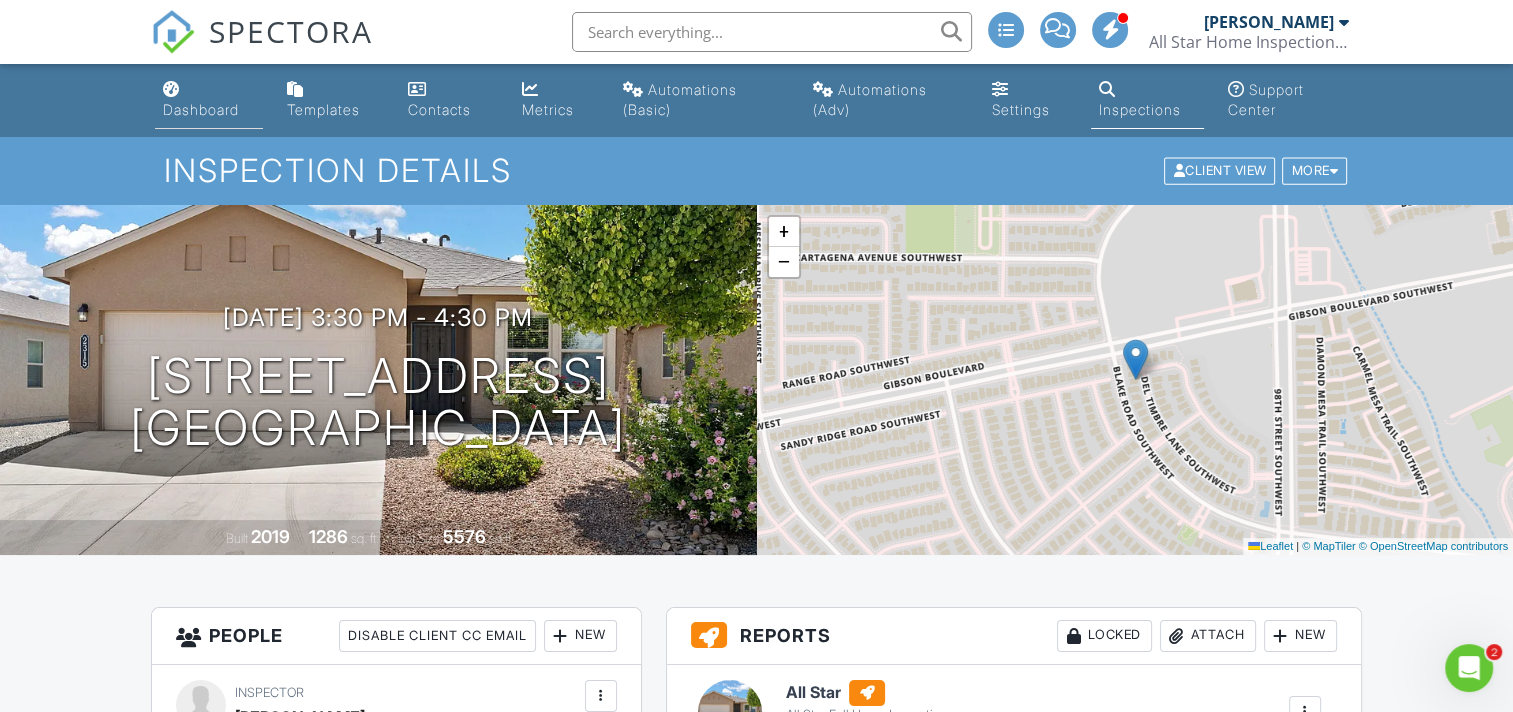 click on "Dashboard" at bounding box center [209, 100] 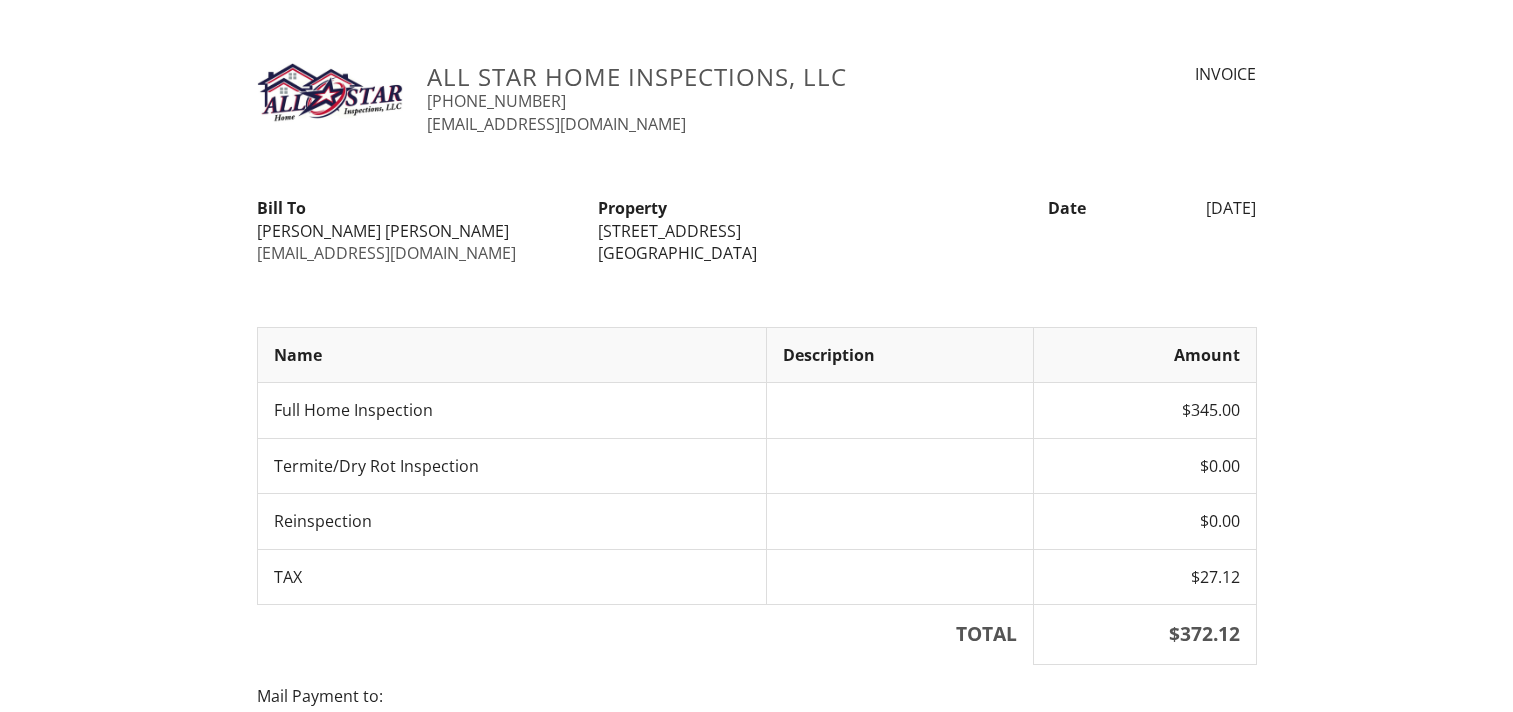 scroll, scrollTop: 0, scrollLeft: 0, axis: both 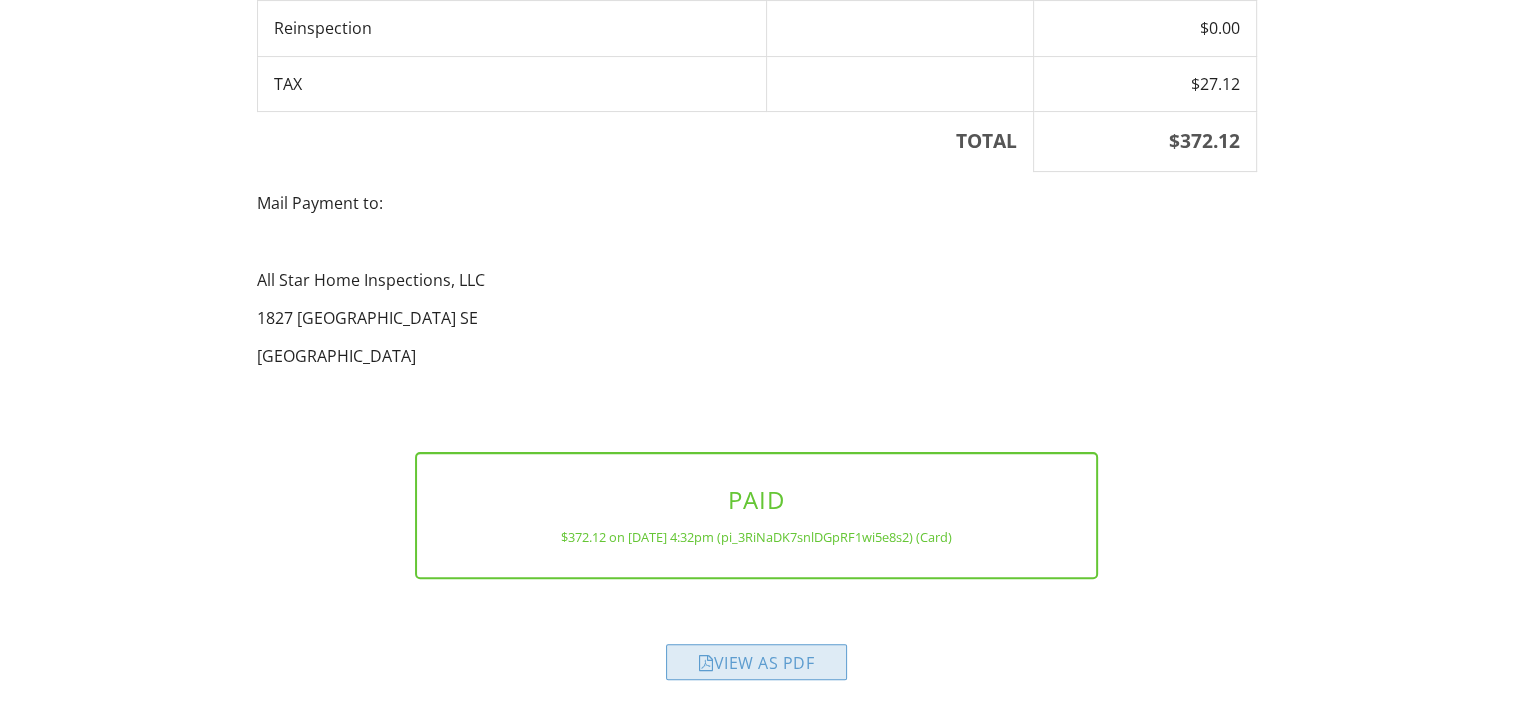 click on "View as PDF" at bounding box center [756, 662] 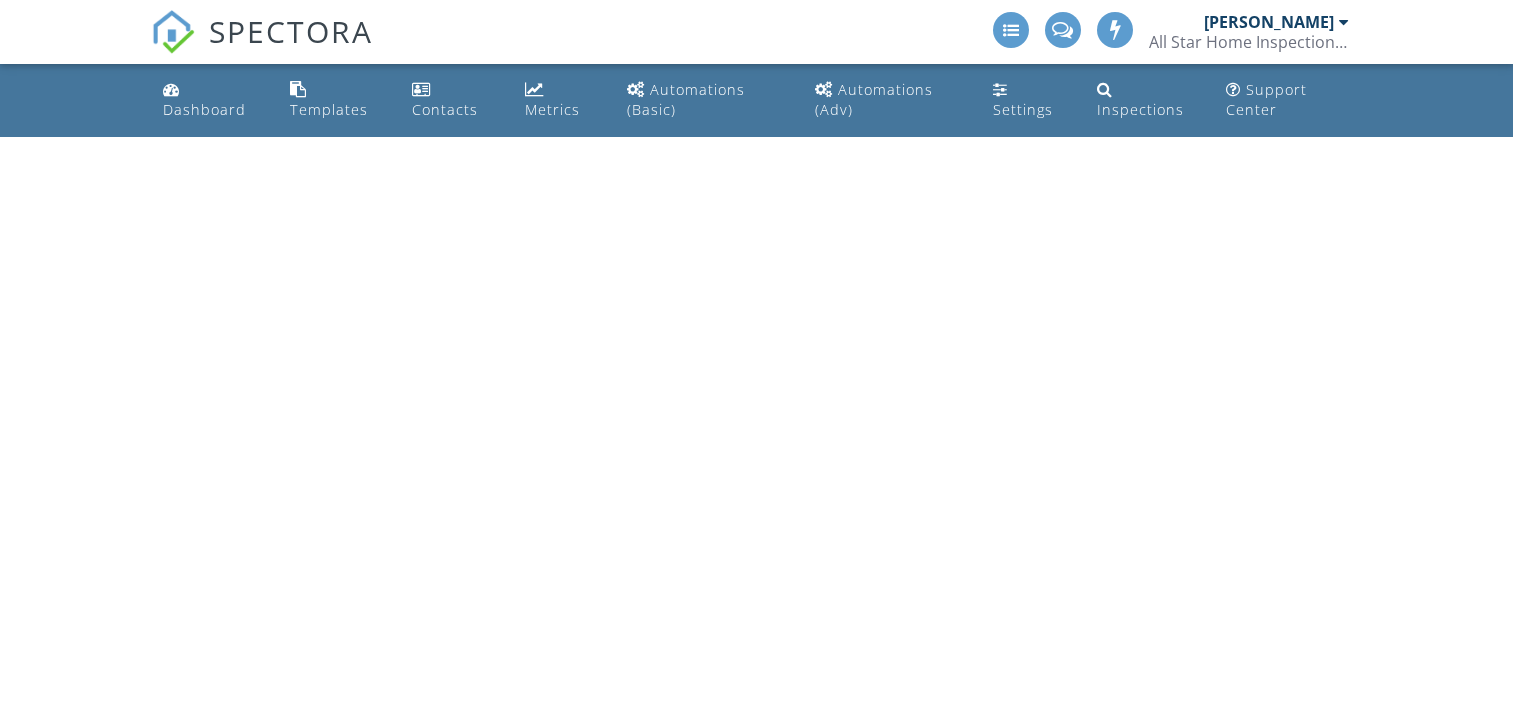 scroll, scrollTop: 0, scrollLeft: 0, axis: both 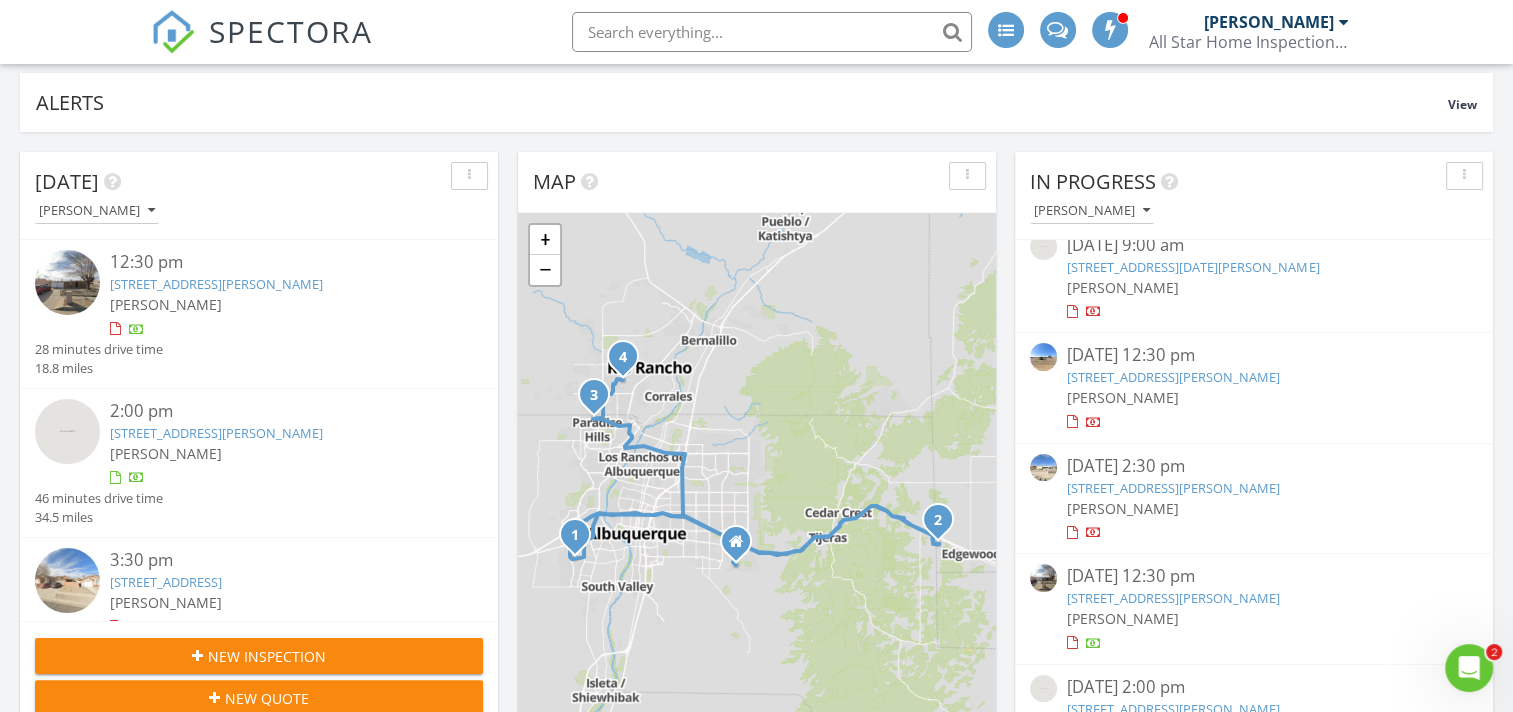 click on "11 San Miguel Ave, Los Lunas, NM 87031" at bounding box center [1193, 267] 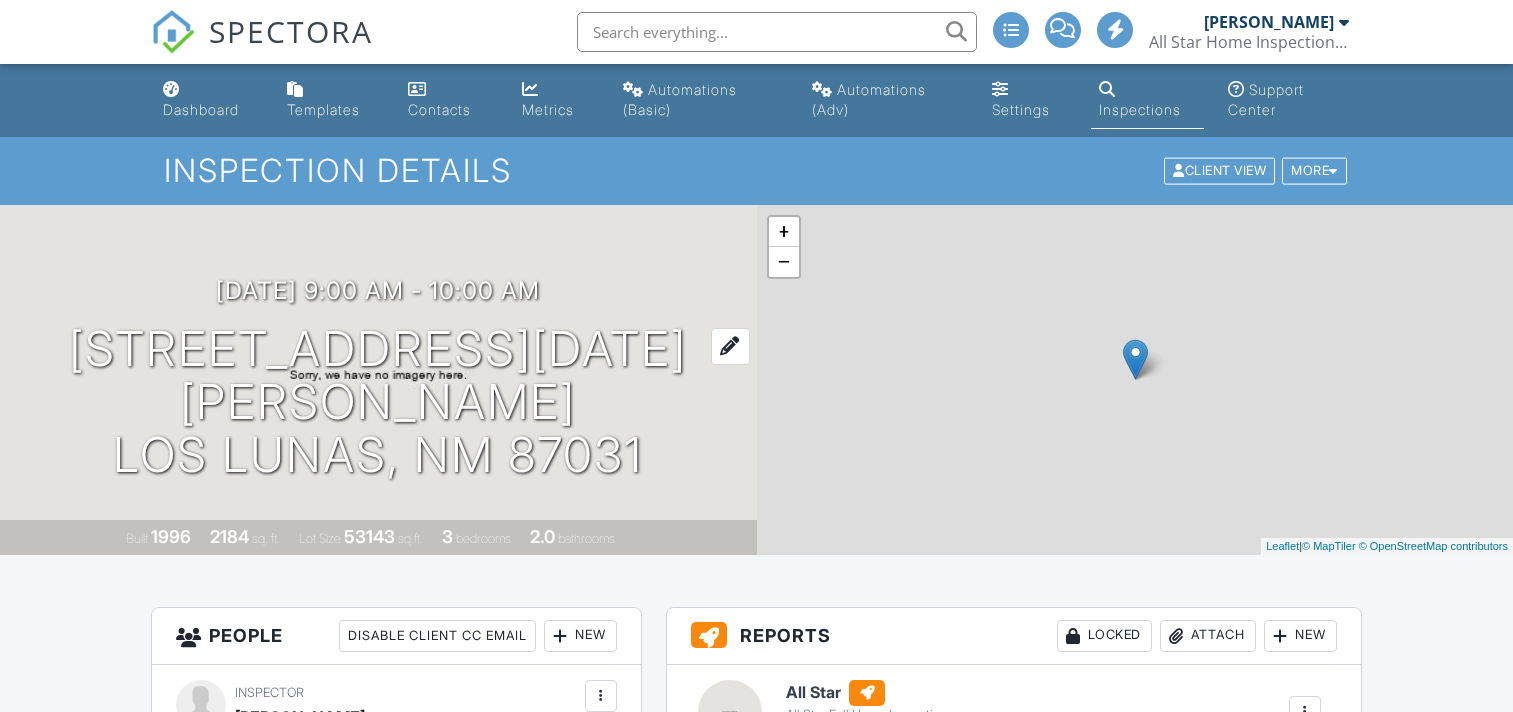 scroll, scrollTop: 0, scrollLeft: 0, axis: both 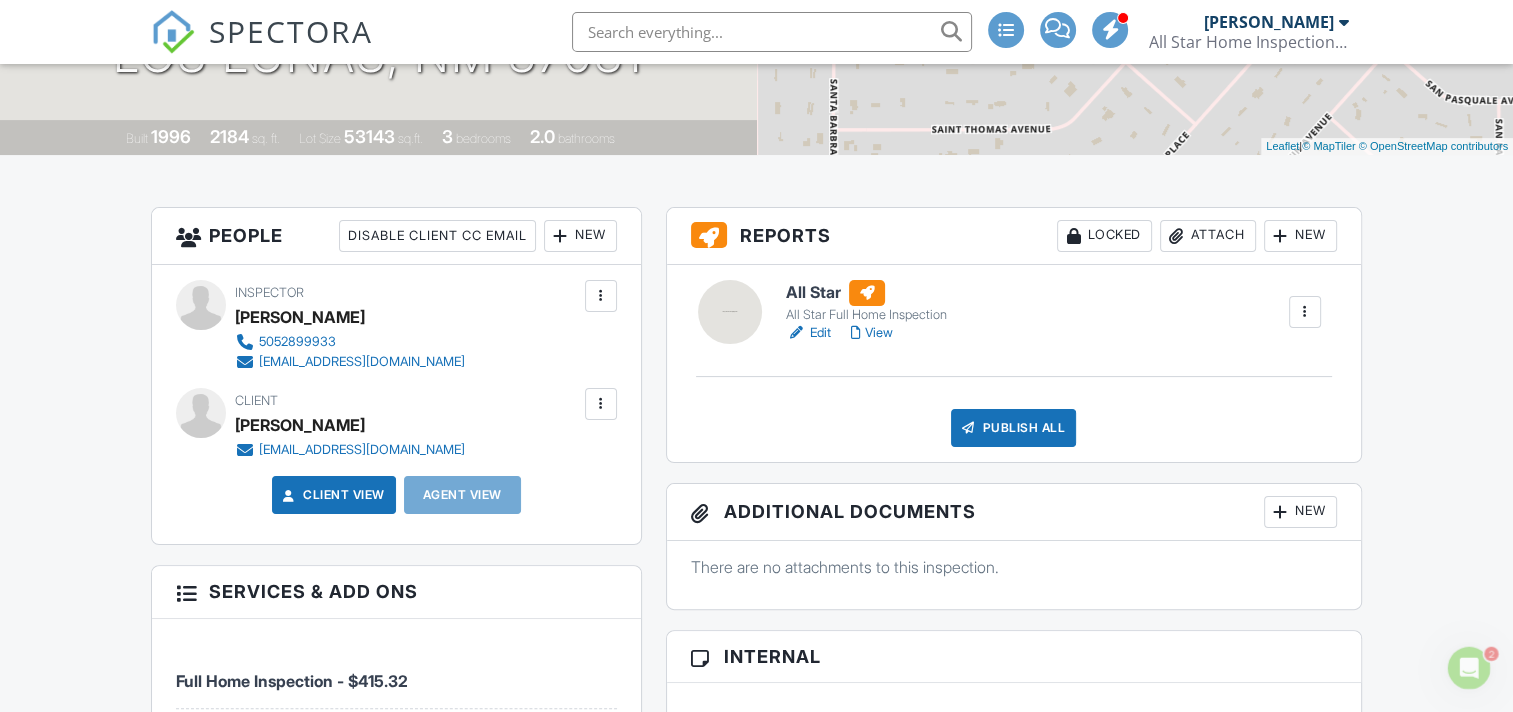 click on "Edit" at bounding box center (808, 333) 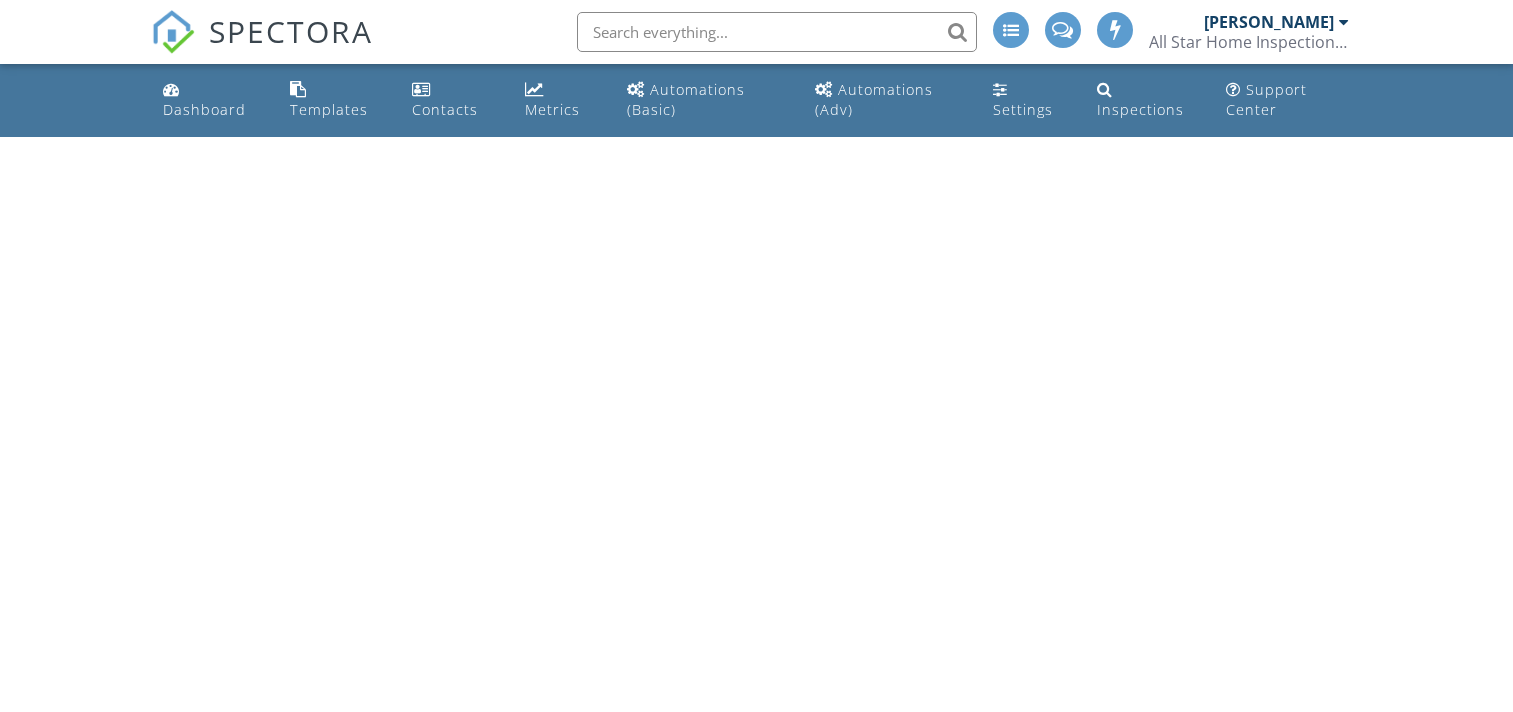 scroll, scrollTop: 0, scrollLeft: 0, axis: both 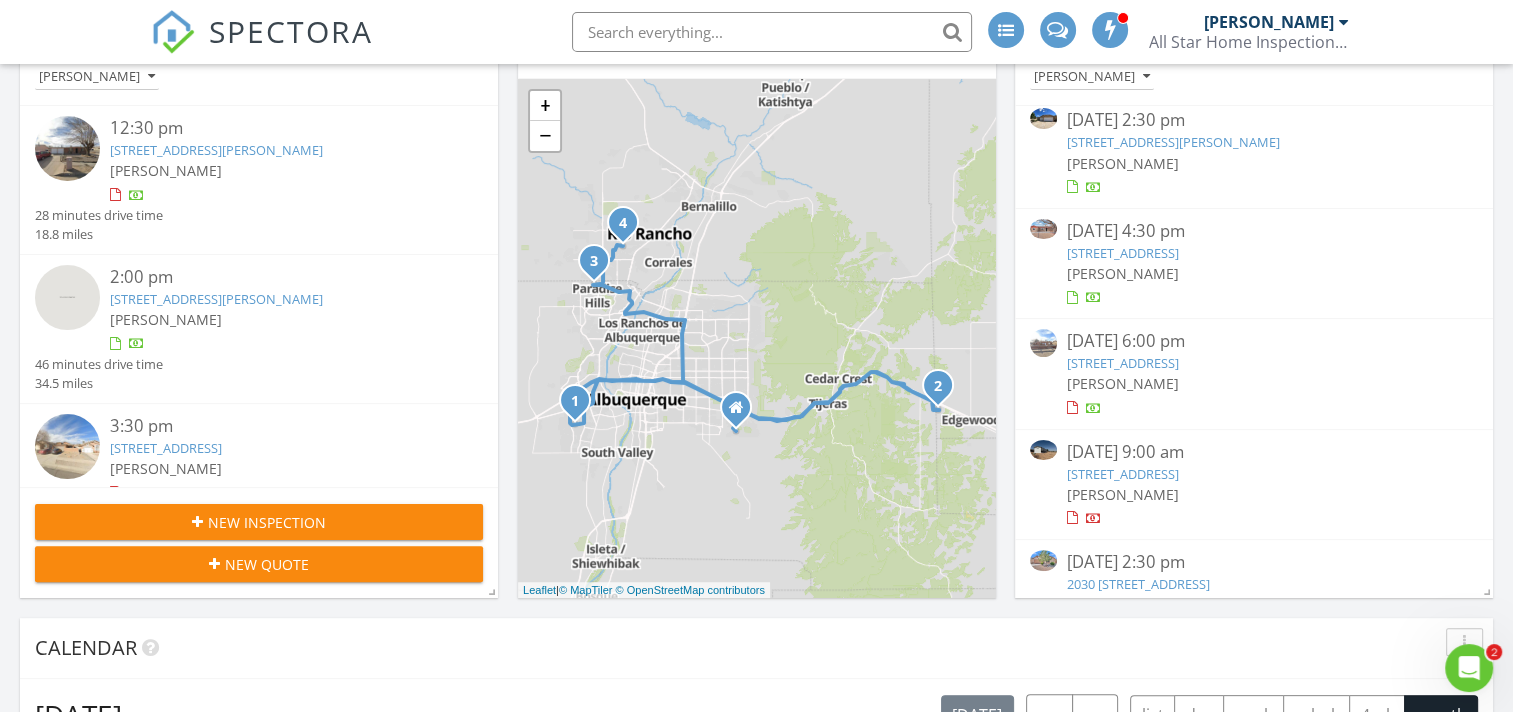 click on "1 Courte El Nido, Rio Communities, Nm 87002" at bounding box center [1123, 474] 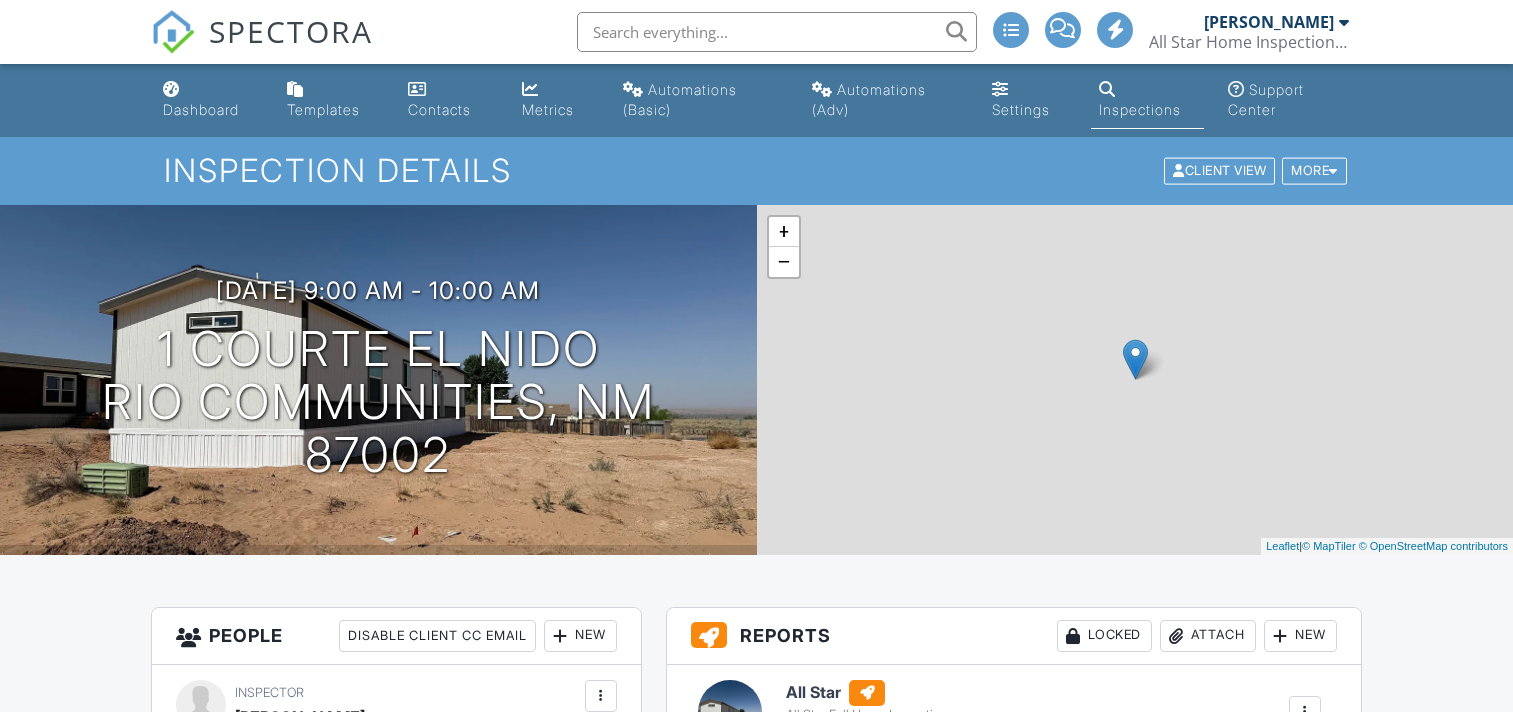 scroll, scrollTop: 0, scrollLeft: 0, axis: both 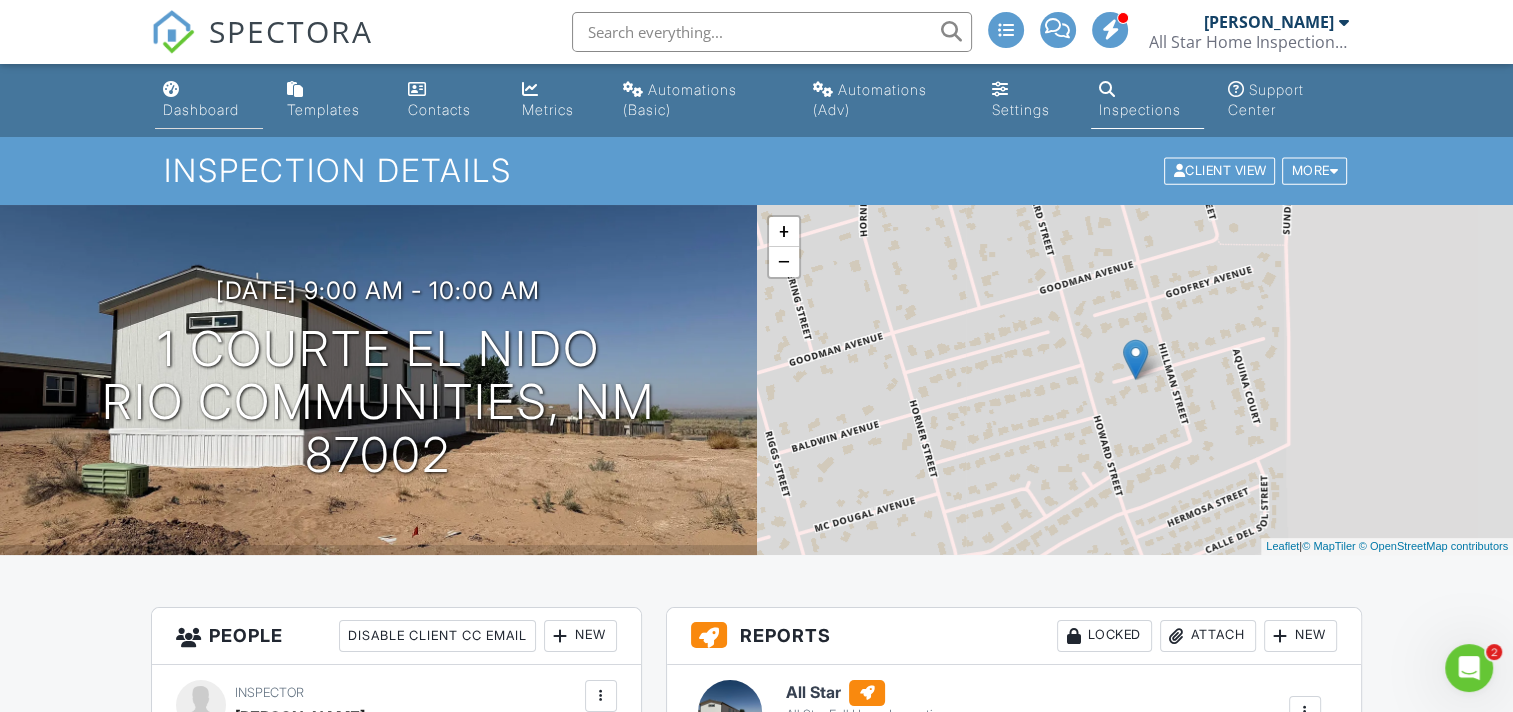 click on "Dashboard" at bounding box center [209, 100] 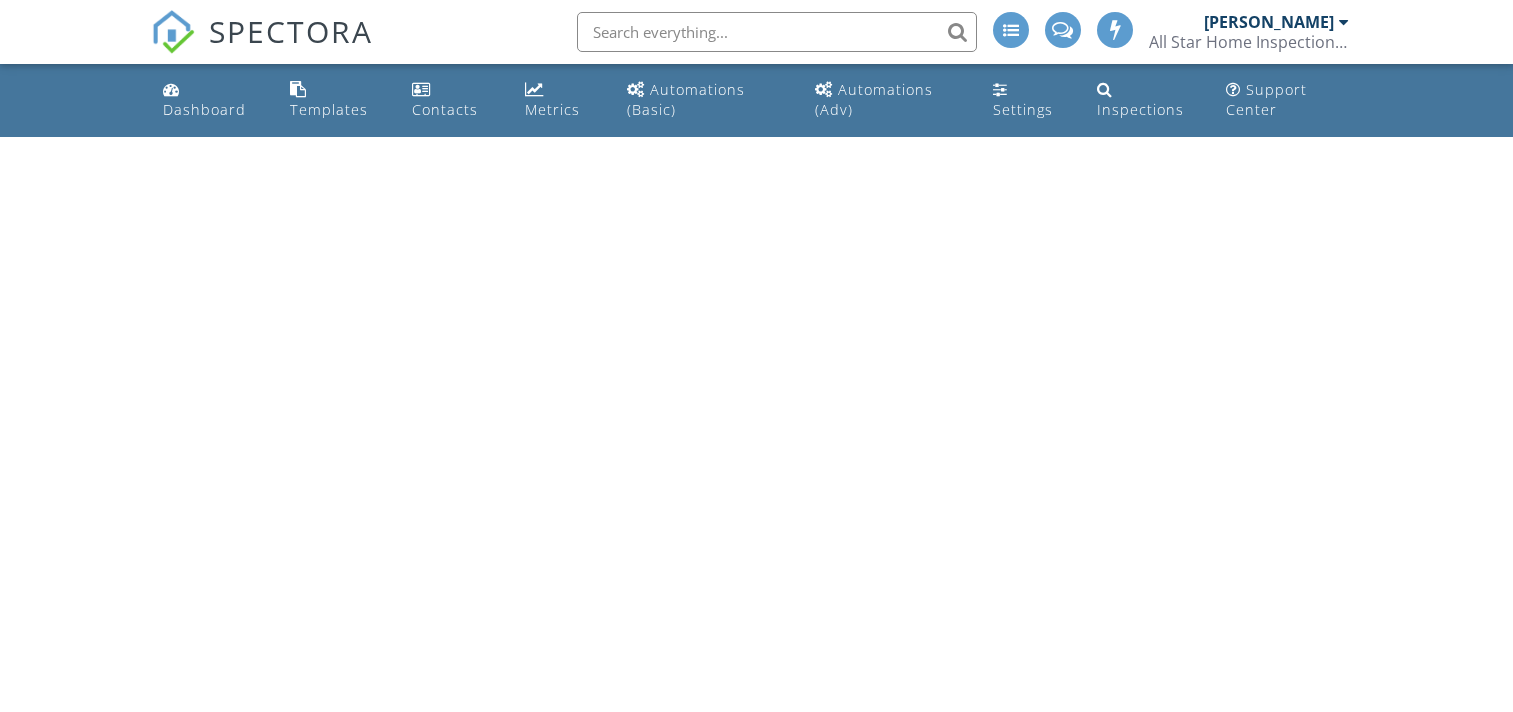 scroll, scrollTop: 0, scrollLeft: 0, axis: both 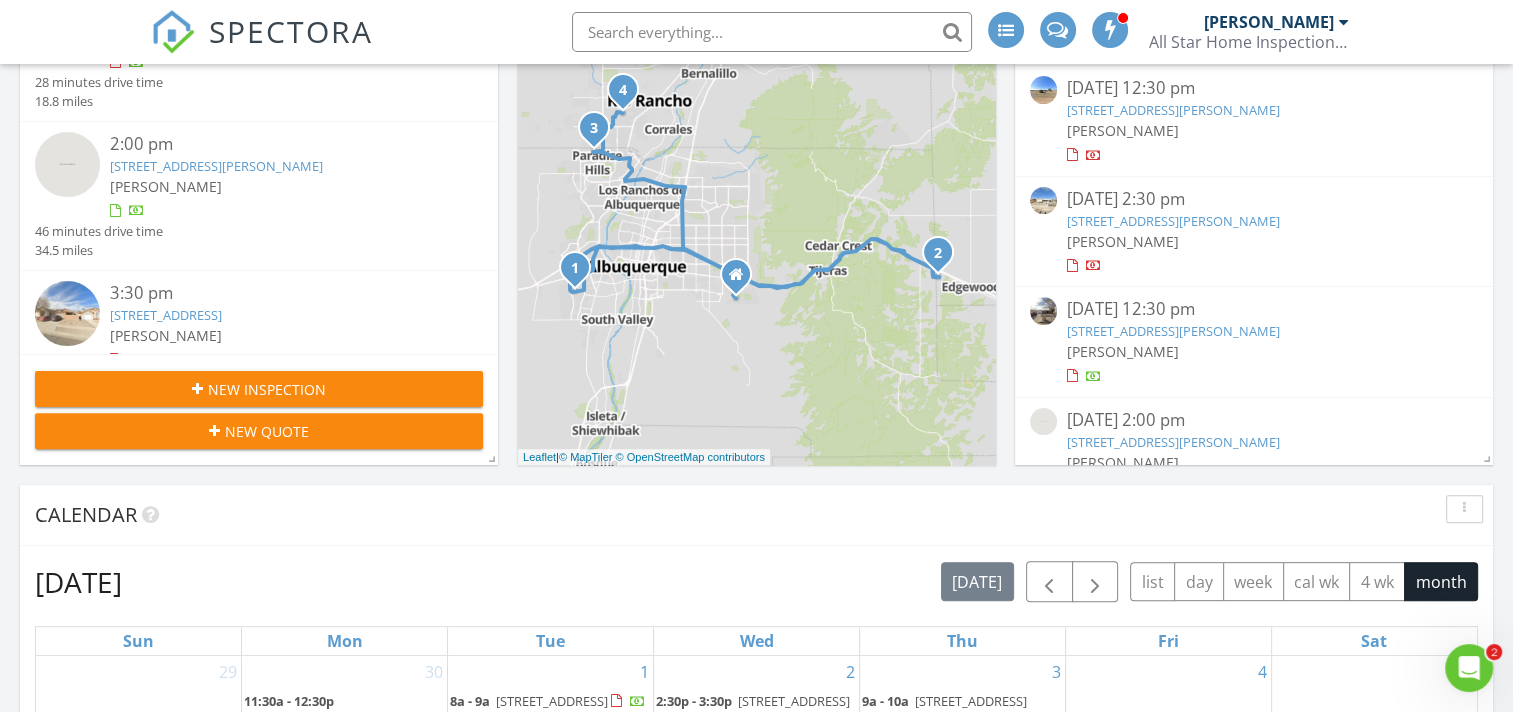 click on "5901 Churchill Rd SW, Albuquerque, NM 87121" at bounding box center [1173, 221] 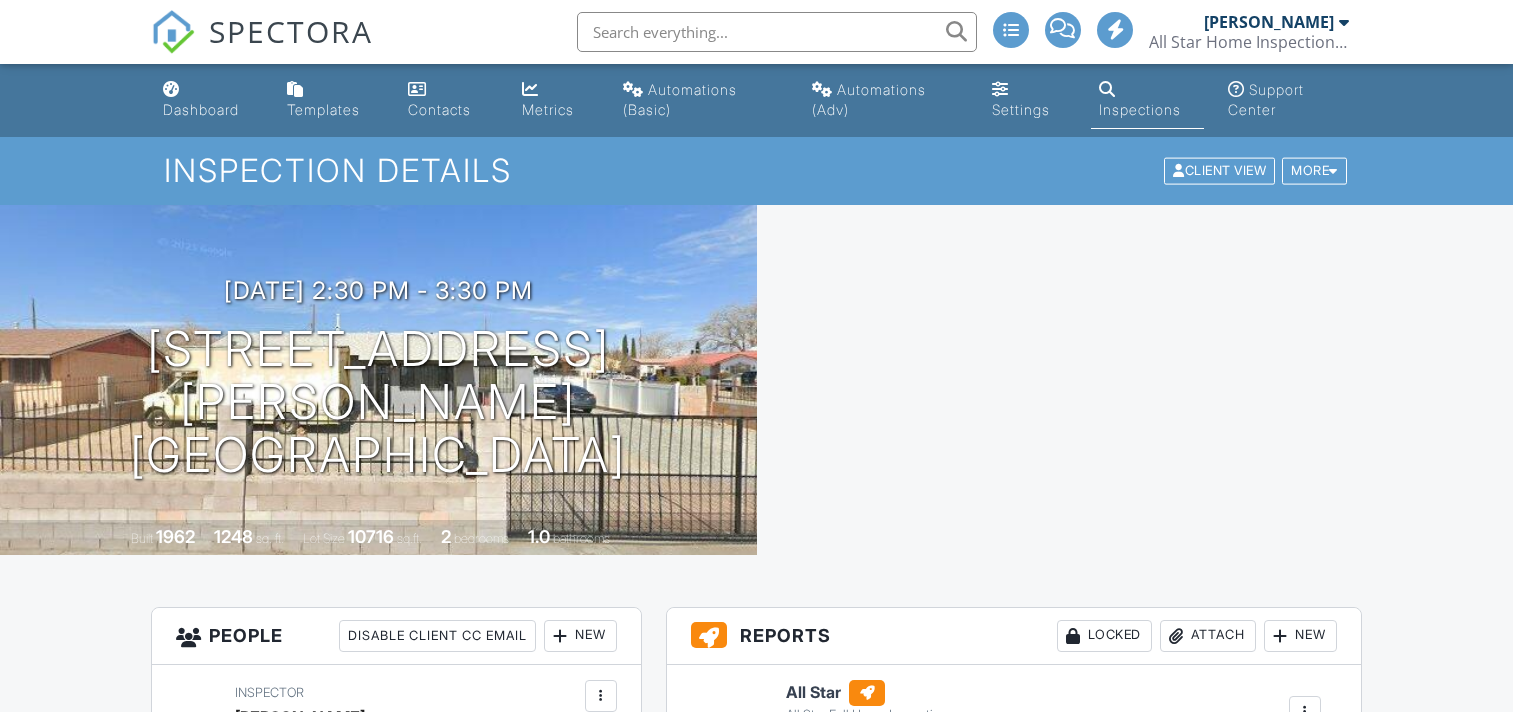 scroll, scrollTop: 0, scrollLeft: 0, axis: both 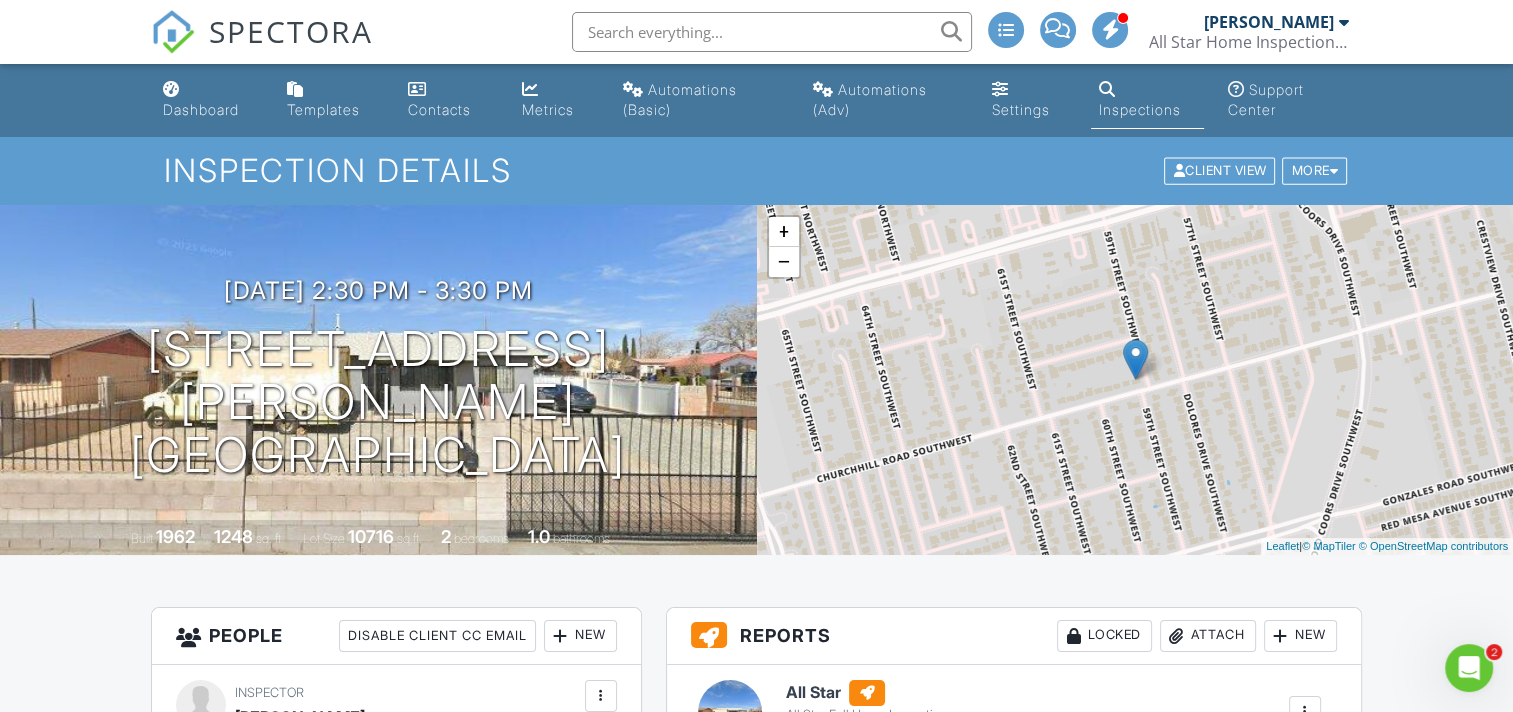 click on "Dashboard
Templates
Contacts
Metrics
Automations (Basic)
Automations (Adv)
Settings
Inspections
Support Center" at bounding box center [756, 100] 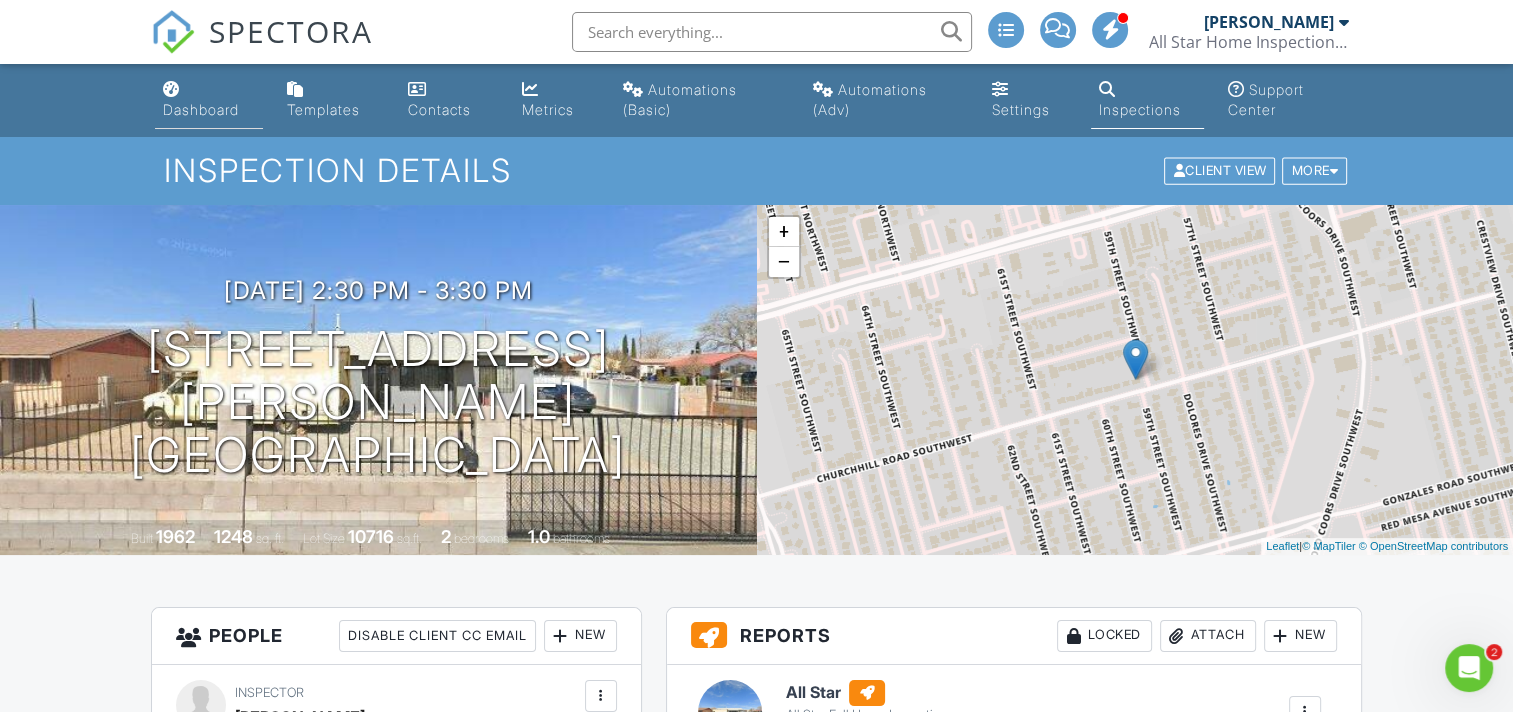click on "Dashboard" at bounding box center [201, 109] 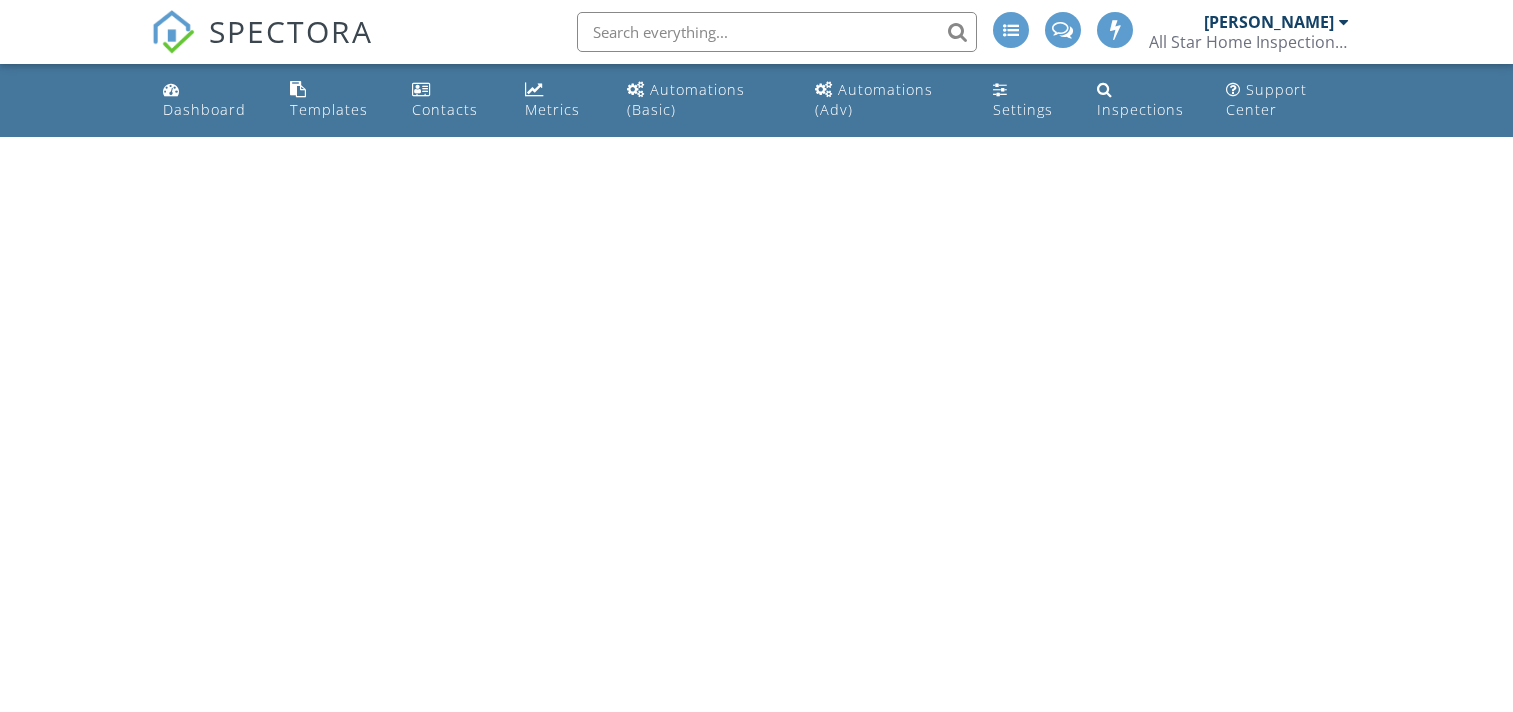 scroll, scrollTop: 0, scrollLeft: 0, axis: both 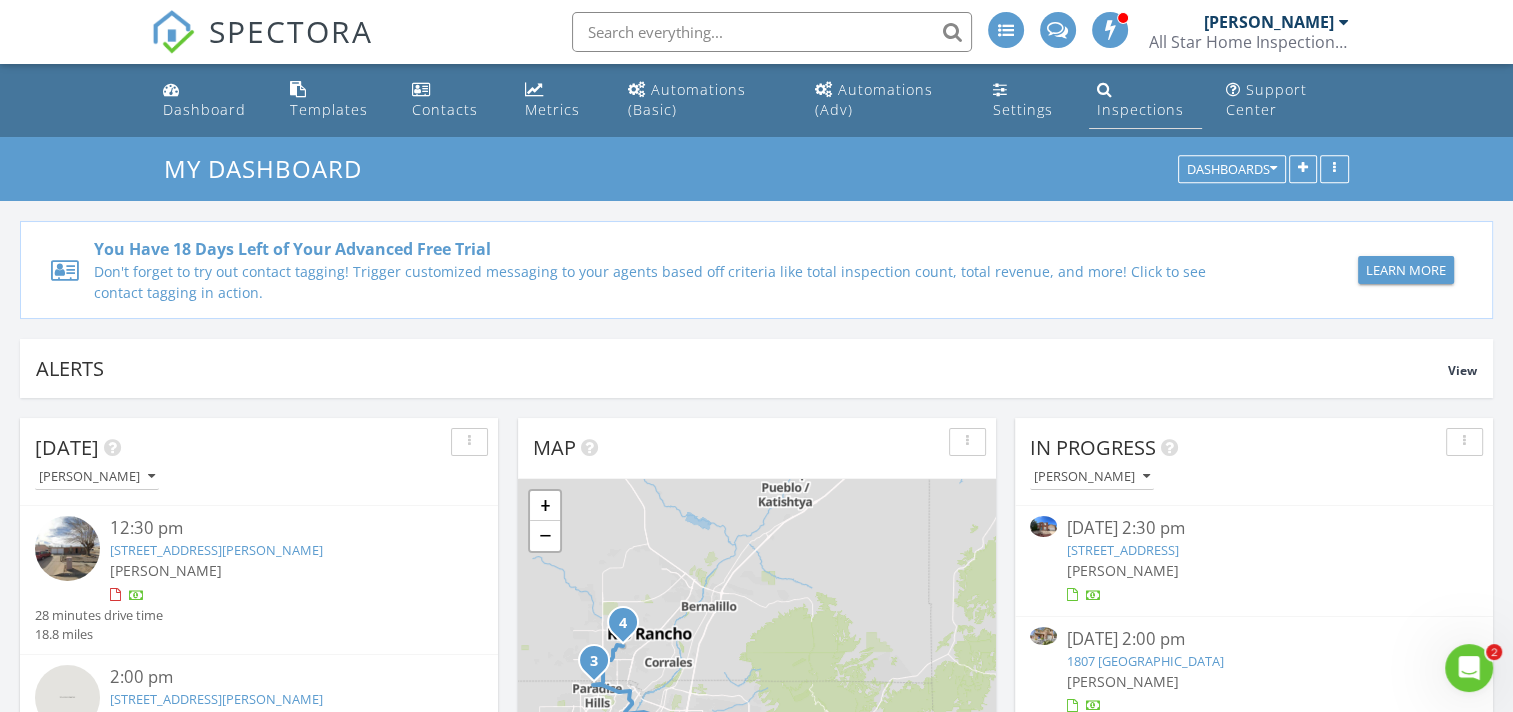 click on "Inspections" at bounding box center [1140, 109] 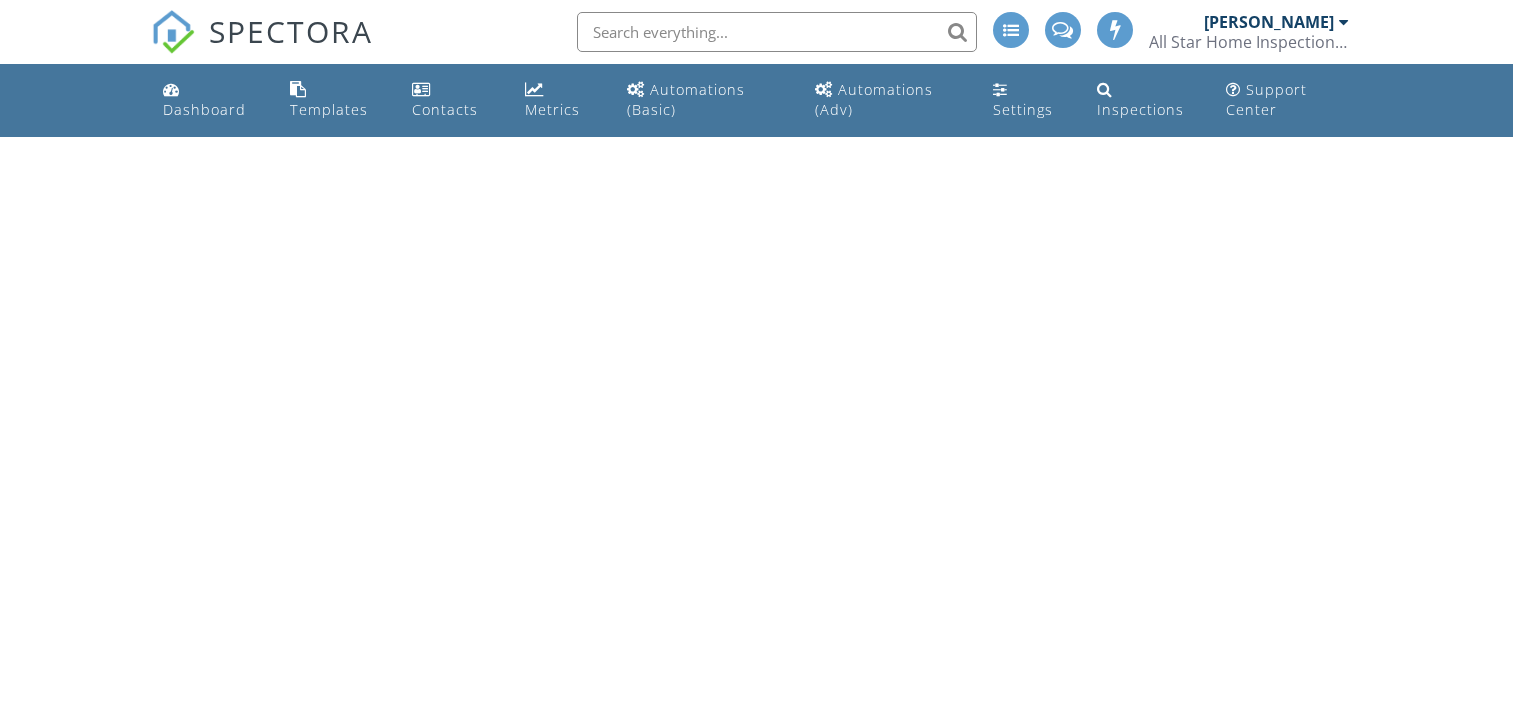 scroll, scrollTop: 0, scrollLeft: 0, axis: both 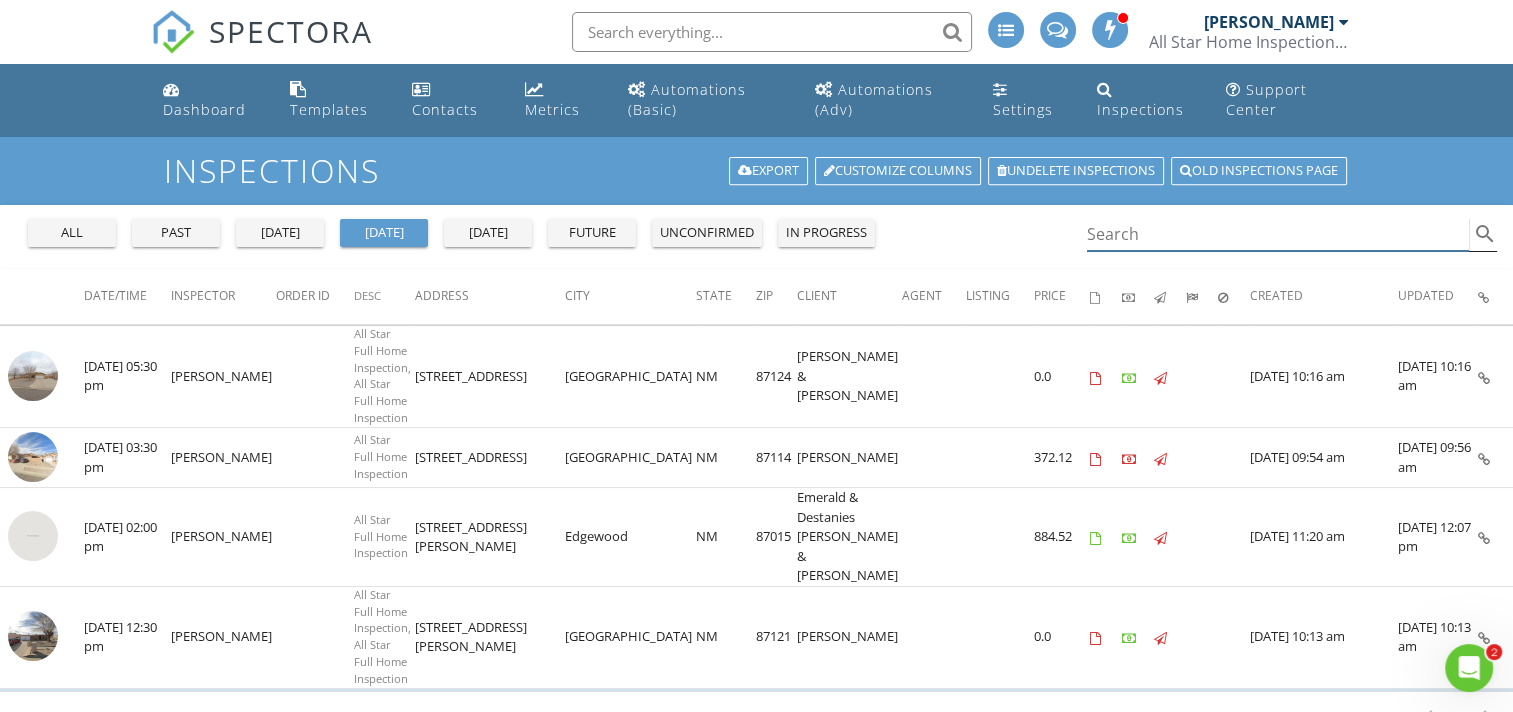 click at bounding box center (1278, 234) 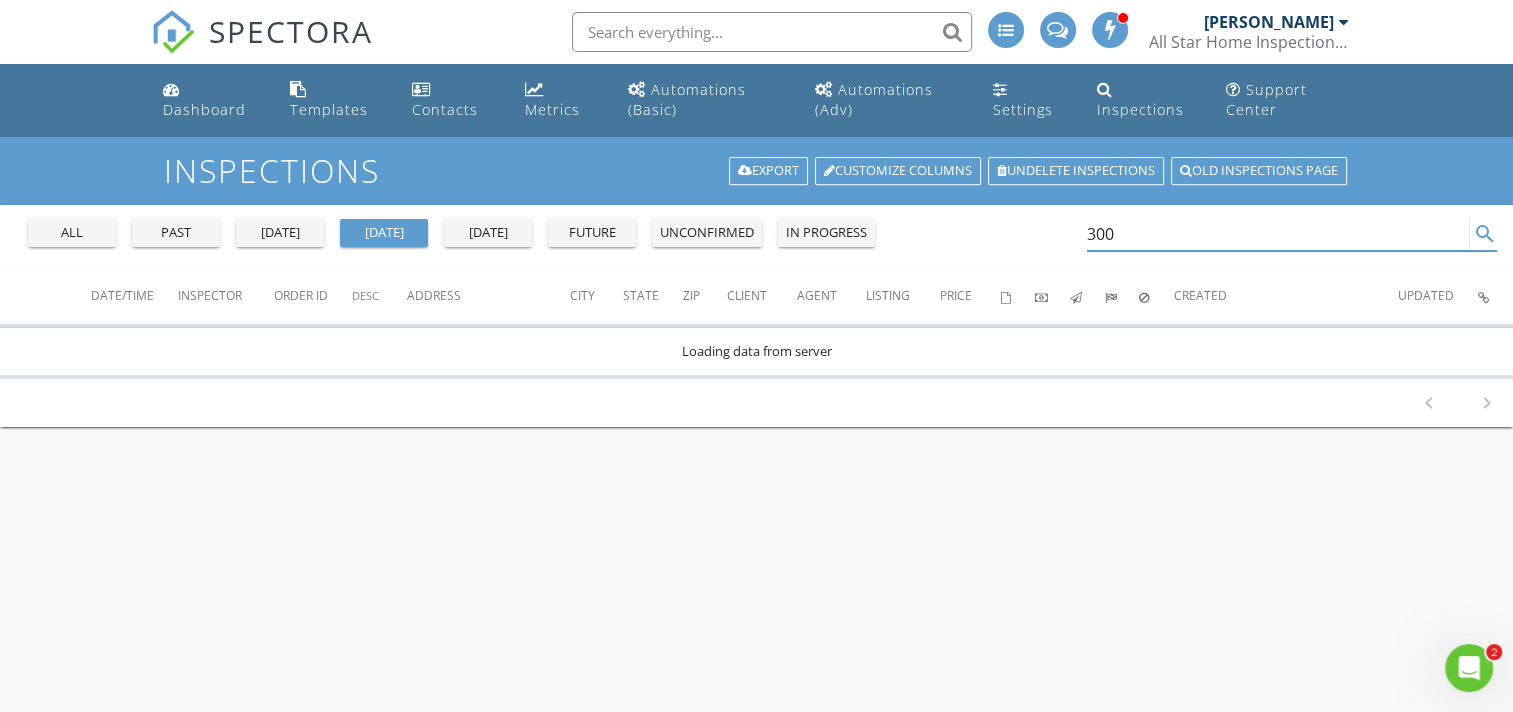 type on "300" 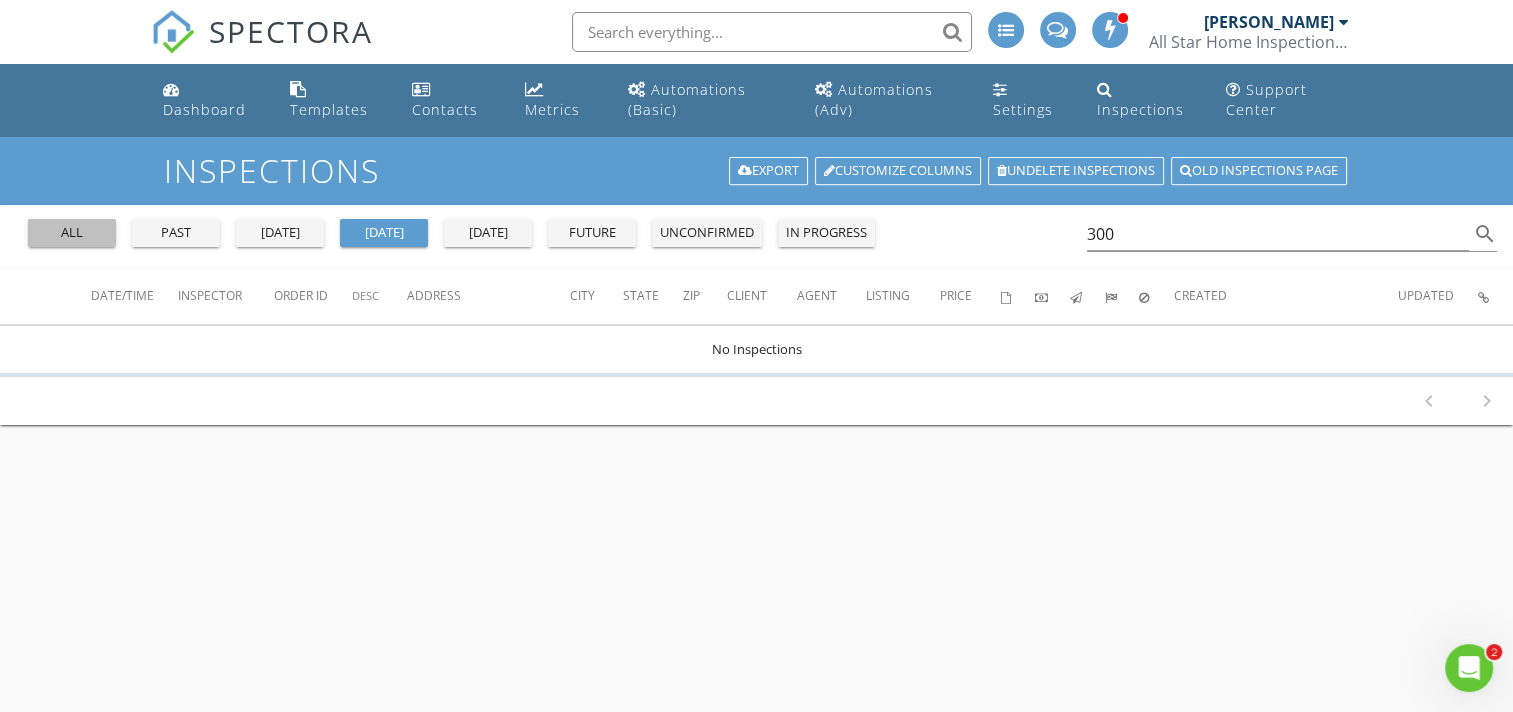 click on "all" at bounding box center [72, 233] 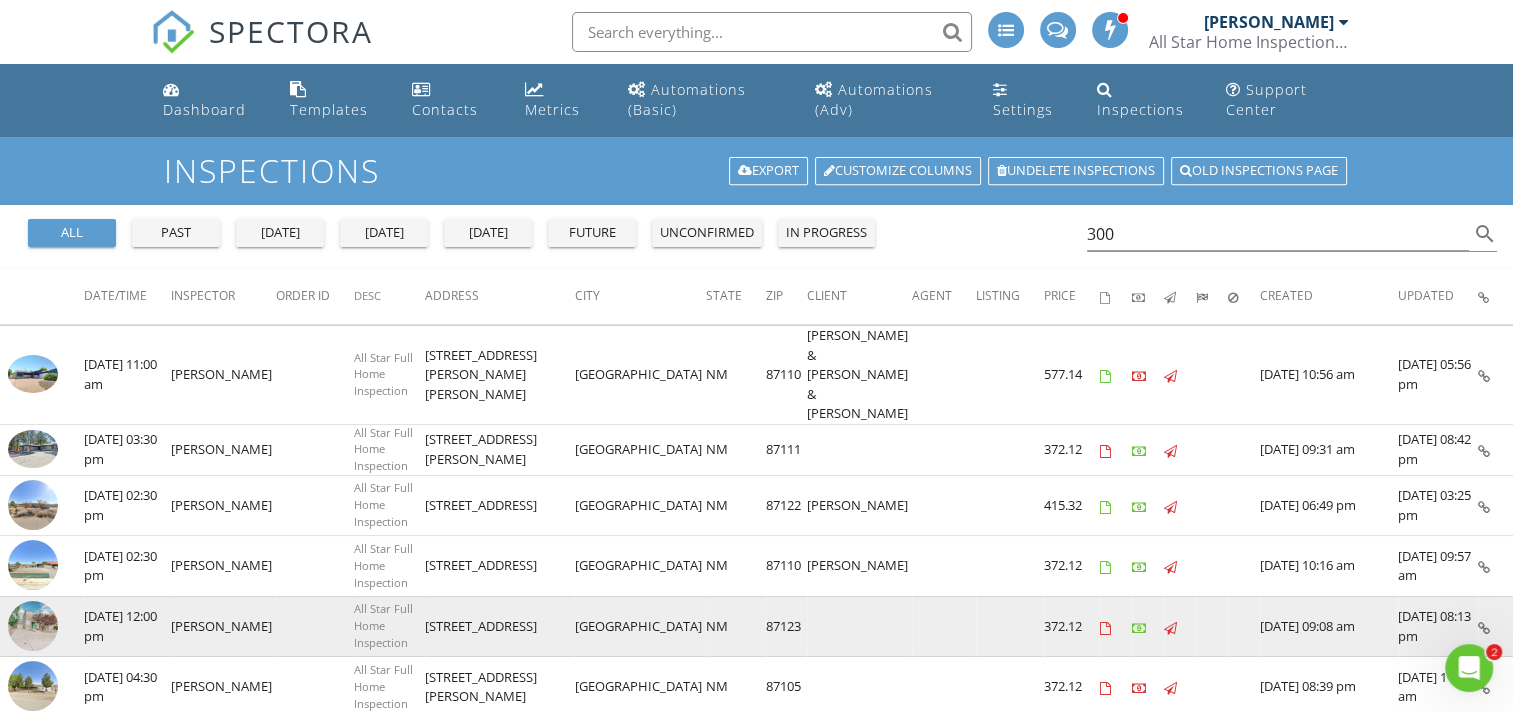click at bounding box center [33, 626] 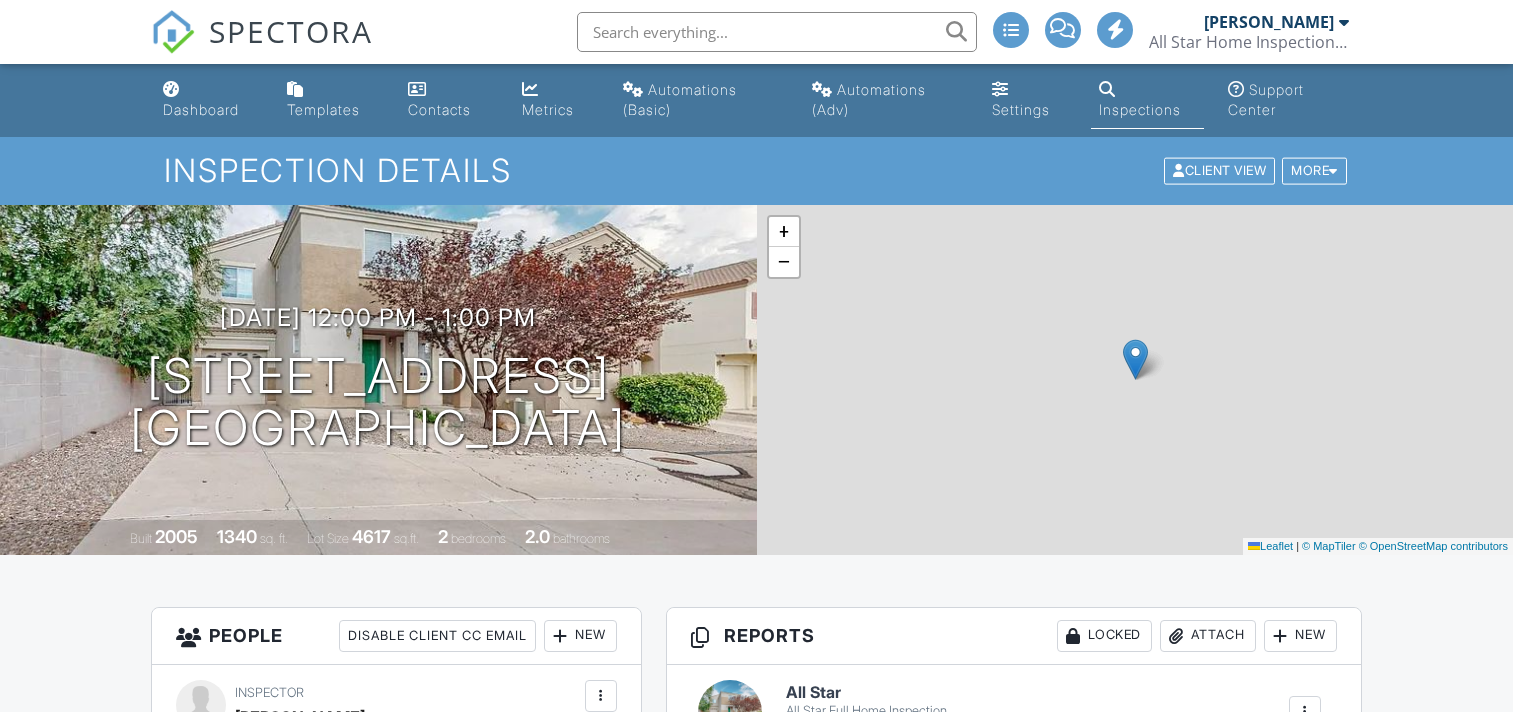scroll, scrollTop: 0, scrollLeft: 0, axis: both 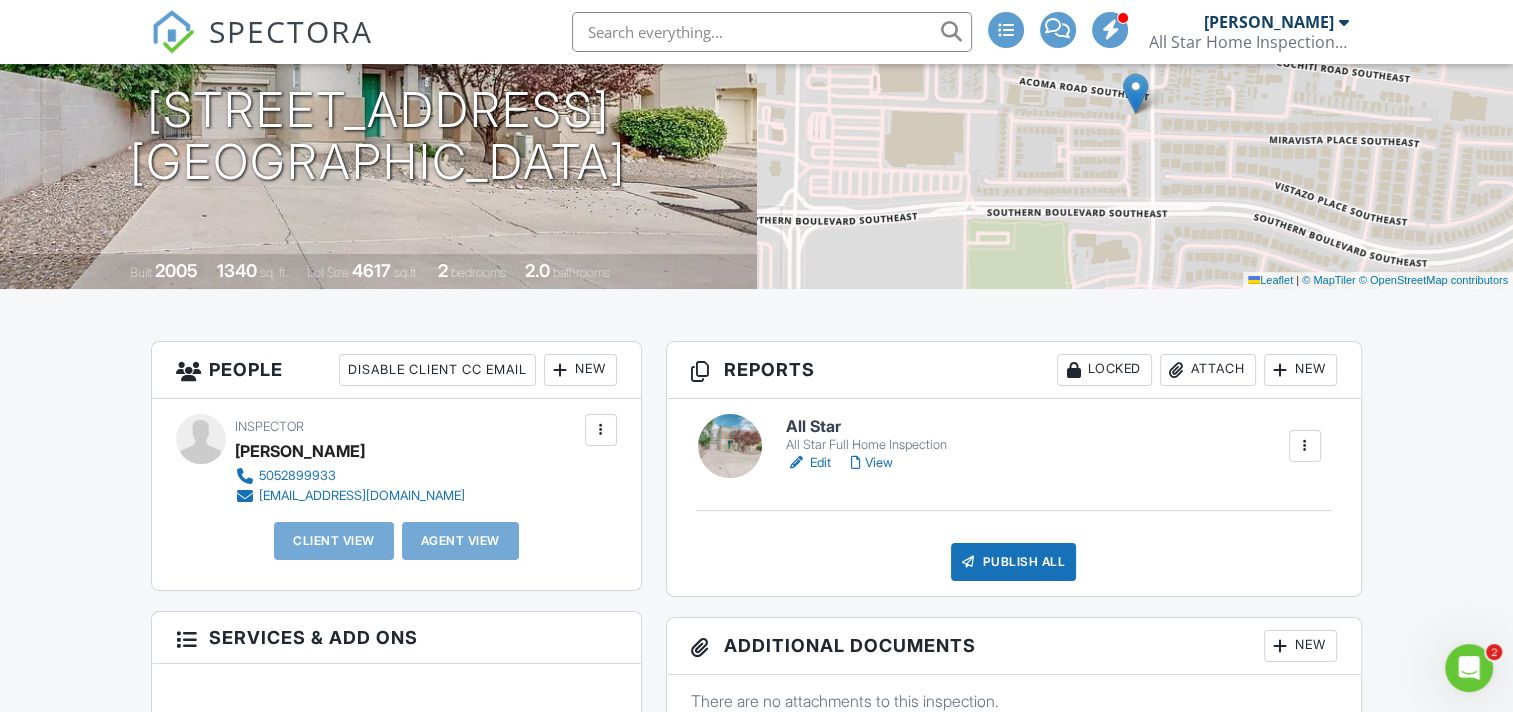 click at bounding box center [1305, 446] 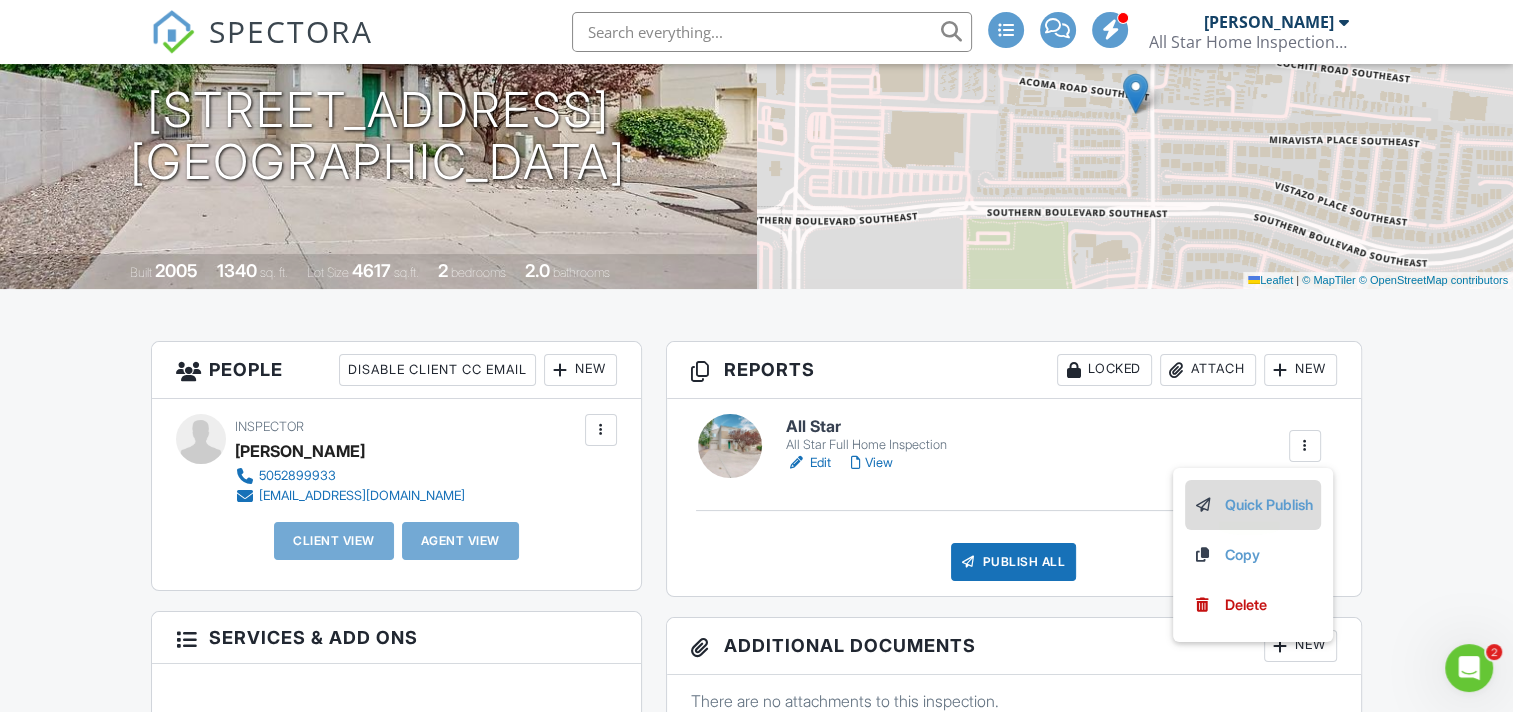click on "Quick Publish" at bounding box center (1253, 505) 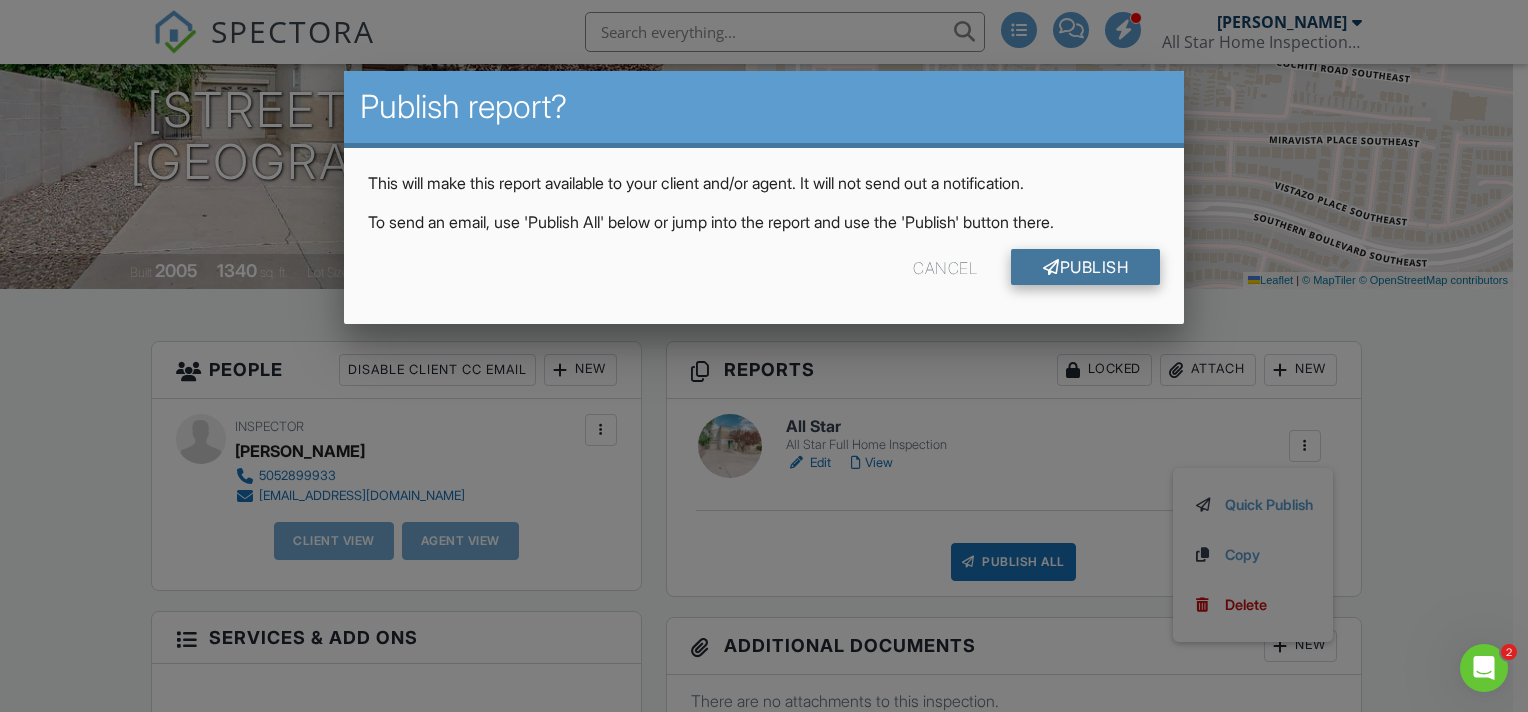 click on "Publish" at bounding box center (1085, 267) 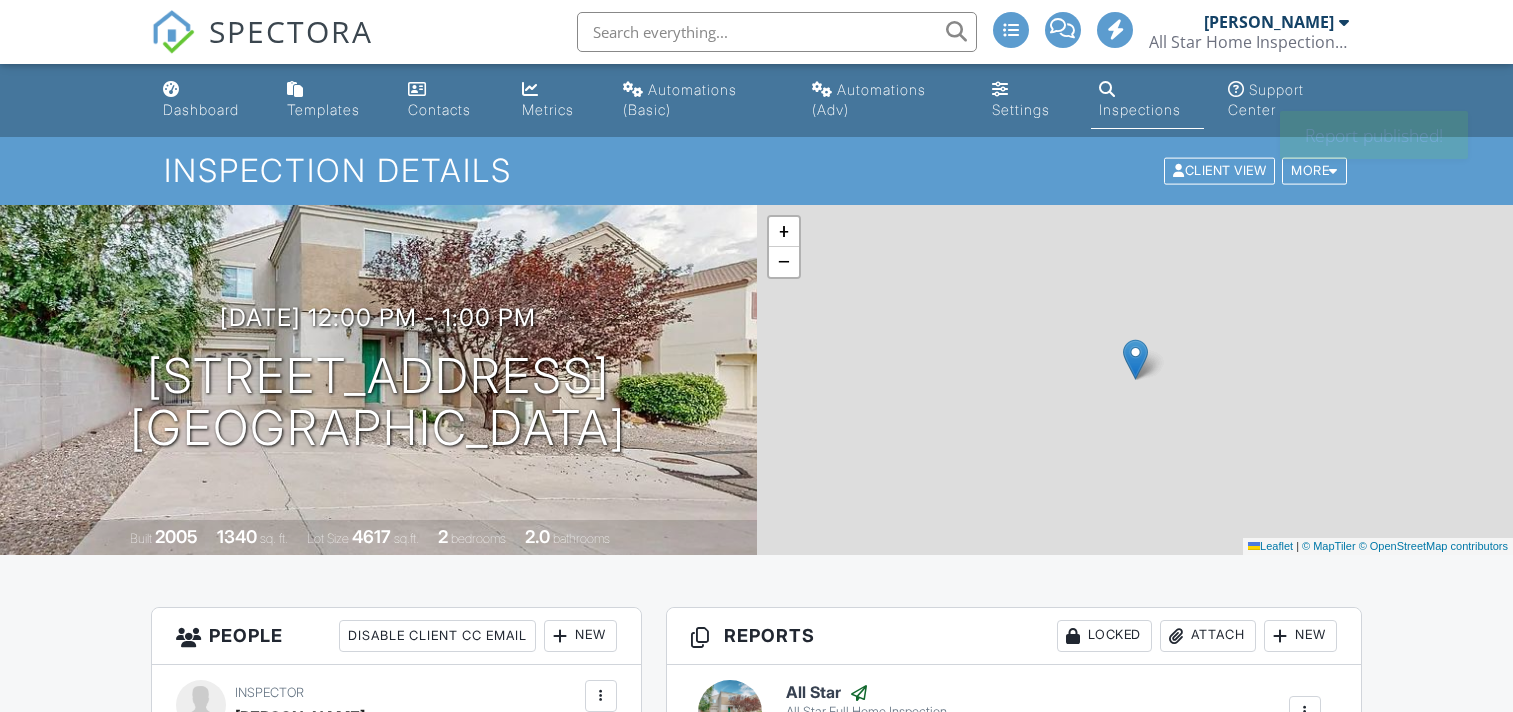 scroll, scrollTop: 0, scrollLeft: 0, axis: both 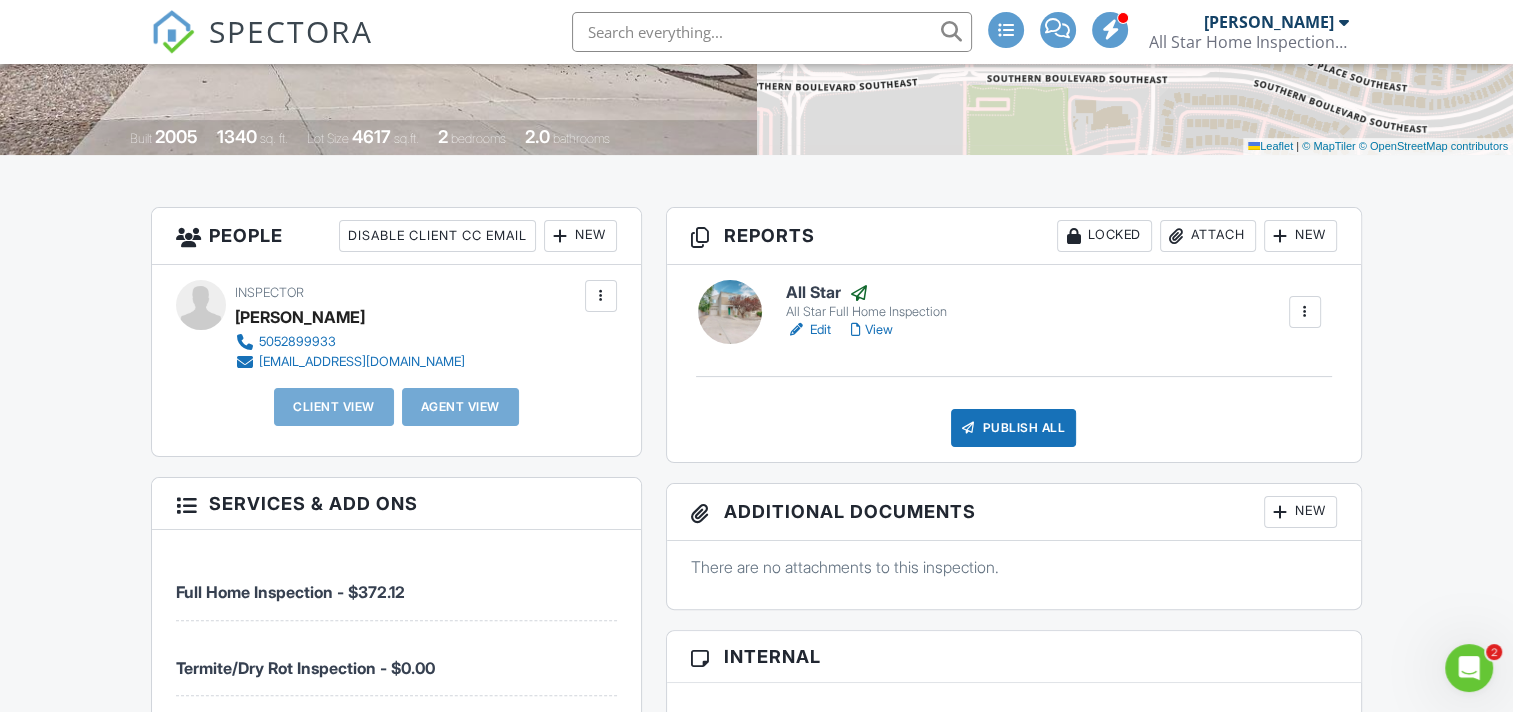 click at bounding box center [1305, 312] 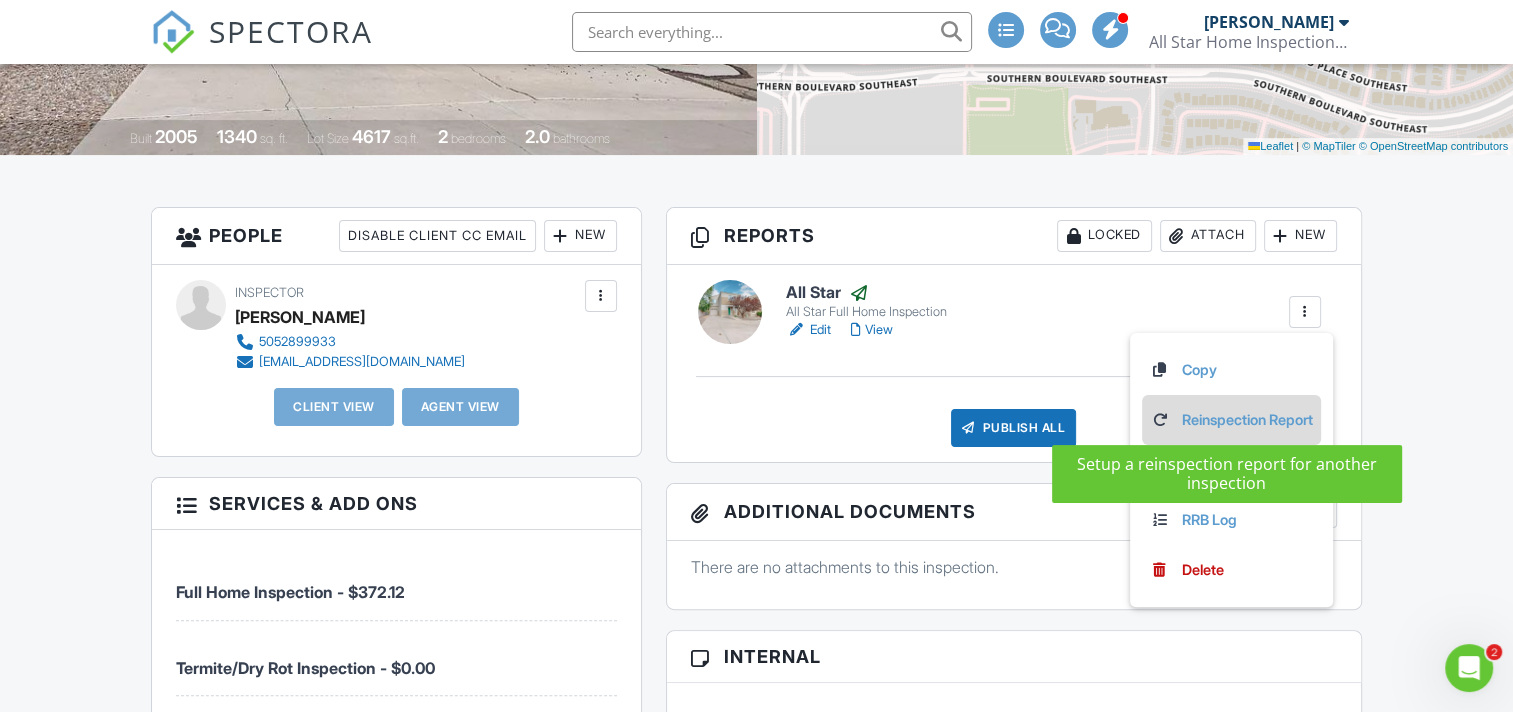 click on "Reinspection Report" at bounding box center (1231, 420) 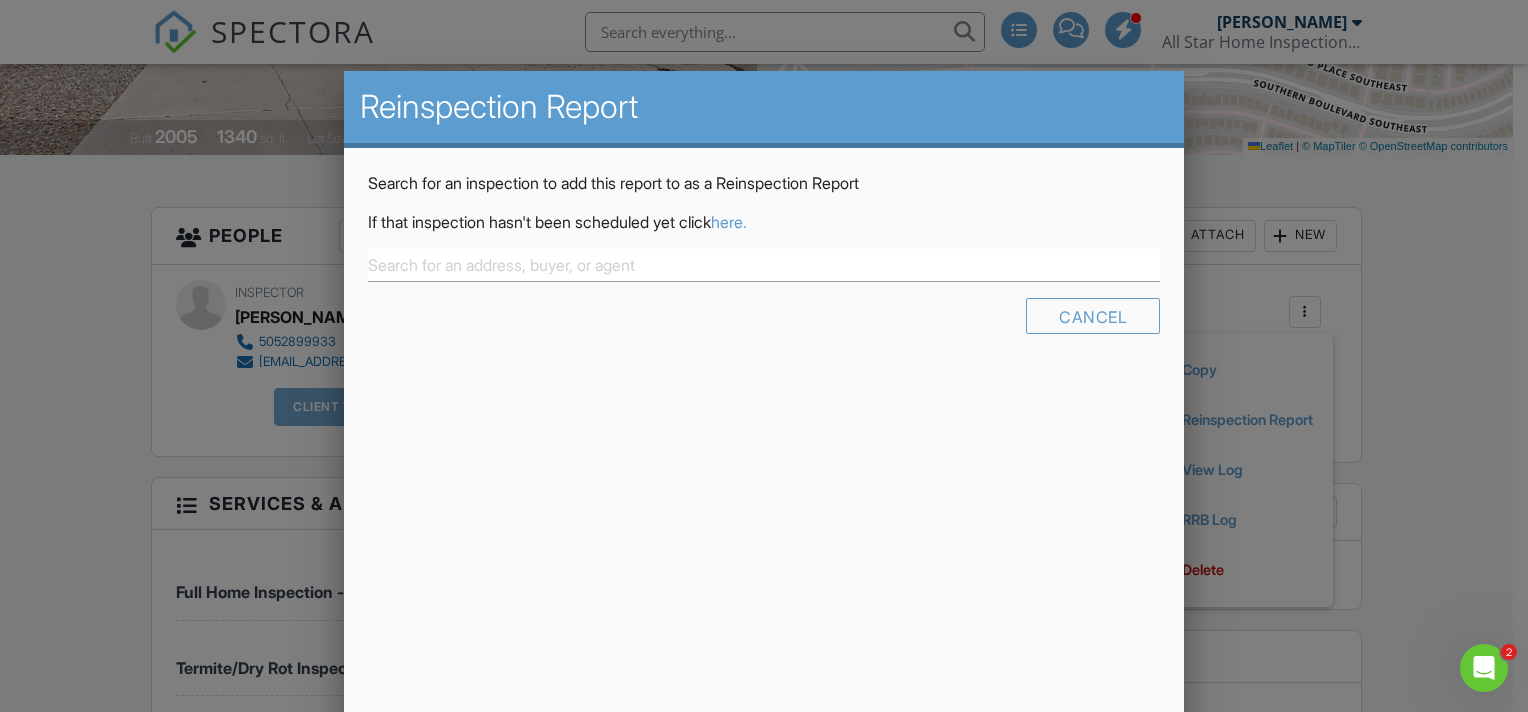 click on "here." at bounding box center (729, 222) 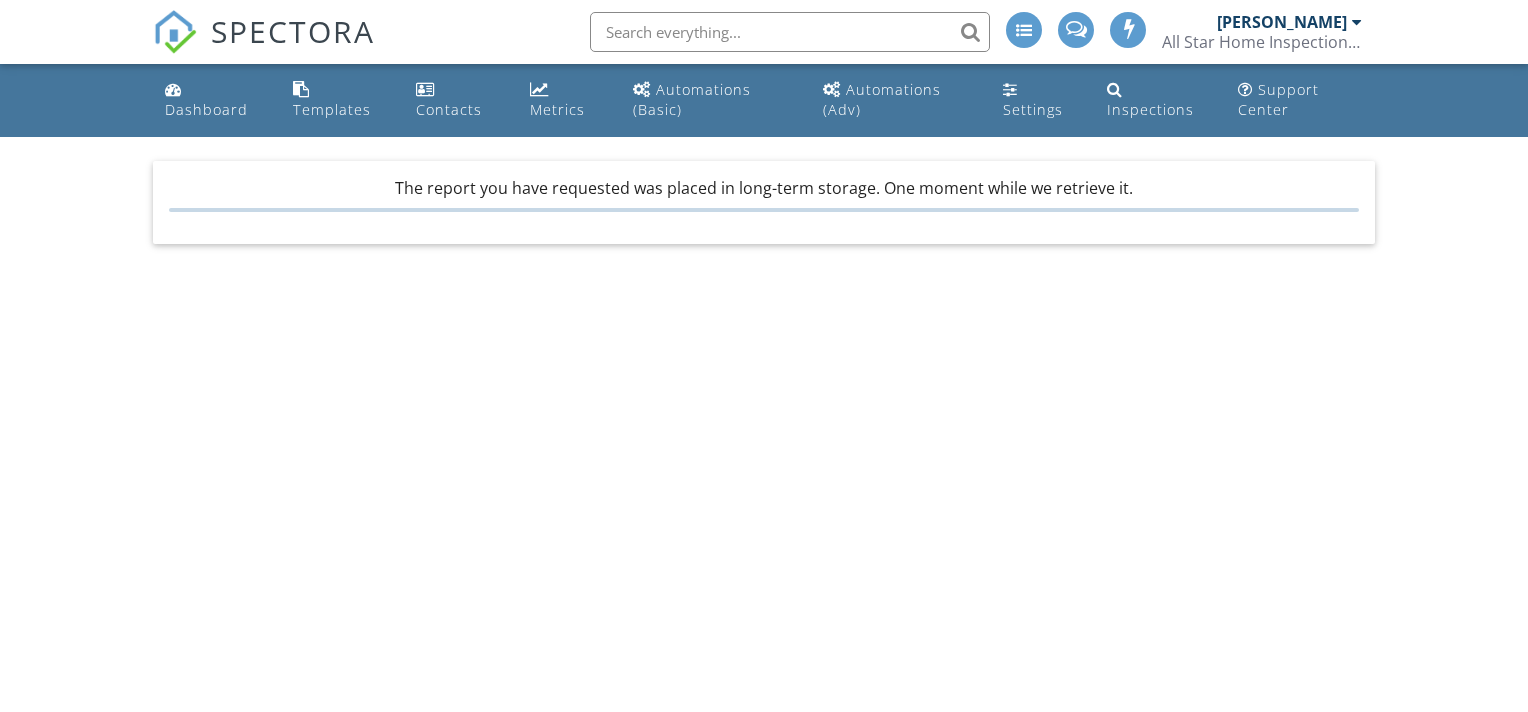 scroll, scrollTop: 0, scrollLeft: 0, axis: both 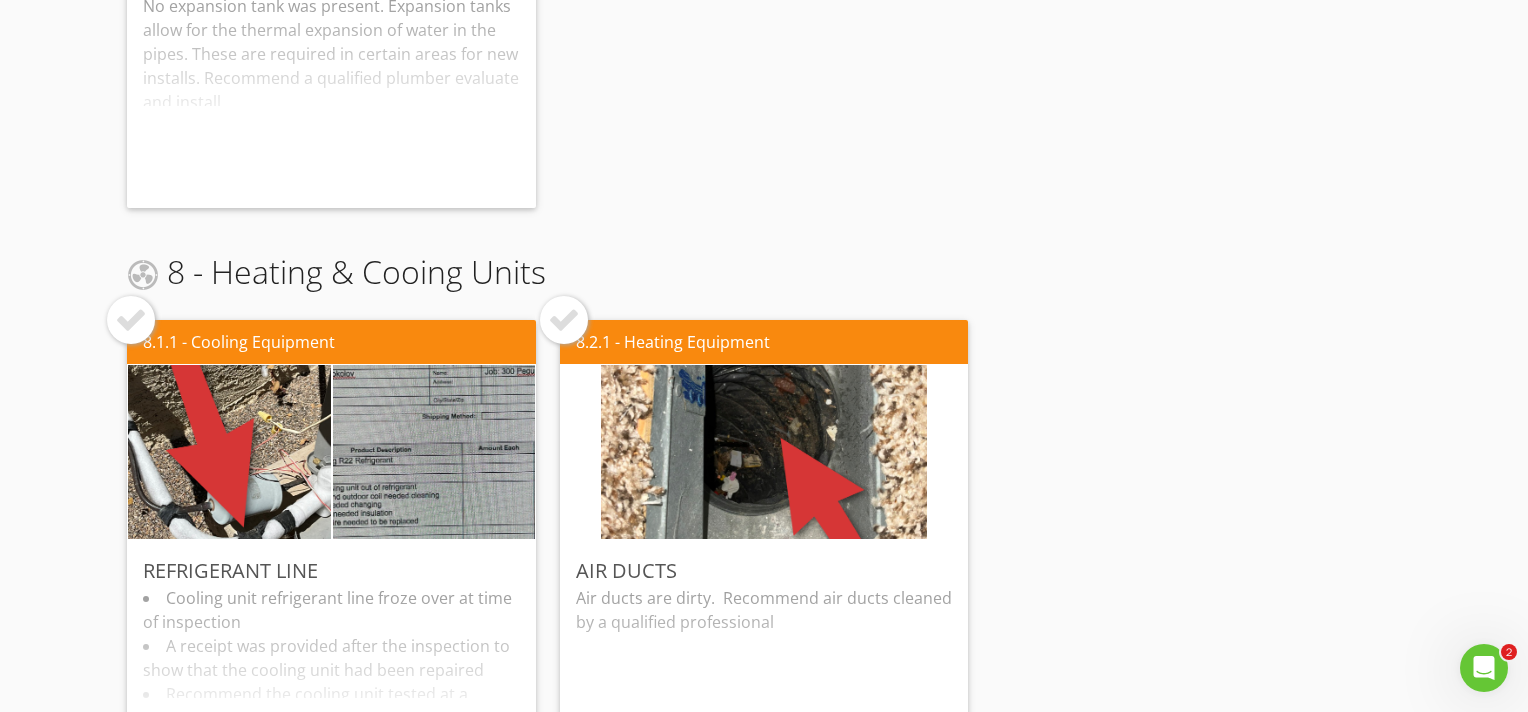 click at bounding box center [131, 320] 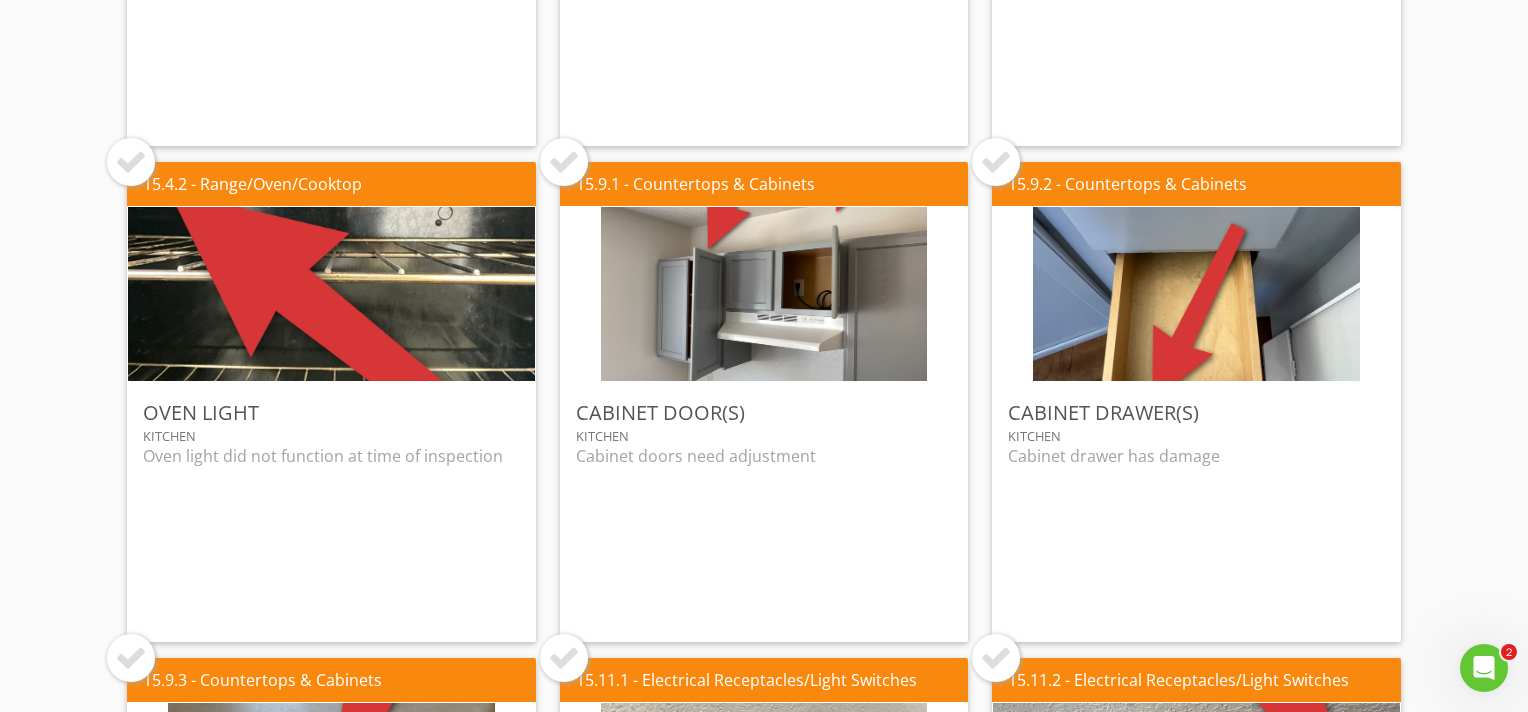 scroll, scrollTop: 6533, scrollLeft: 0, axis: vertical 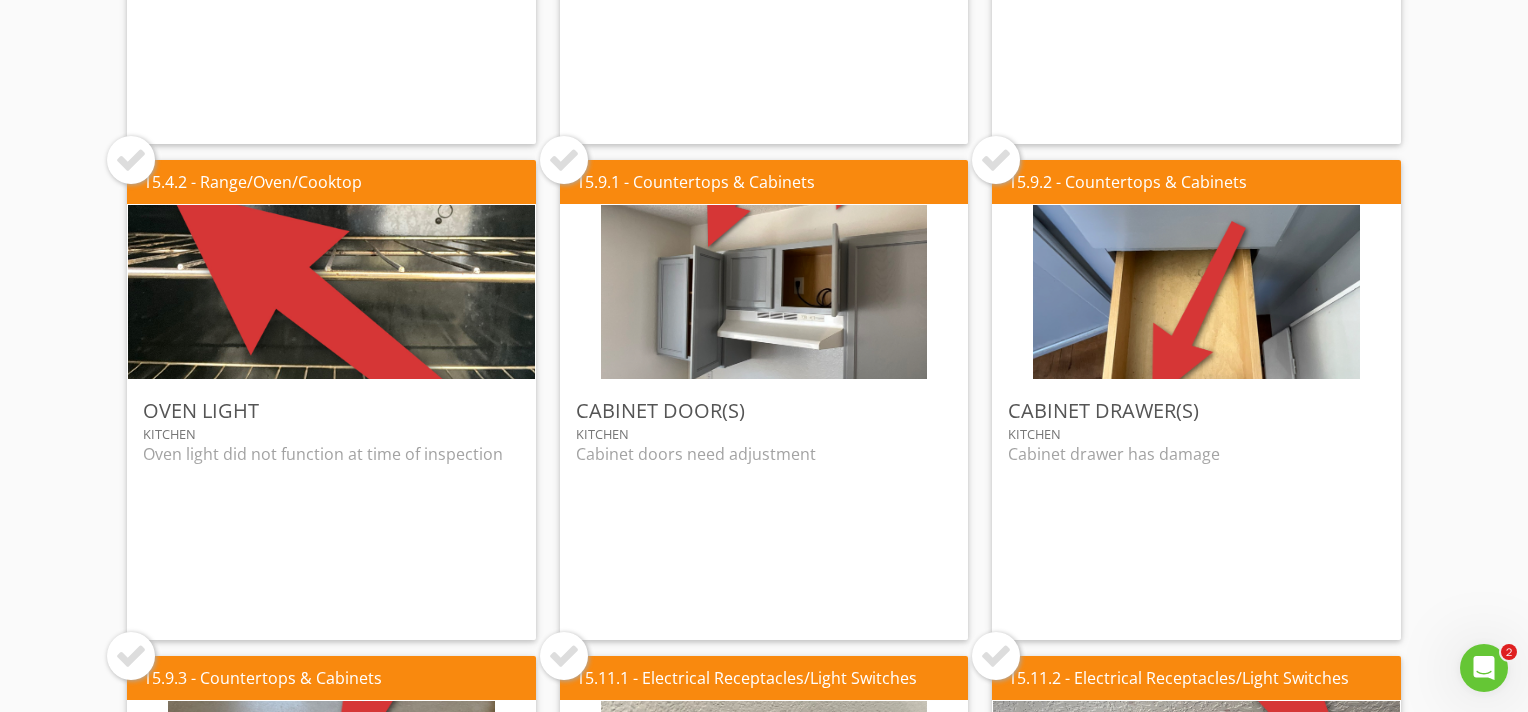 click at bounding box center [564, 160] 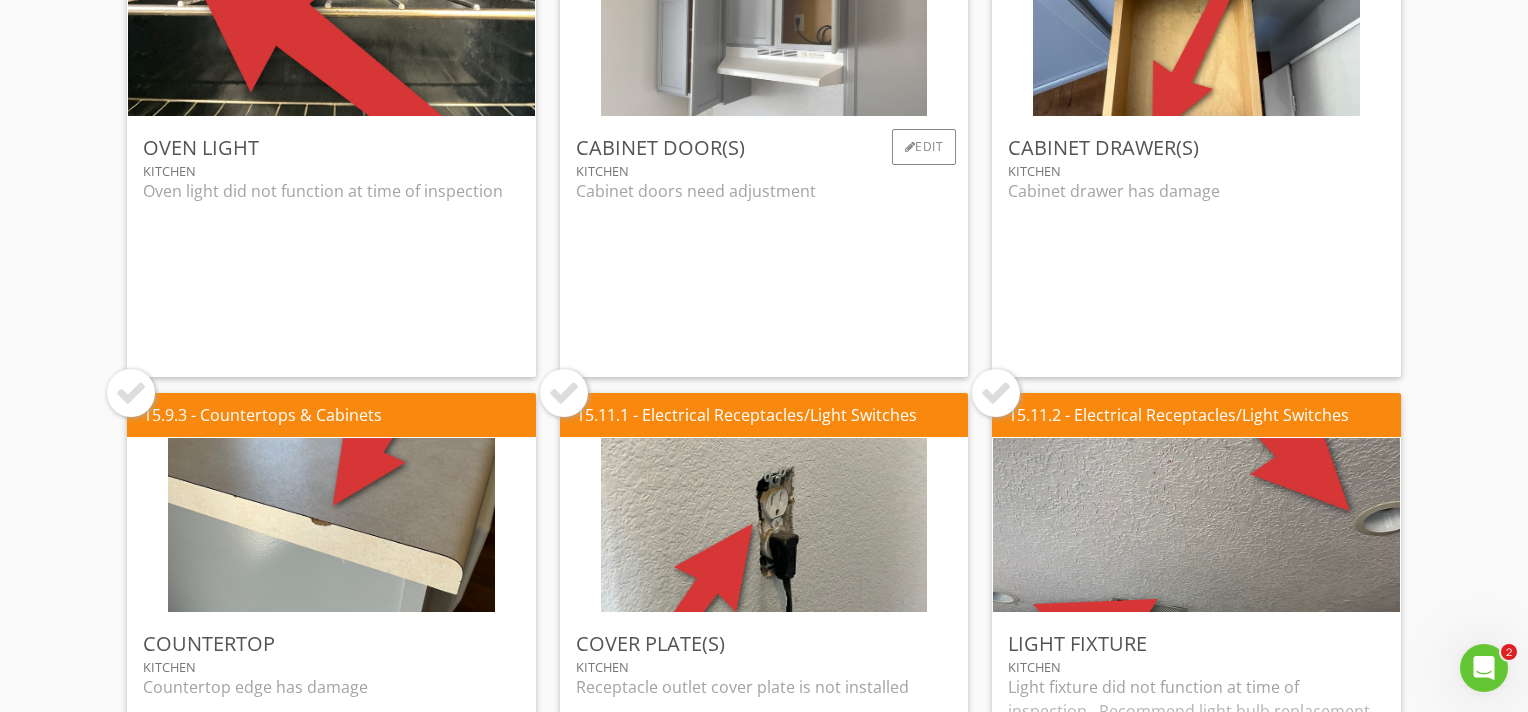 scroll, scrollTop: 6800, scrollLeft: 0, axis: vertical 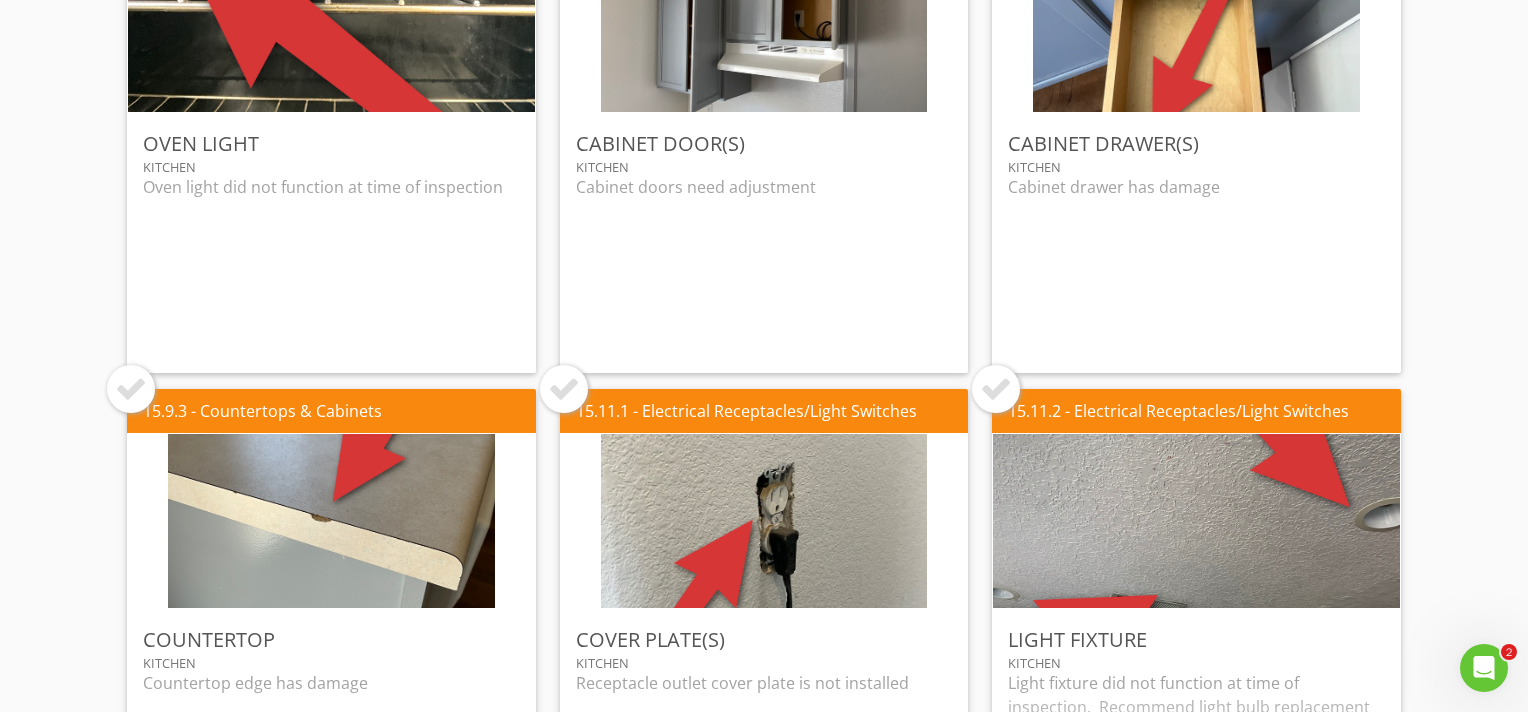click at bounding box center [996, 389] 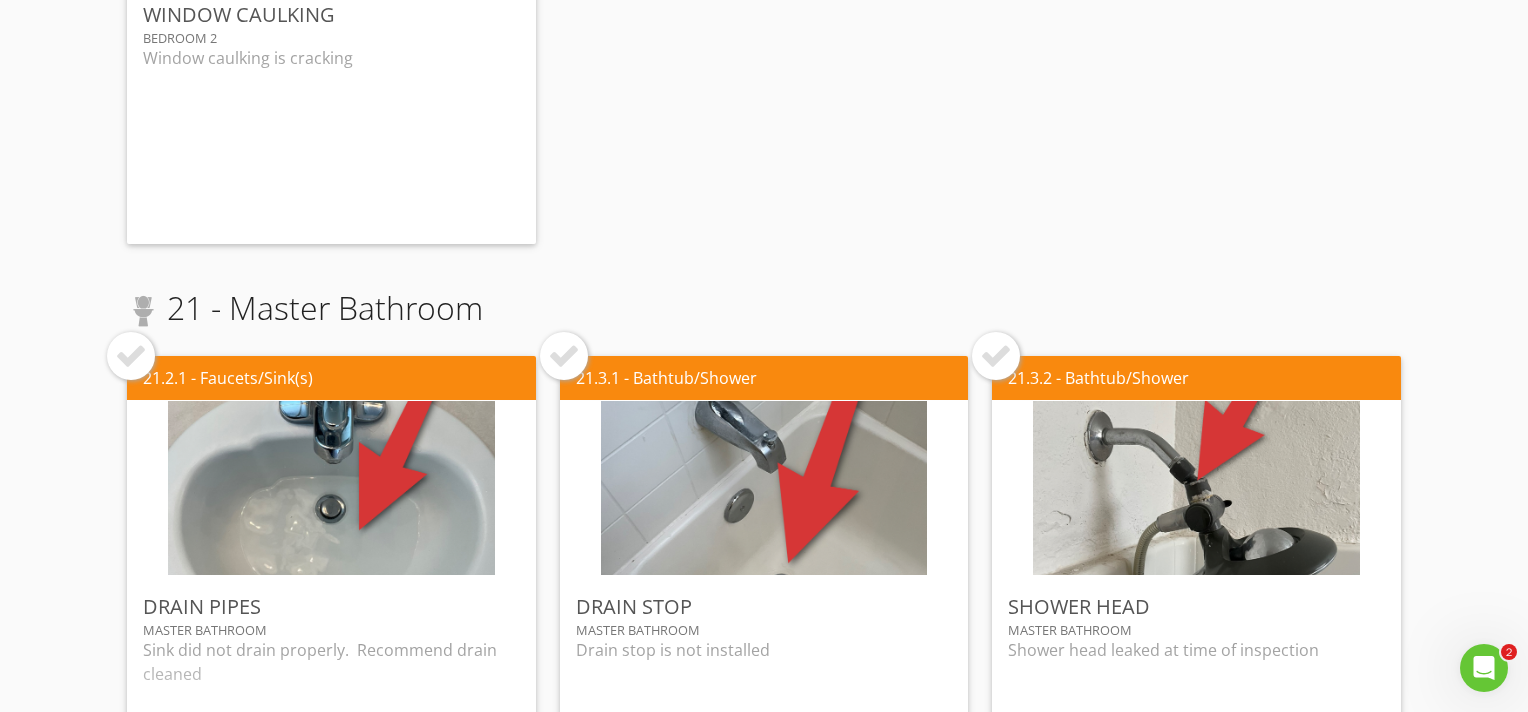 scroll, scrollTop: 10933, scrollLeft: 0, axis: vertical 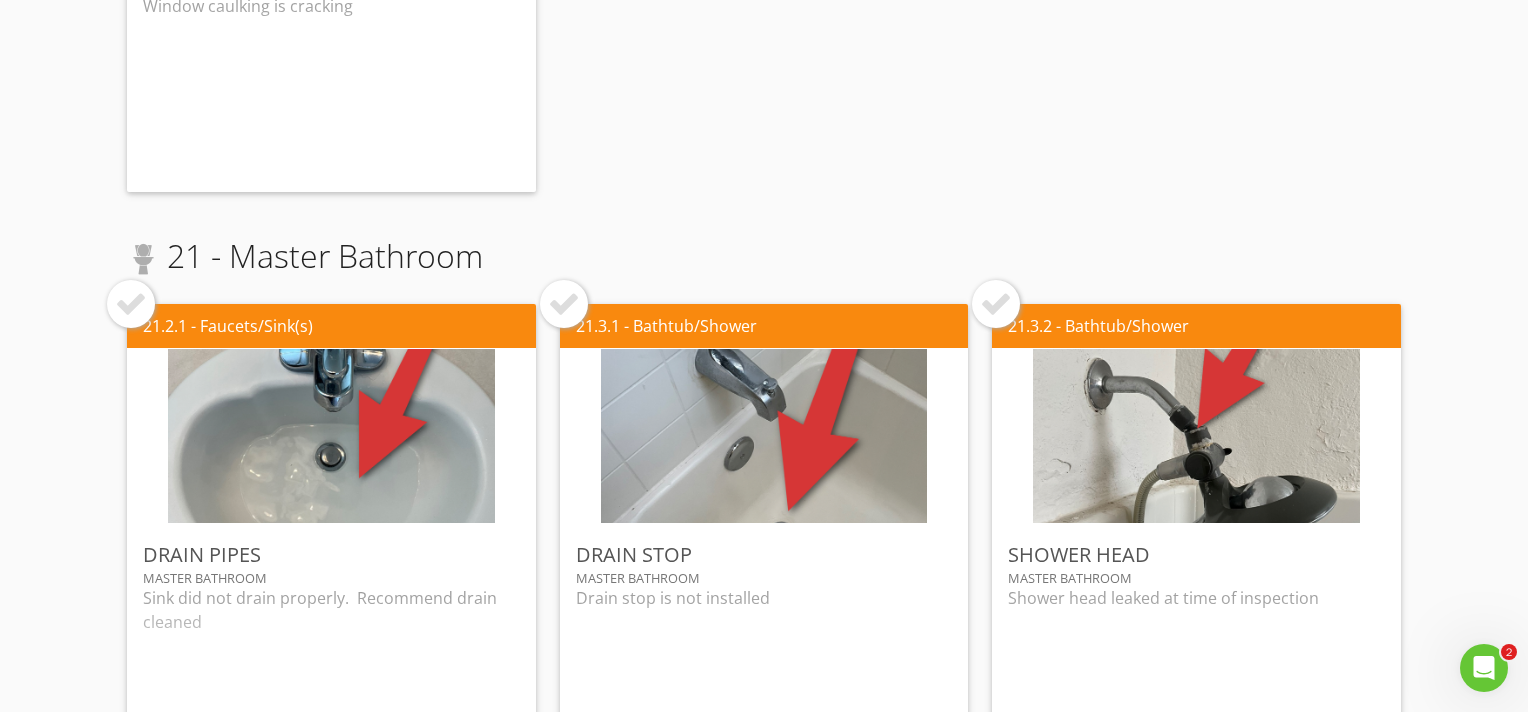 click at bounding box center (131, 304) 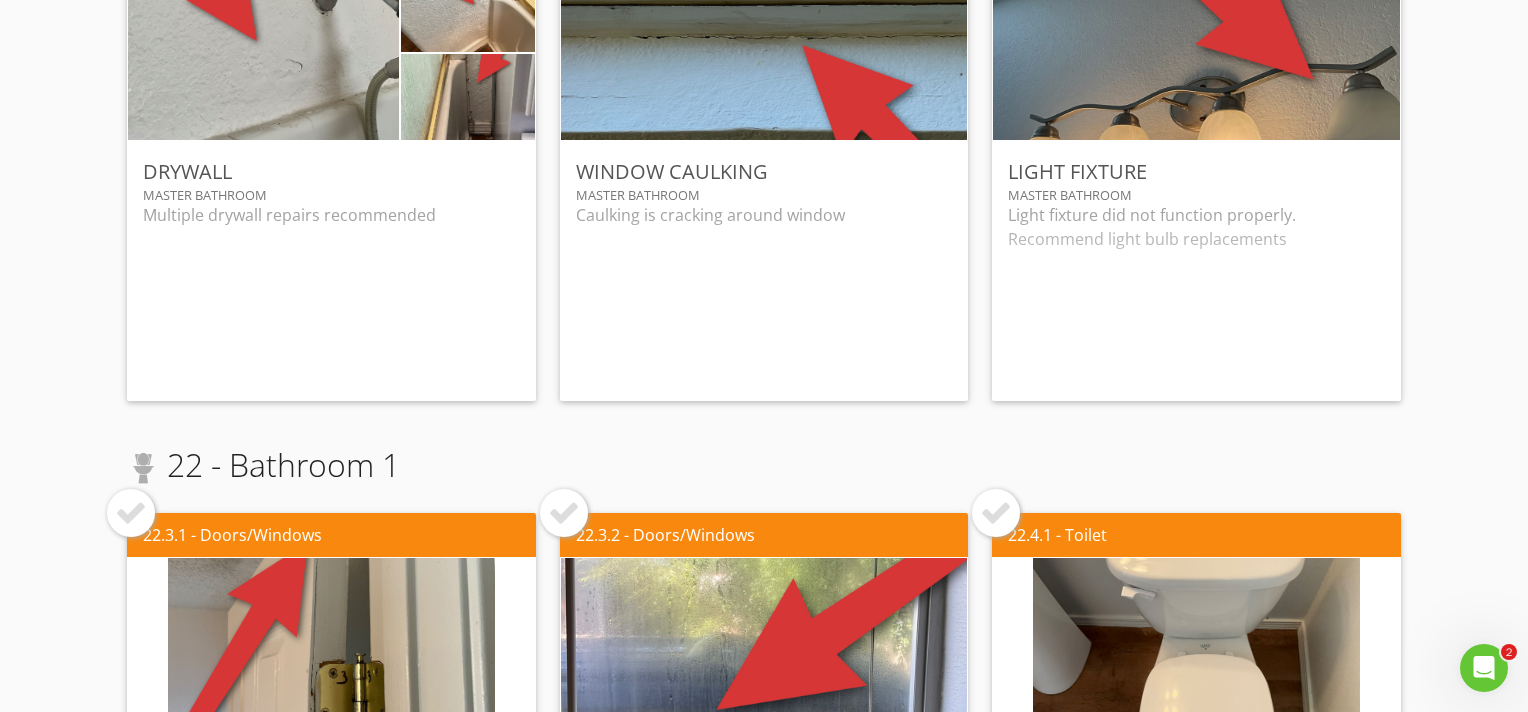 scroll, scrollTop: 12000, scrollLeft: 0, axis: vertical 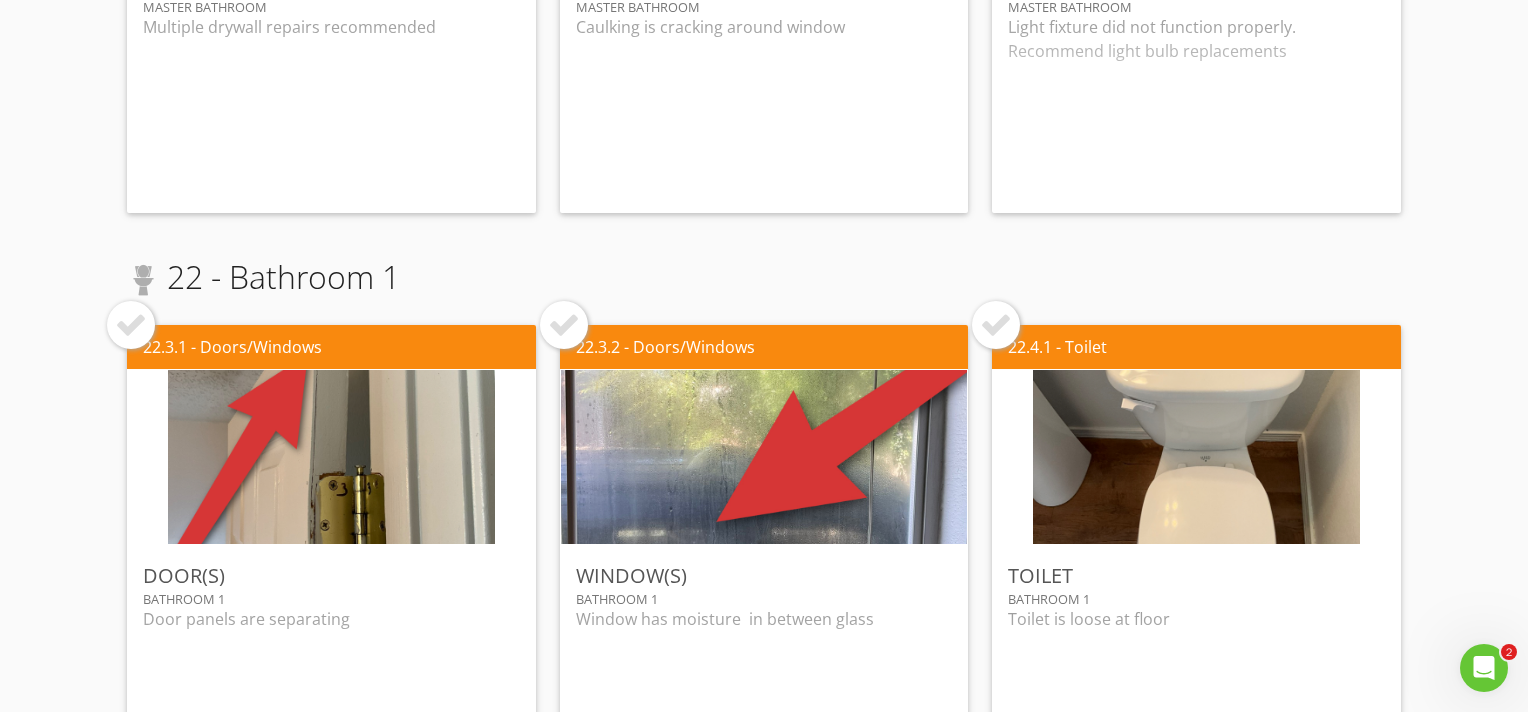 click at bounding box center [996, 325] 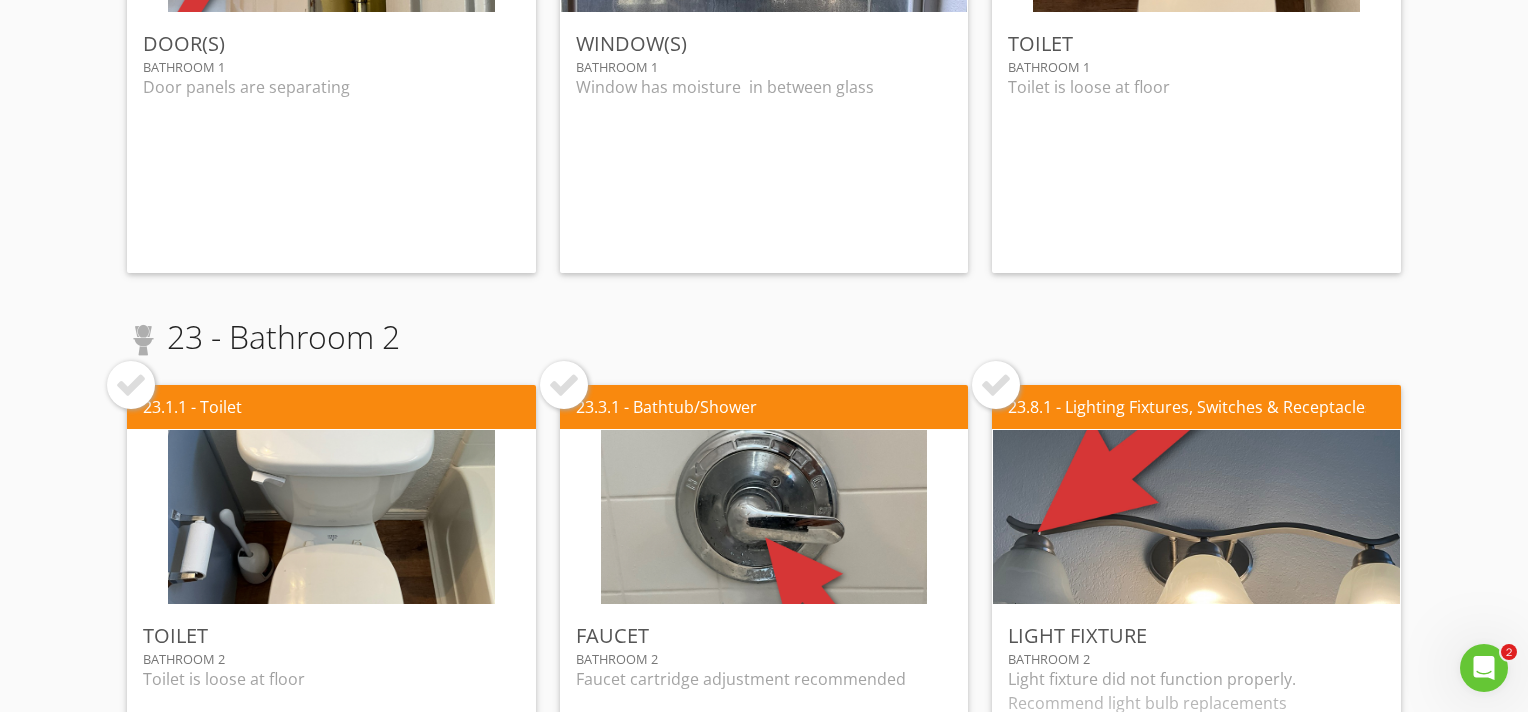 scroll, scrollTop: 12533, scrollLeft: 0, axis: vertical 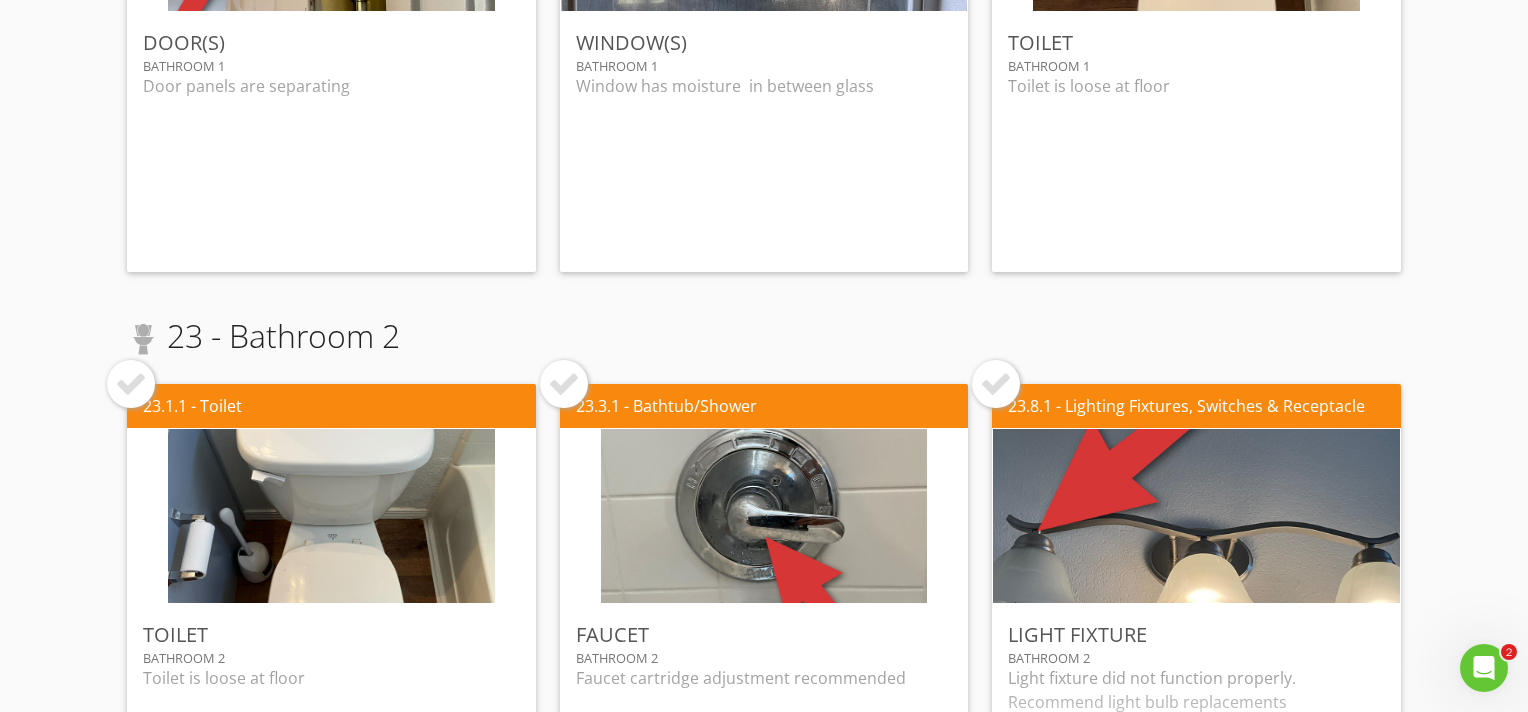 click at bounding box center (131, 384) 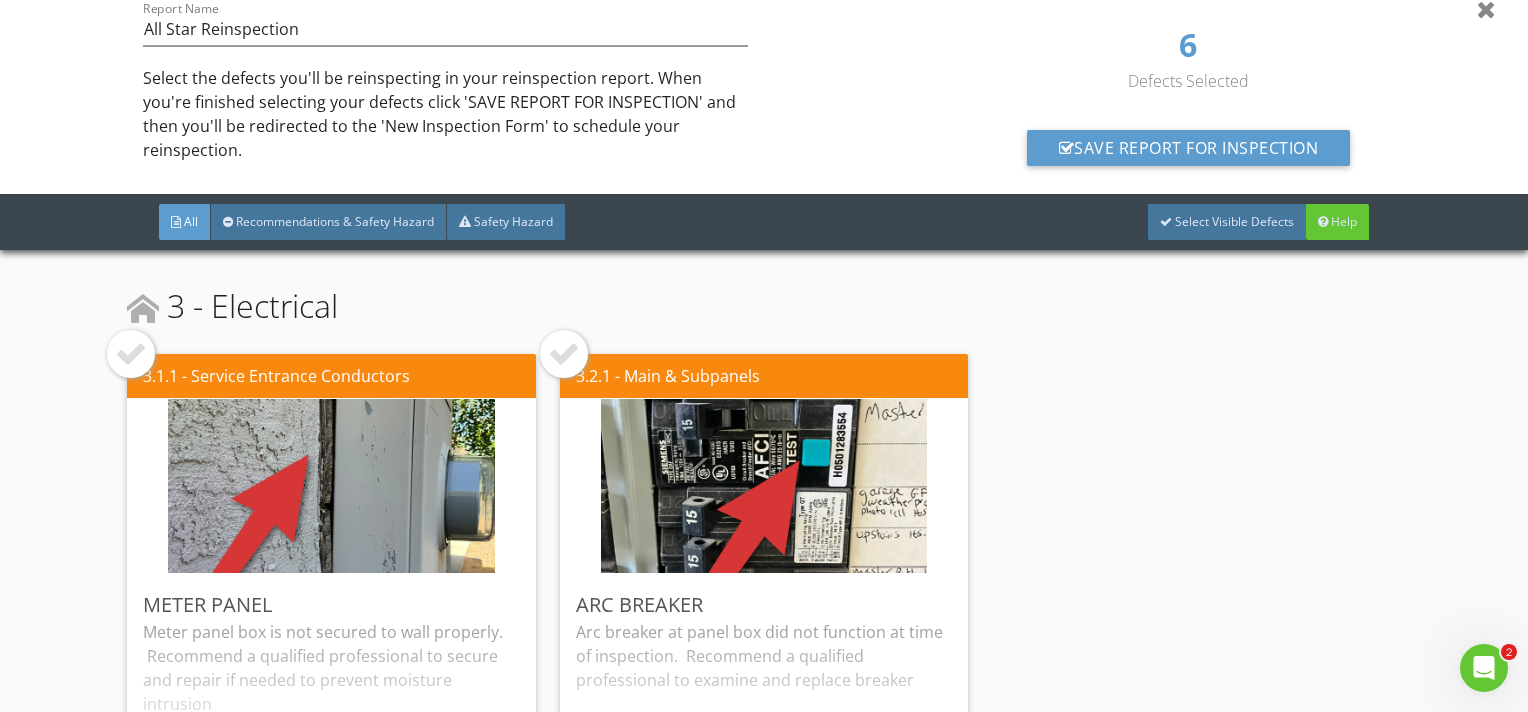 scroll, scrollTop: 0, scrollLeft: 0, axis: both 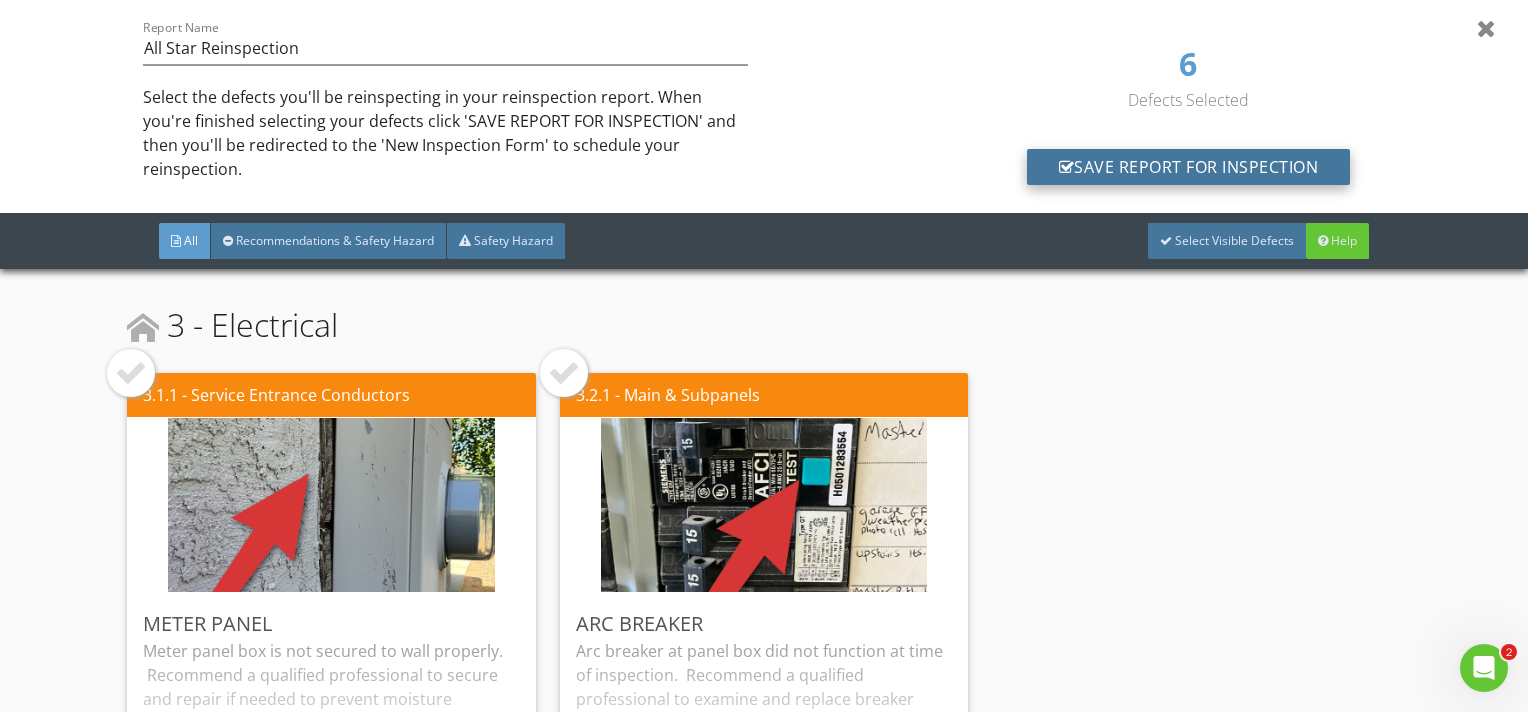 click on "Save Report for Inspection" at bounding box center (1189, 167) 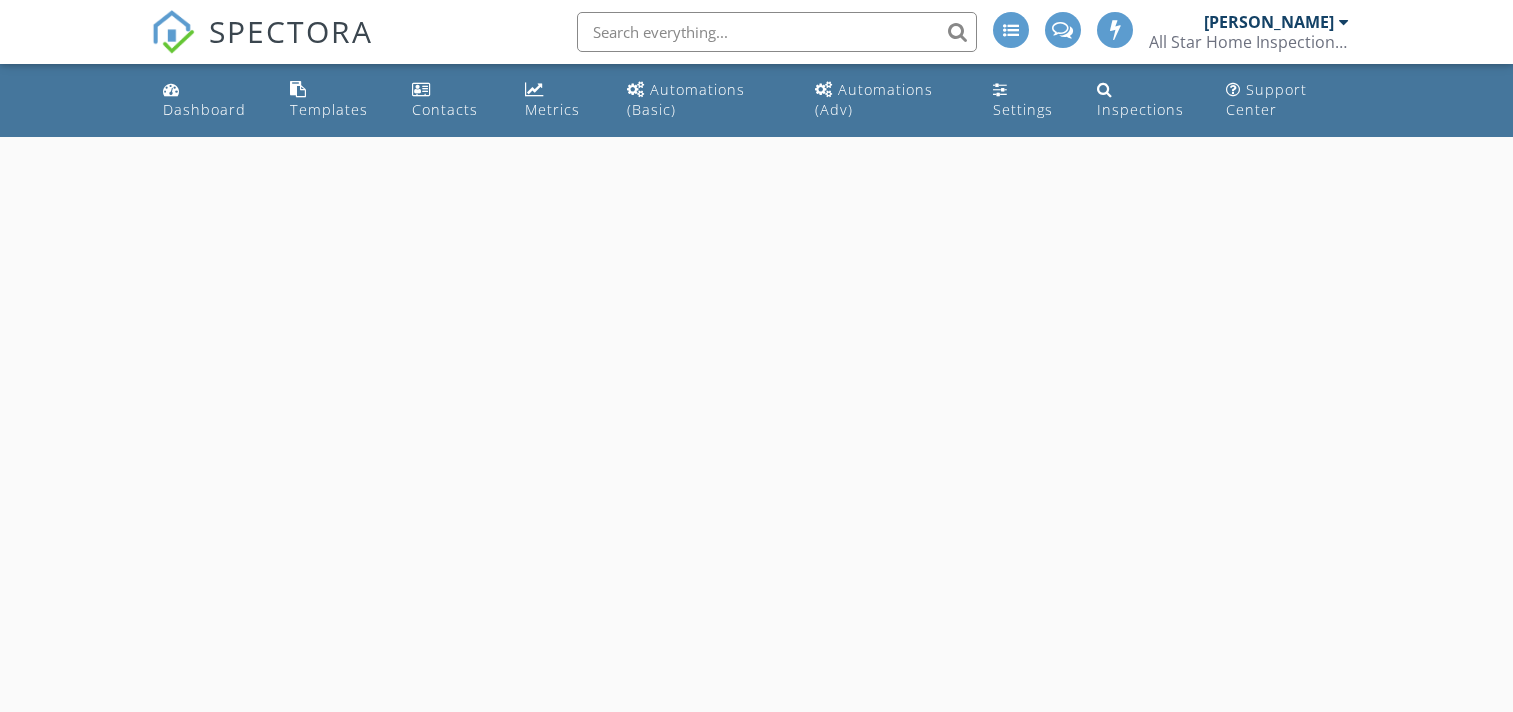 scroll, scrollTop: 0, scrollLeft: 0, axis: both 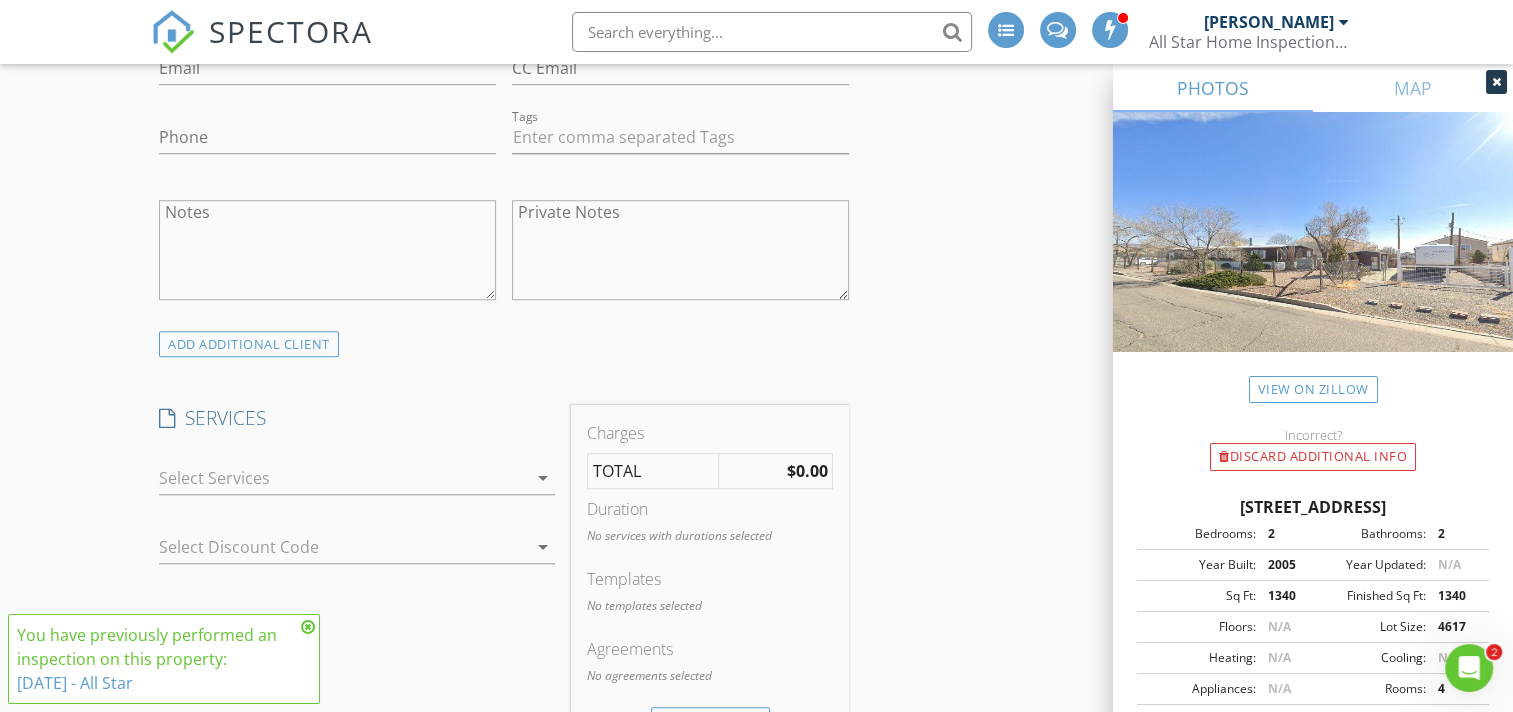 click at bounding box center [343, 478] 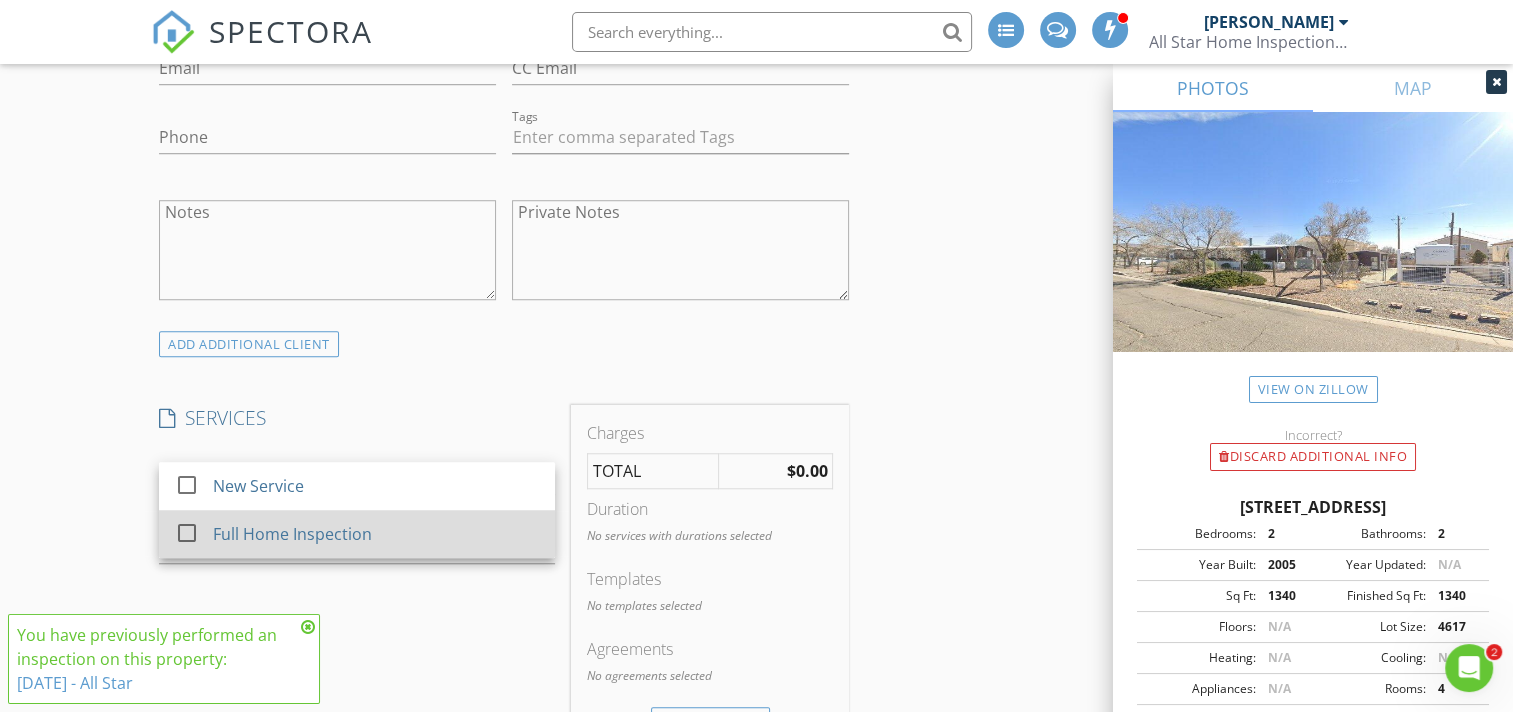 click on "Full Home Inspection" at bounding box center (293, 534) 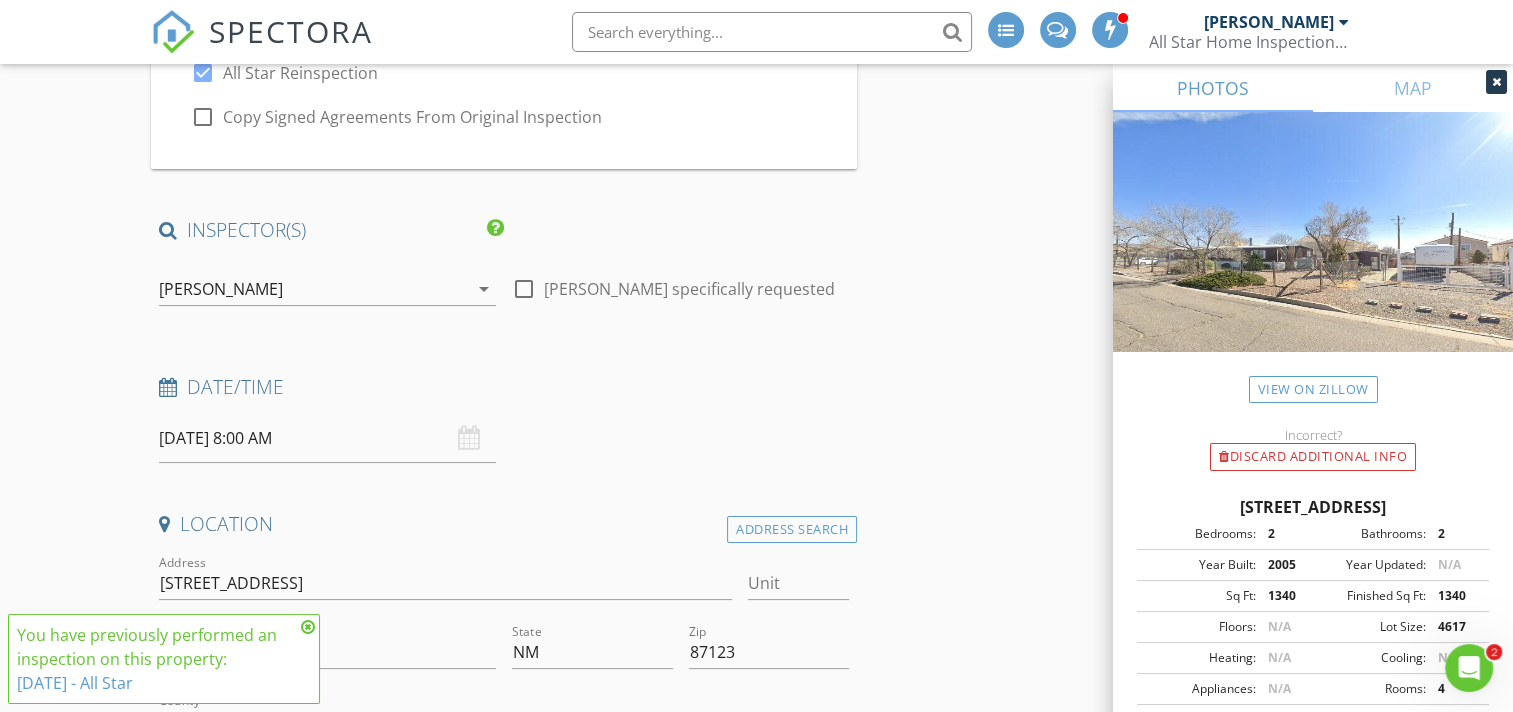 scroll, scrollTop: 266, scrollLeft: 0, axis: vertical 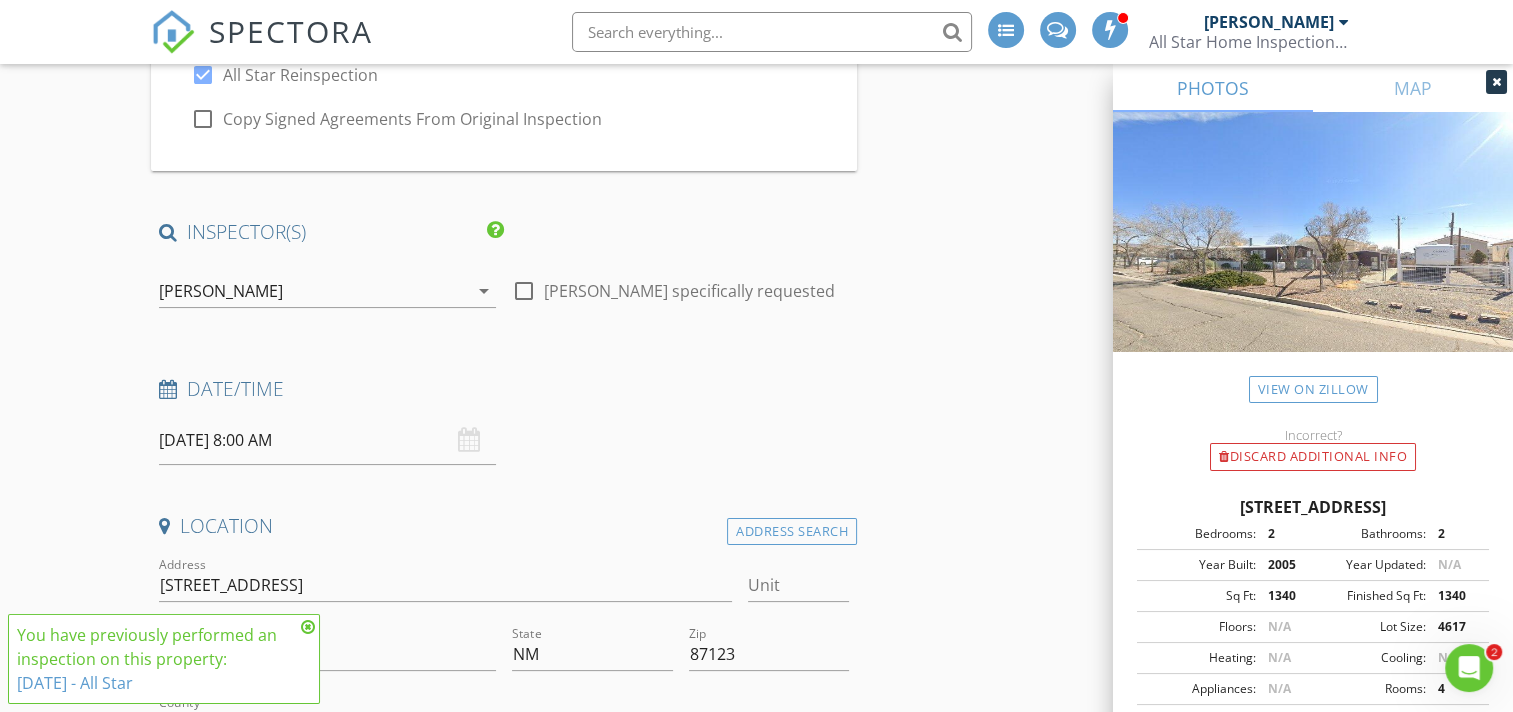 click on "[DATE] 8:00 AM" at bounding box center (327, 440) 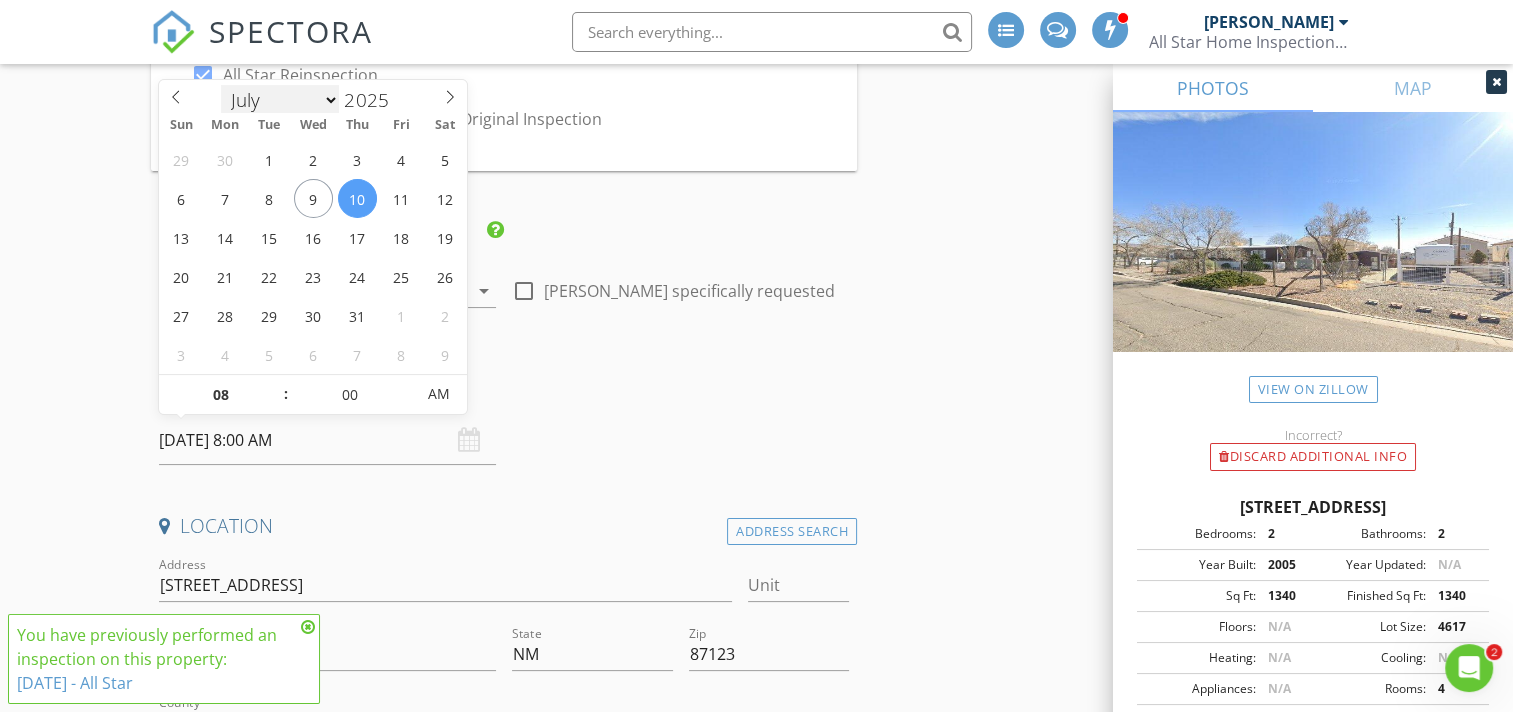 scroll, scrollTop: 3, scrollLeft: 0, axis: vertical 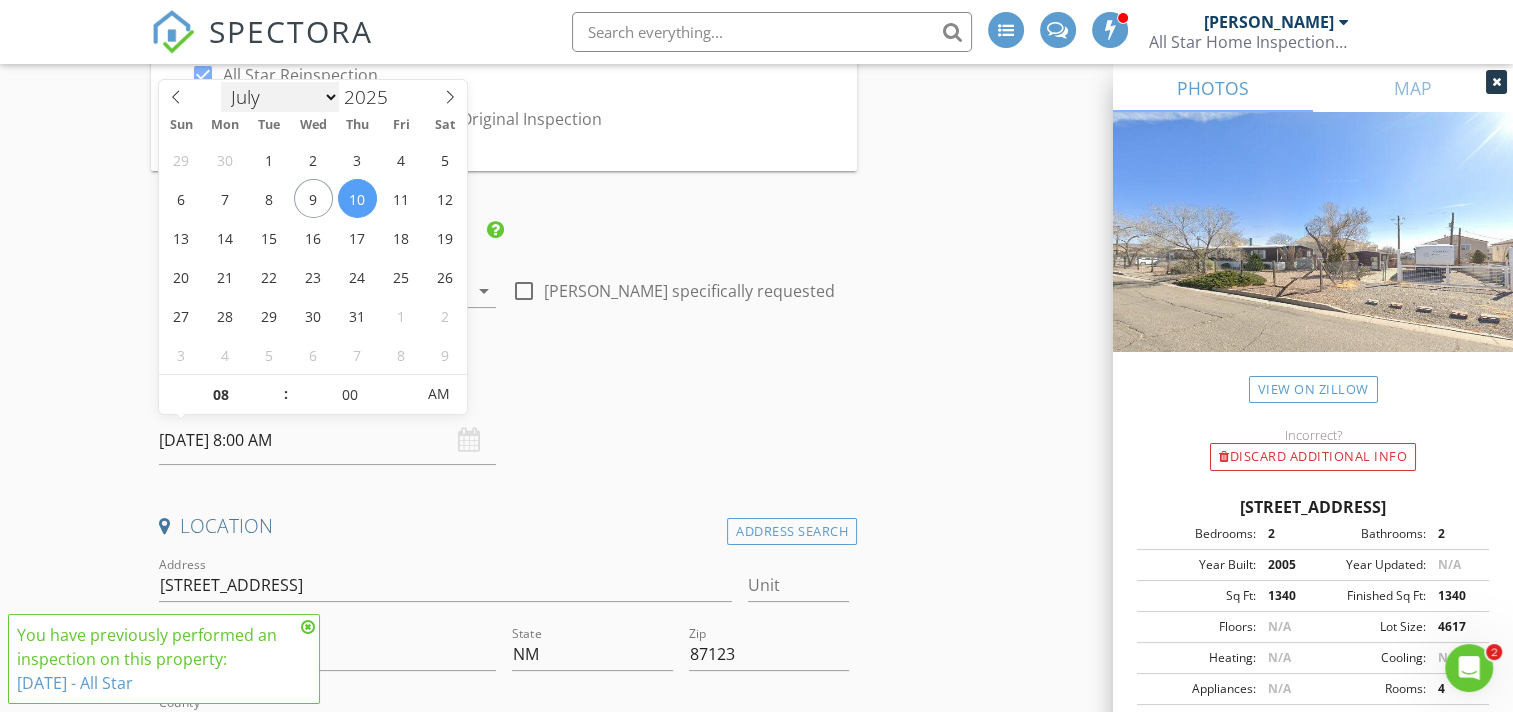 click on "January February March April May June July August September October November December" at bounding box center (280, 97) 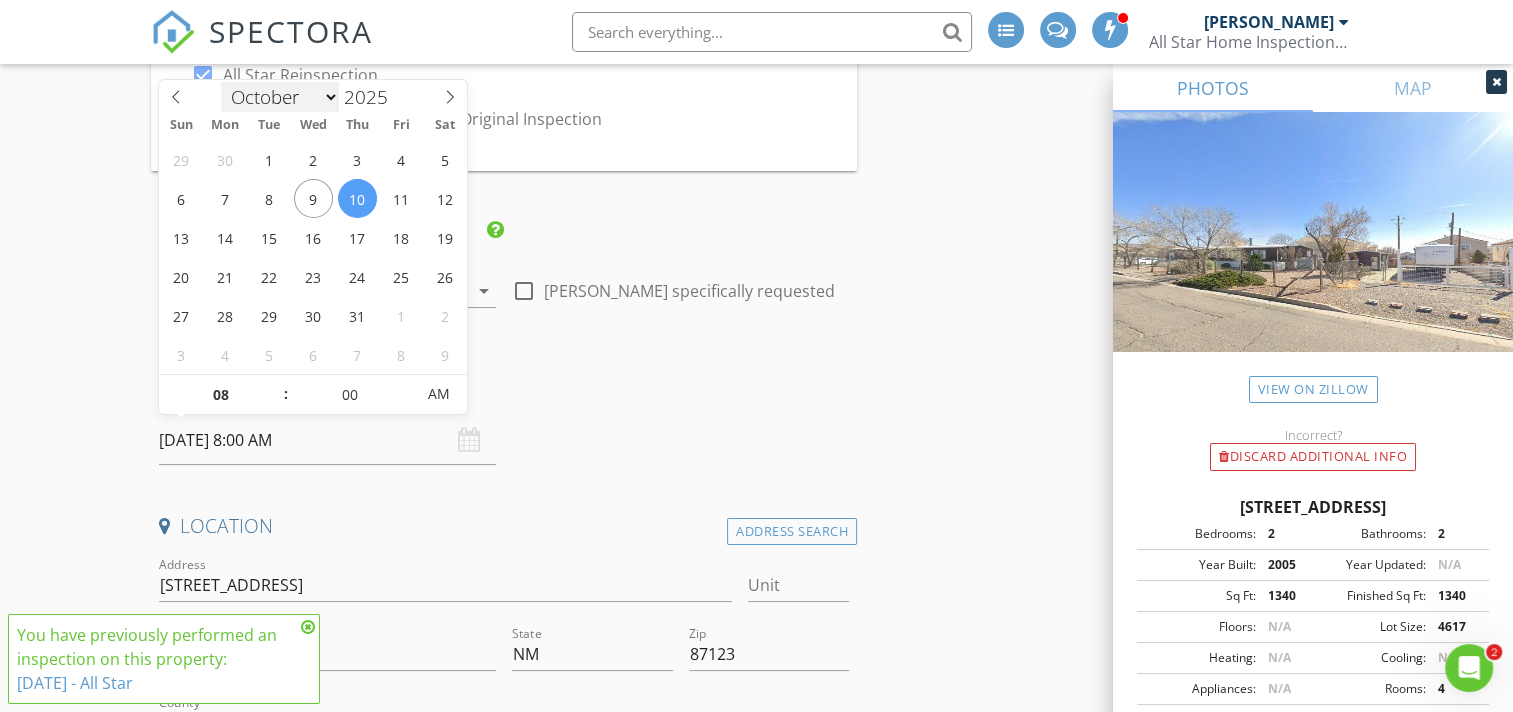 click on "January February March April May June July August September October November December" at bounding box center [280, 97] 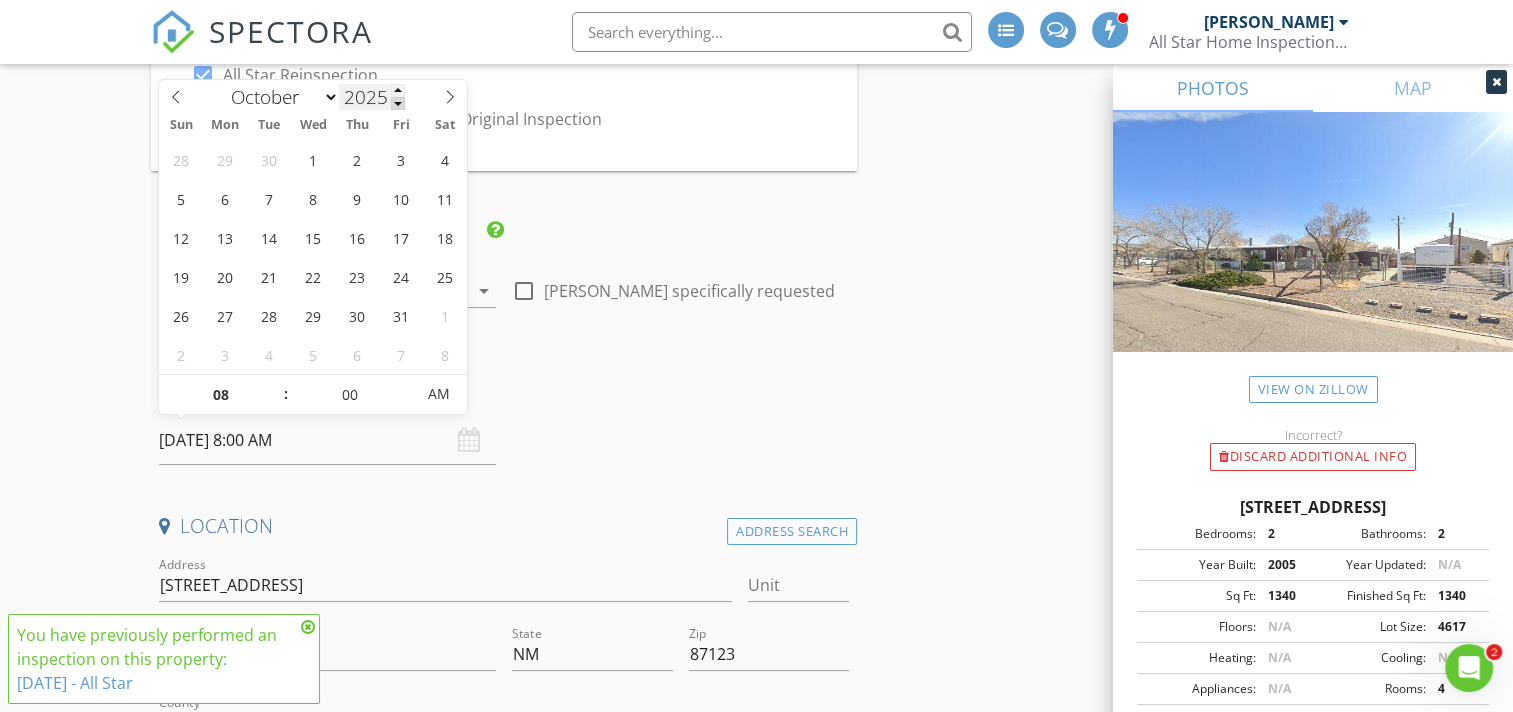 type on "2024" 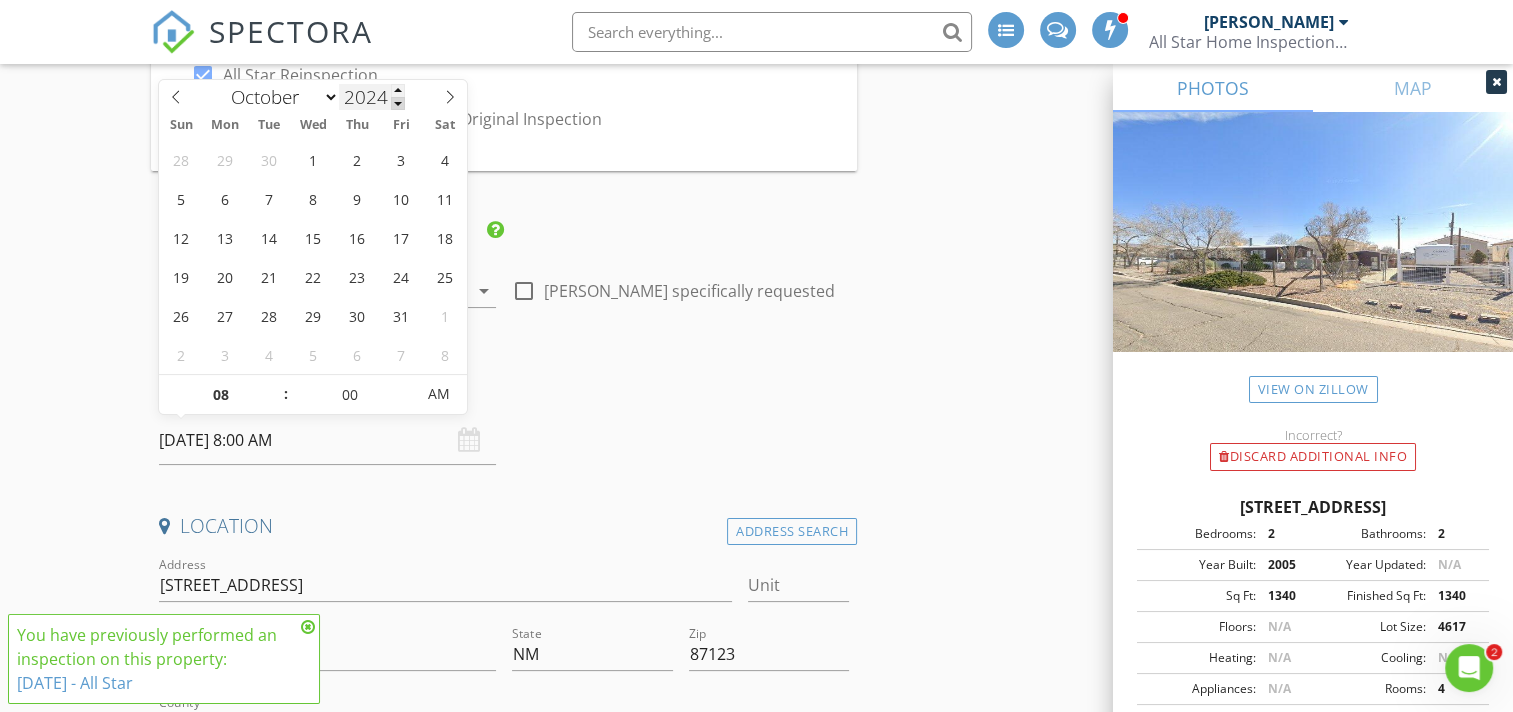click at bounding box center (398, 103) 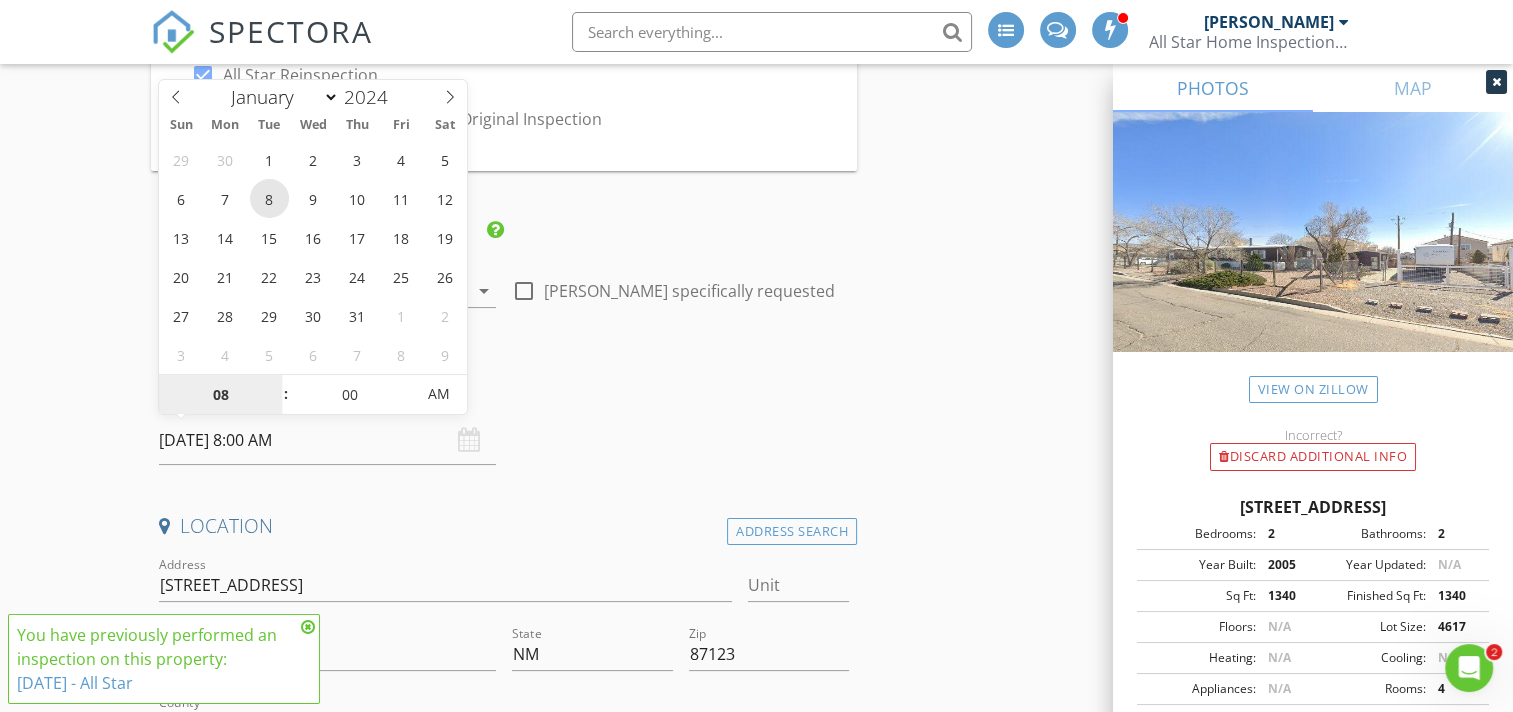 type on "[DATE] 8:00 AM" 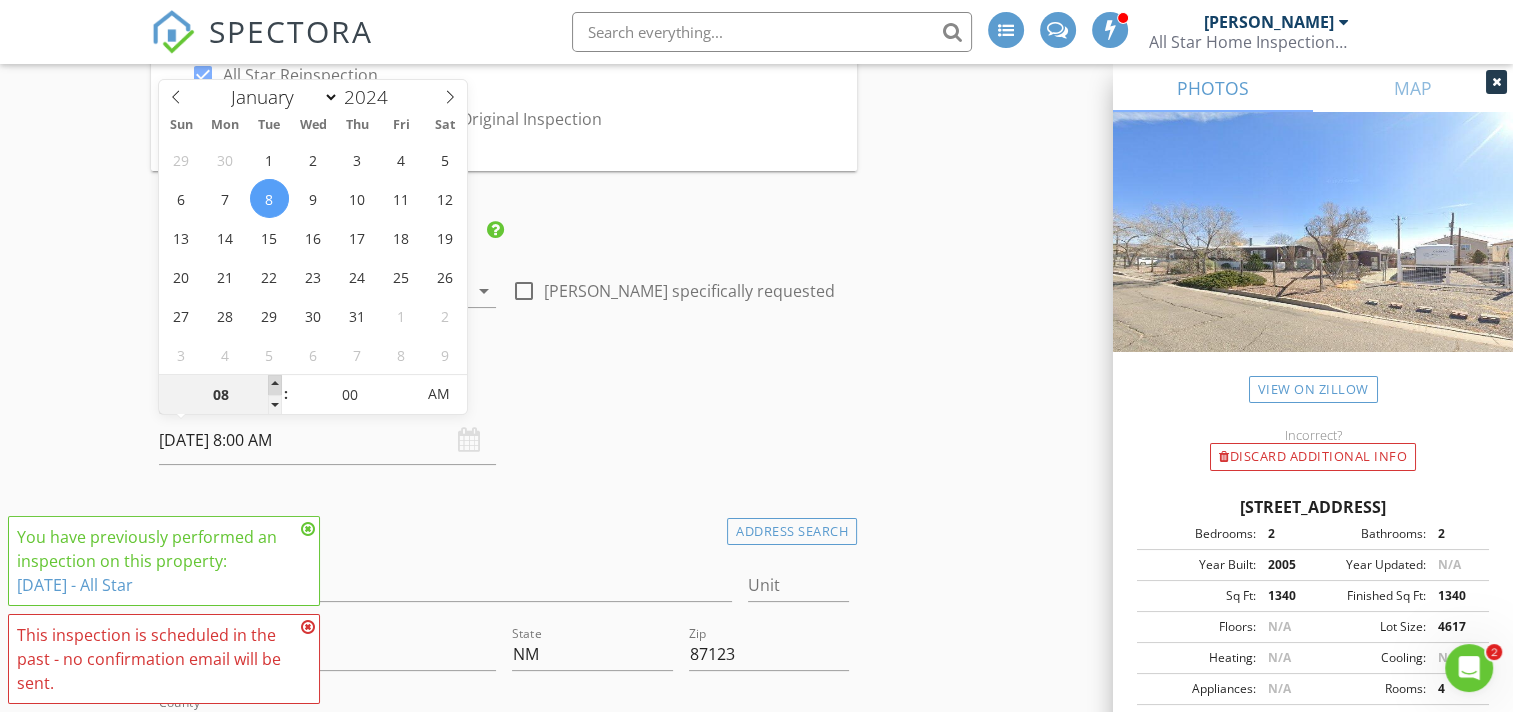 type on "09" 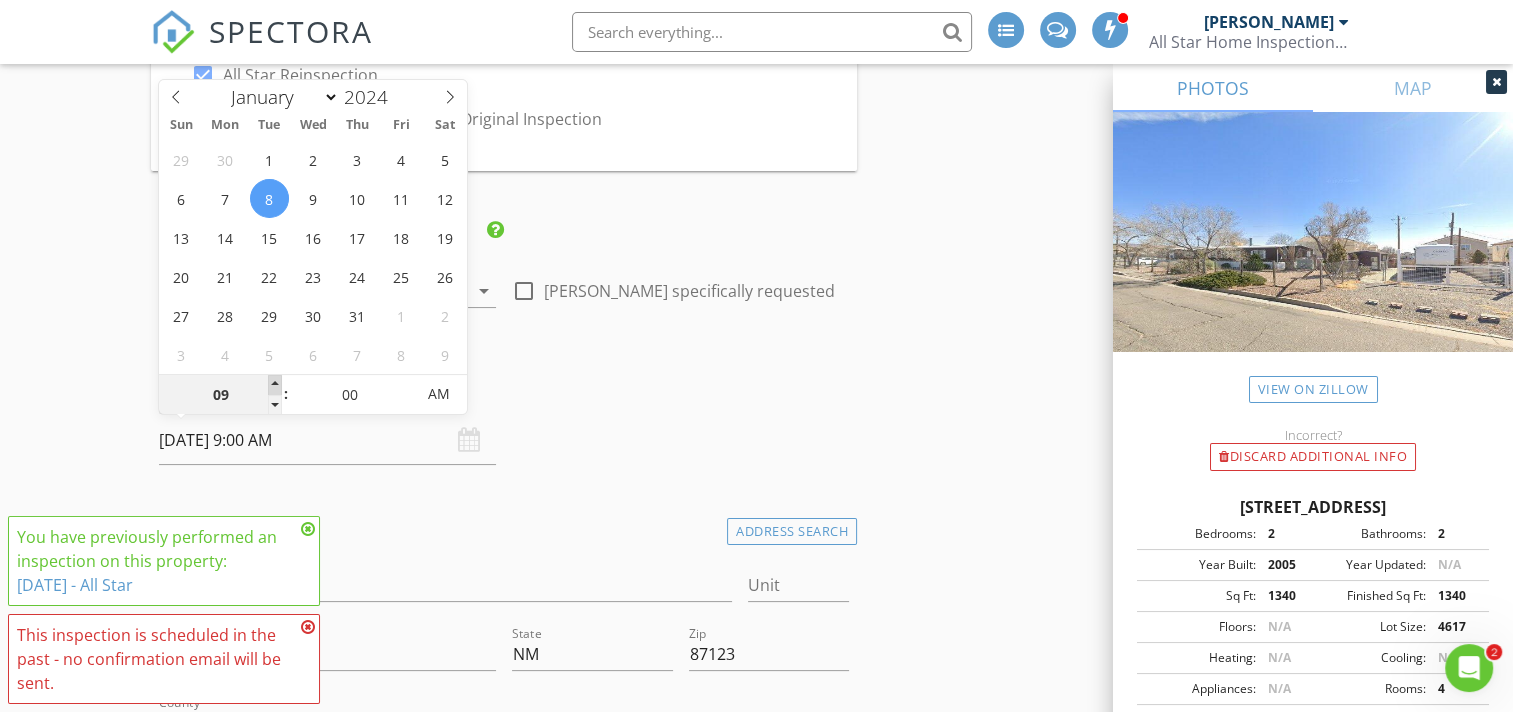 click at bounding box center [275, 385] 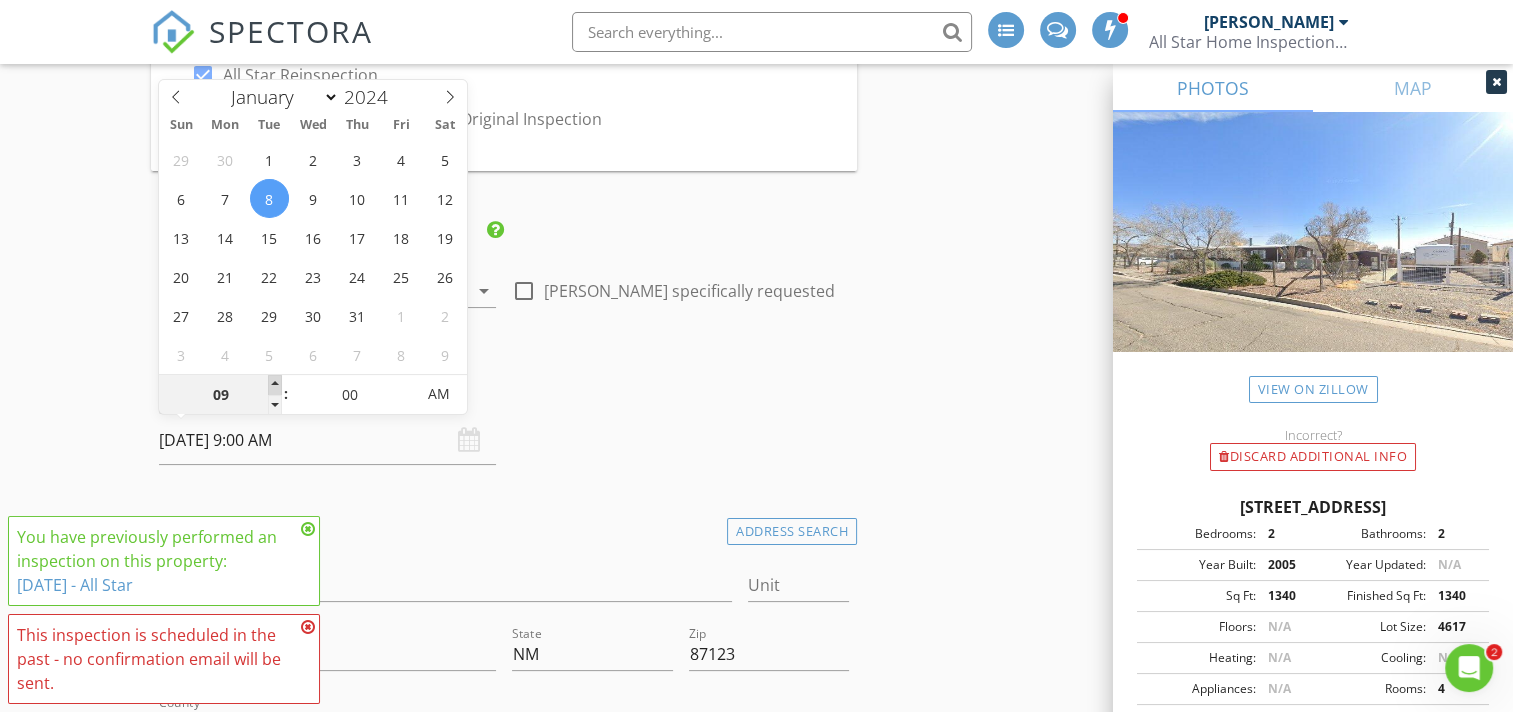 type on "10" 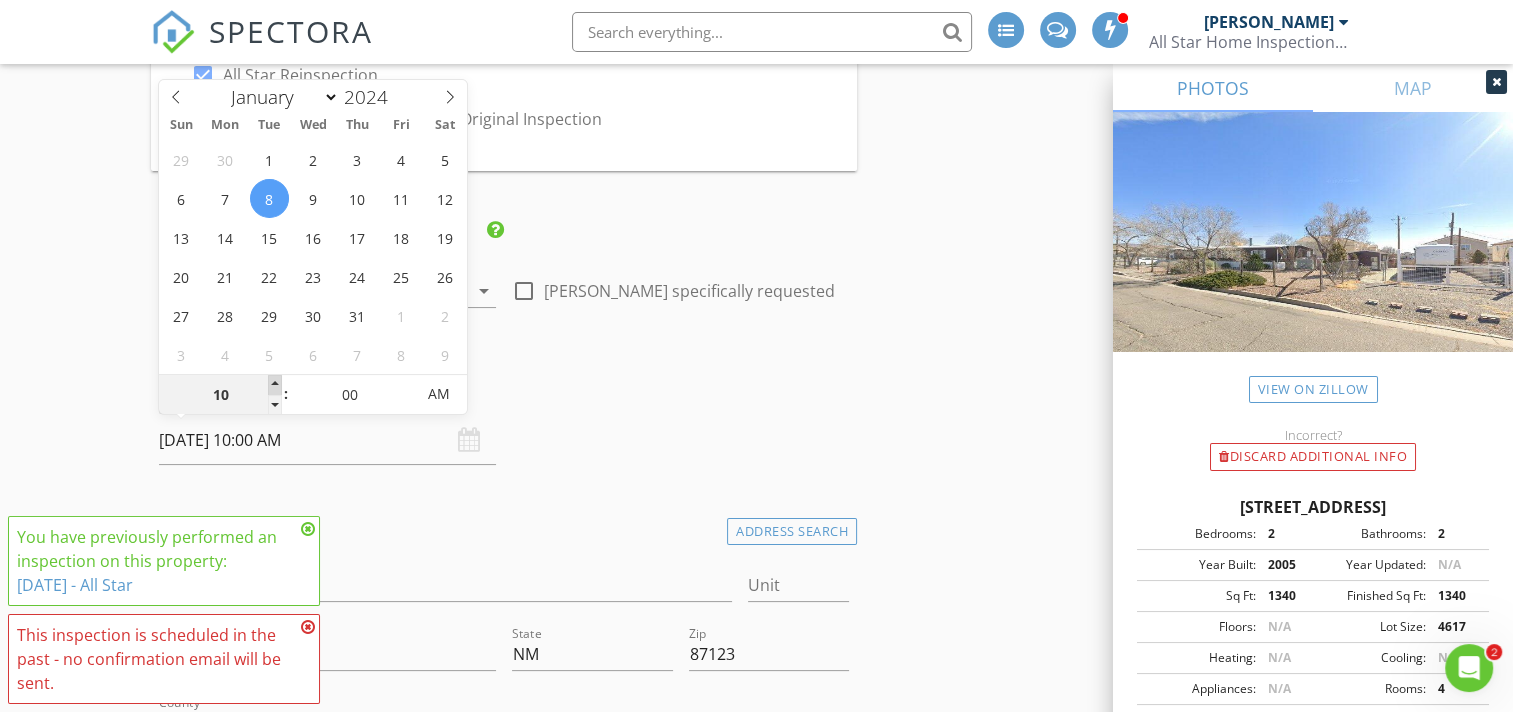 click at bounding box center (275, 385) 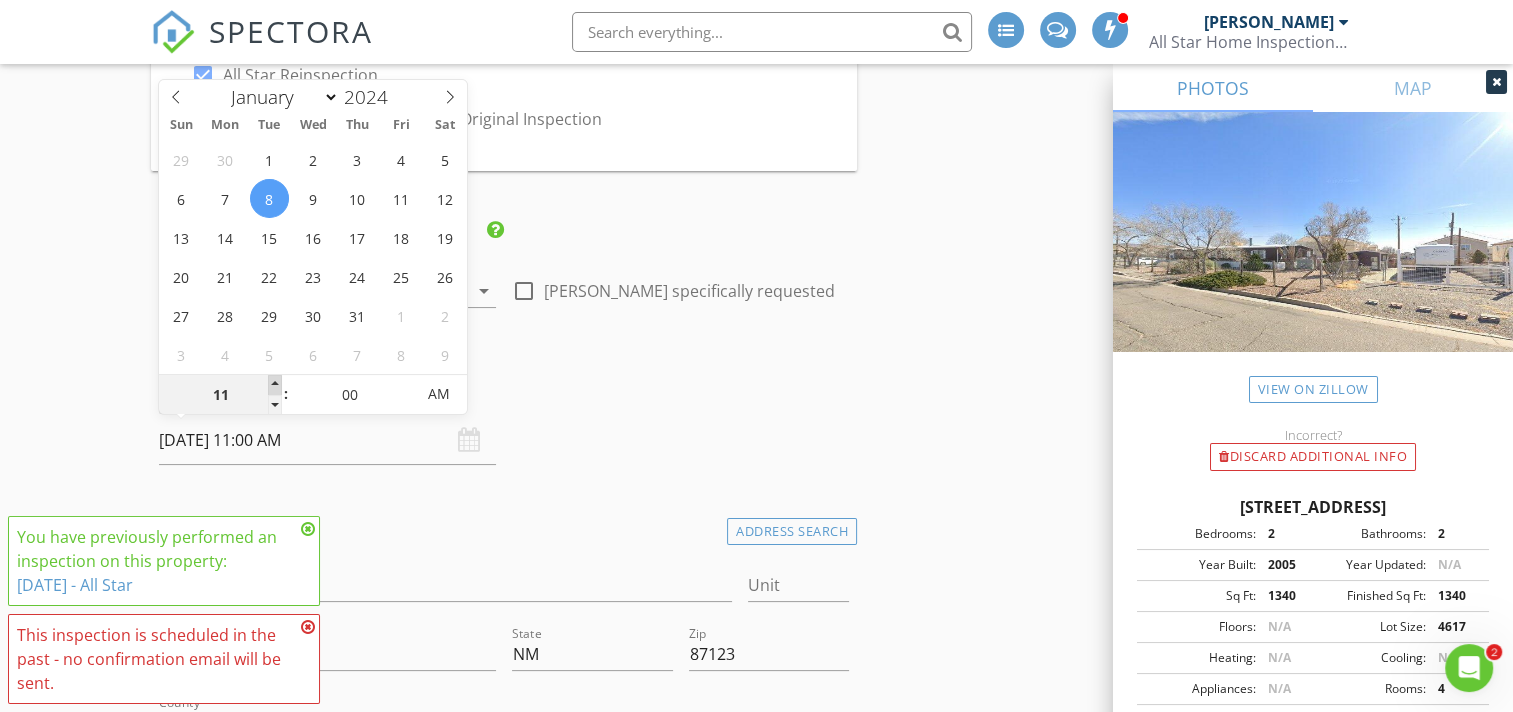 click at bounding box center (275, 385) 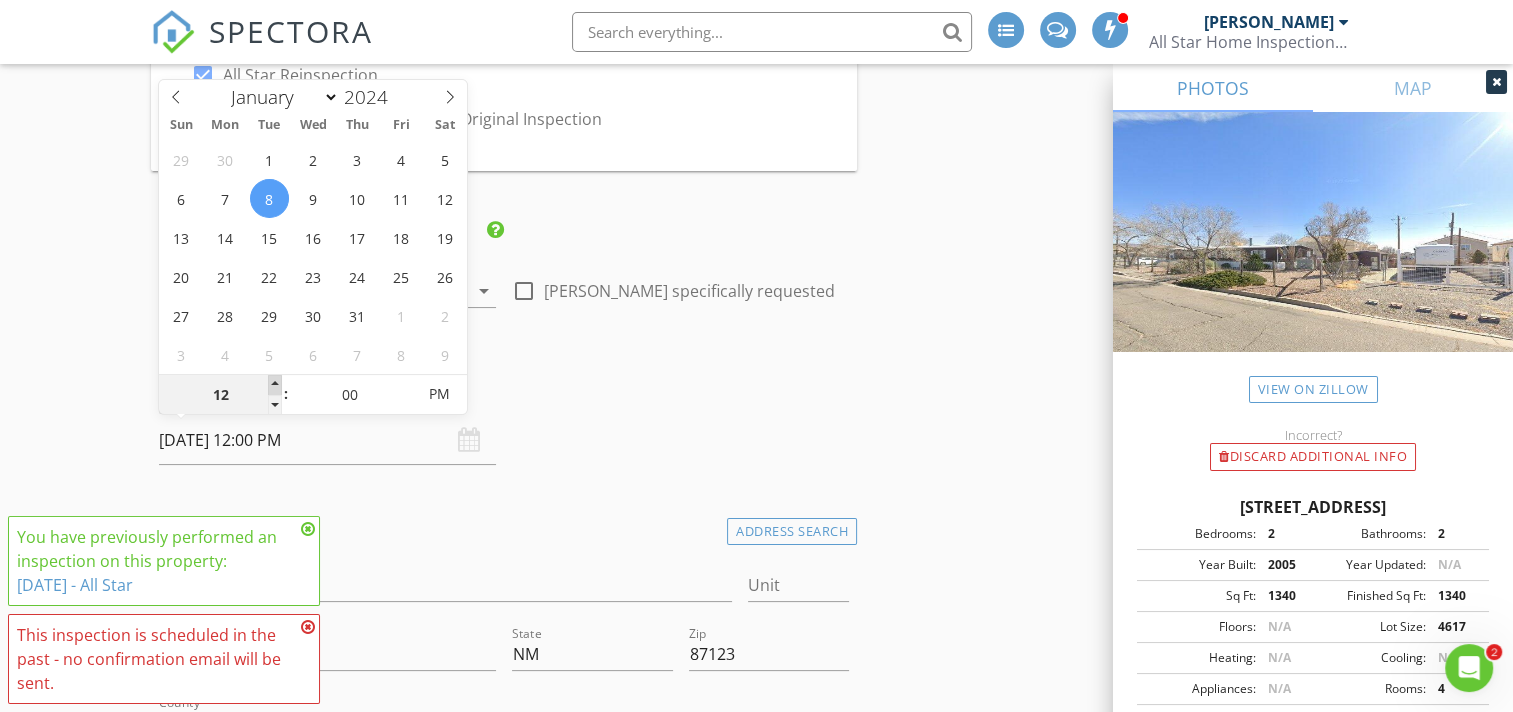 click at bounding box center (275, 385) 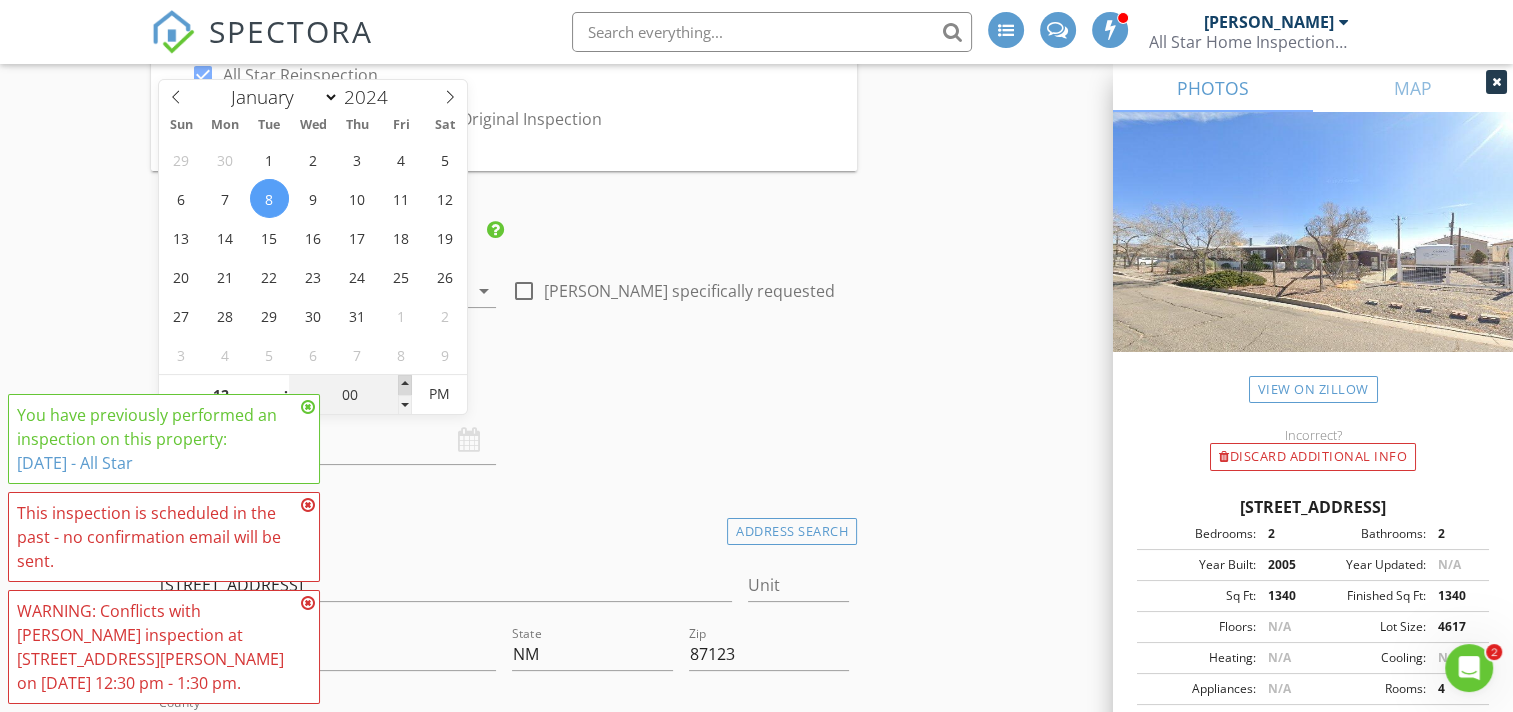 type on "05" 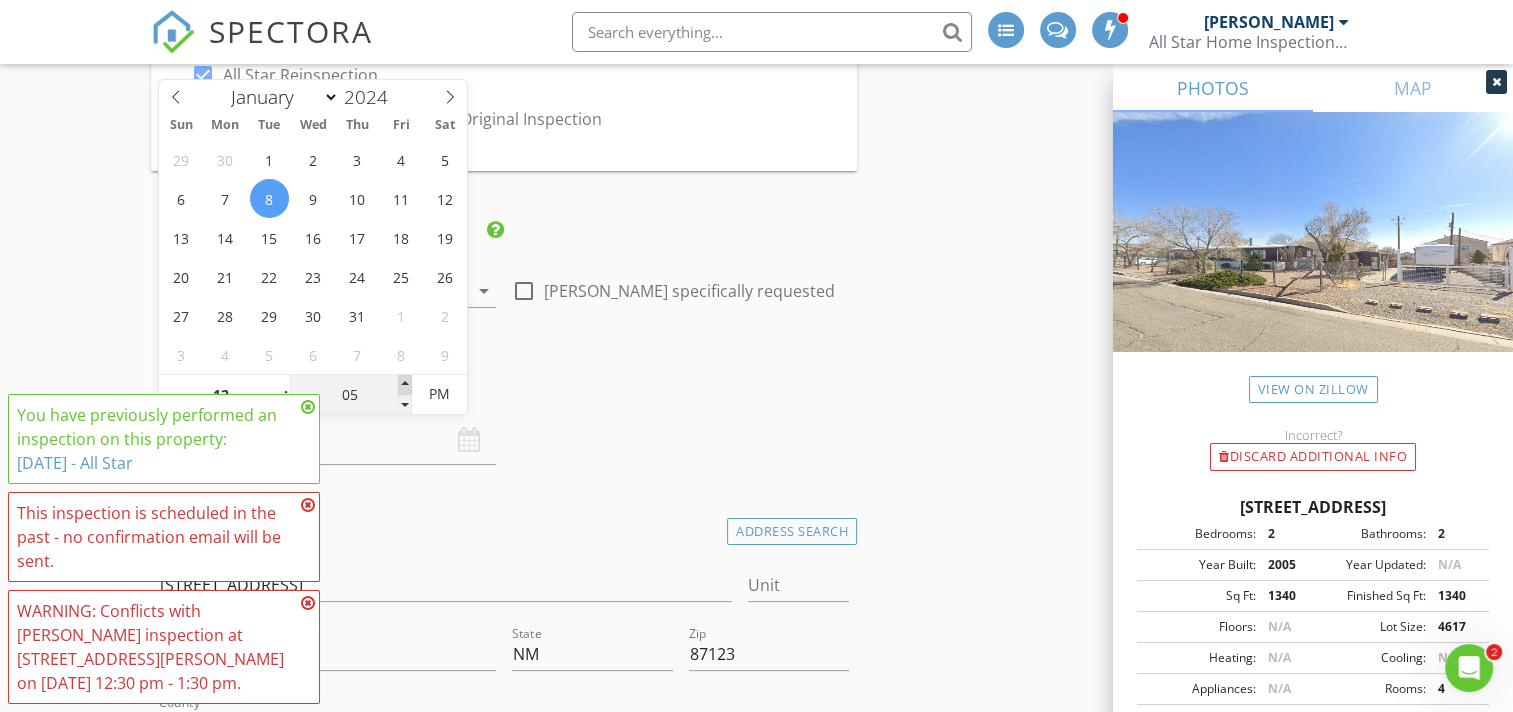 click at bounding box center [405, 385] 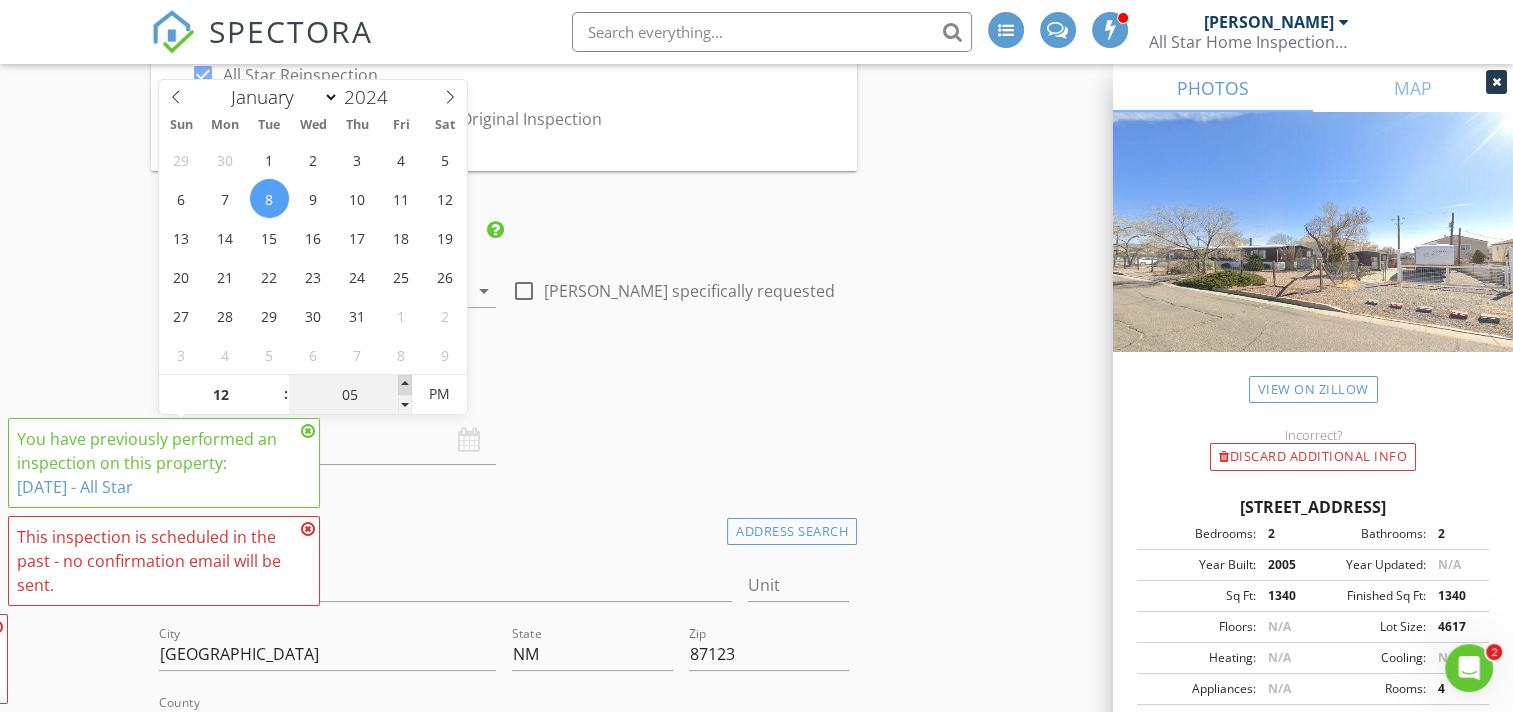 type on "10" 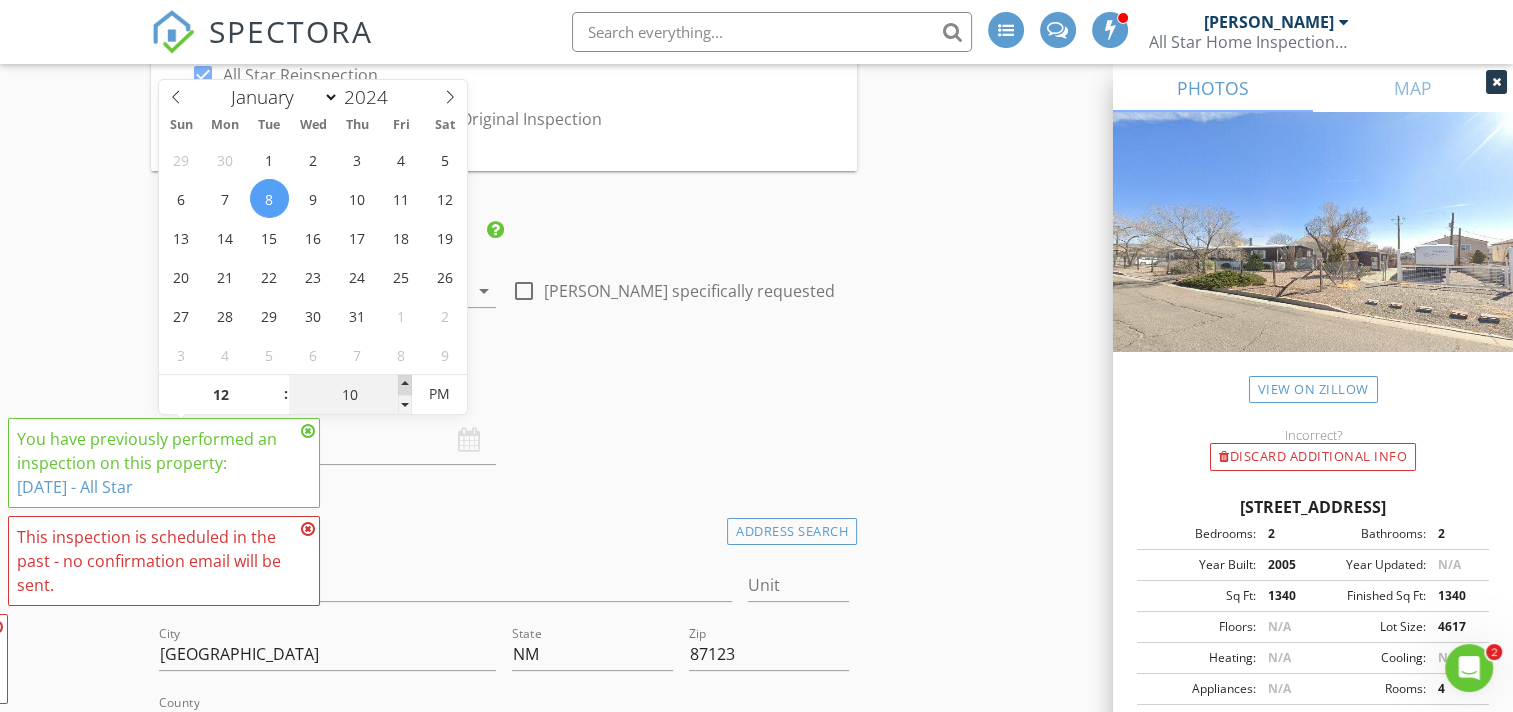 click at bounding box center [405, 385] 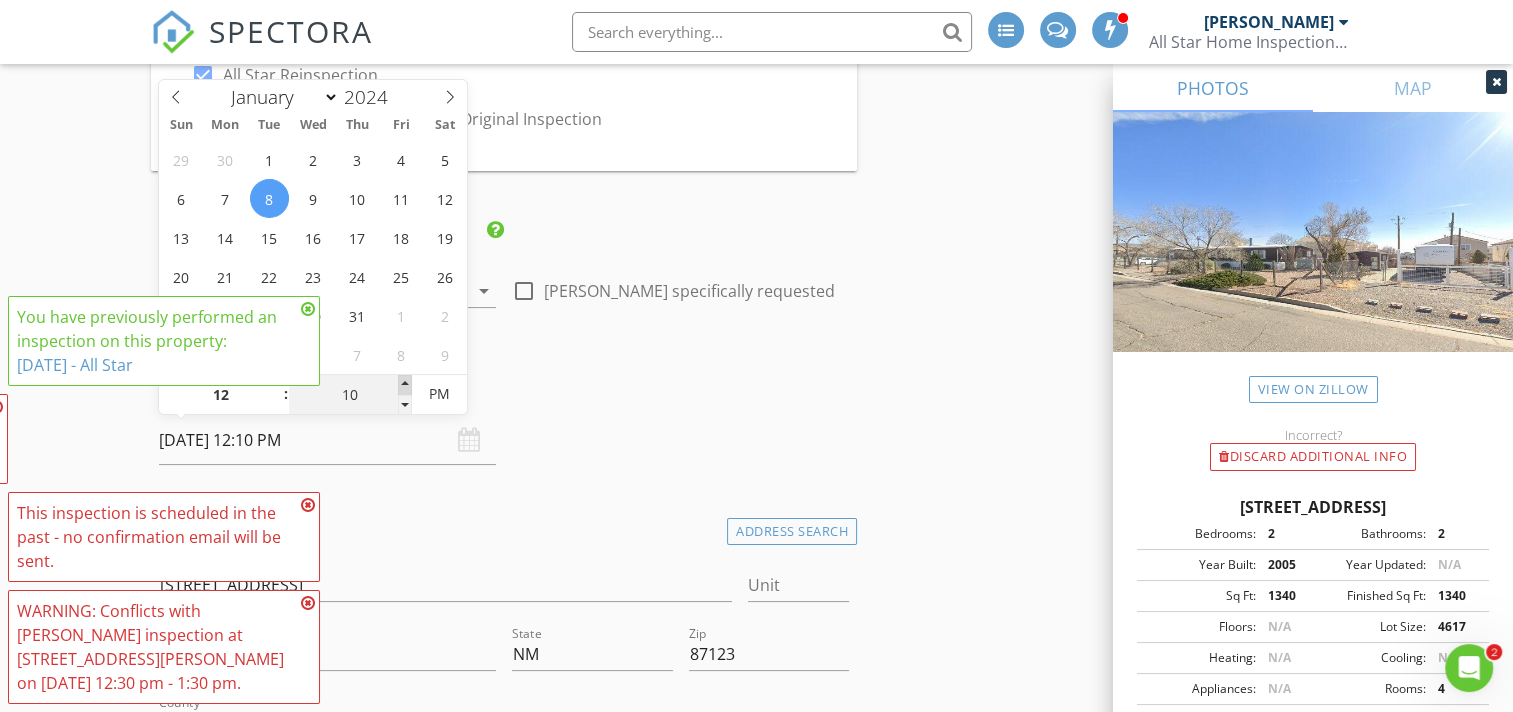 type on "15" 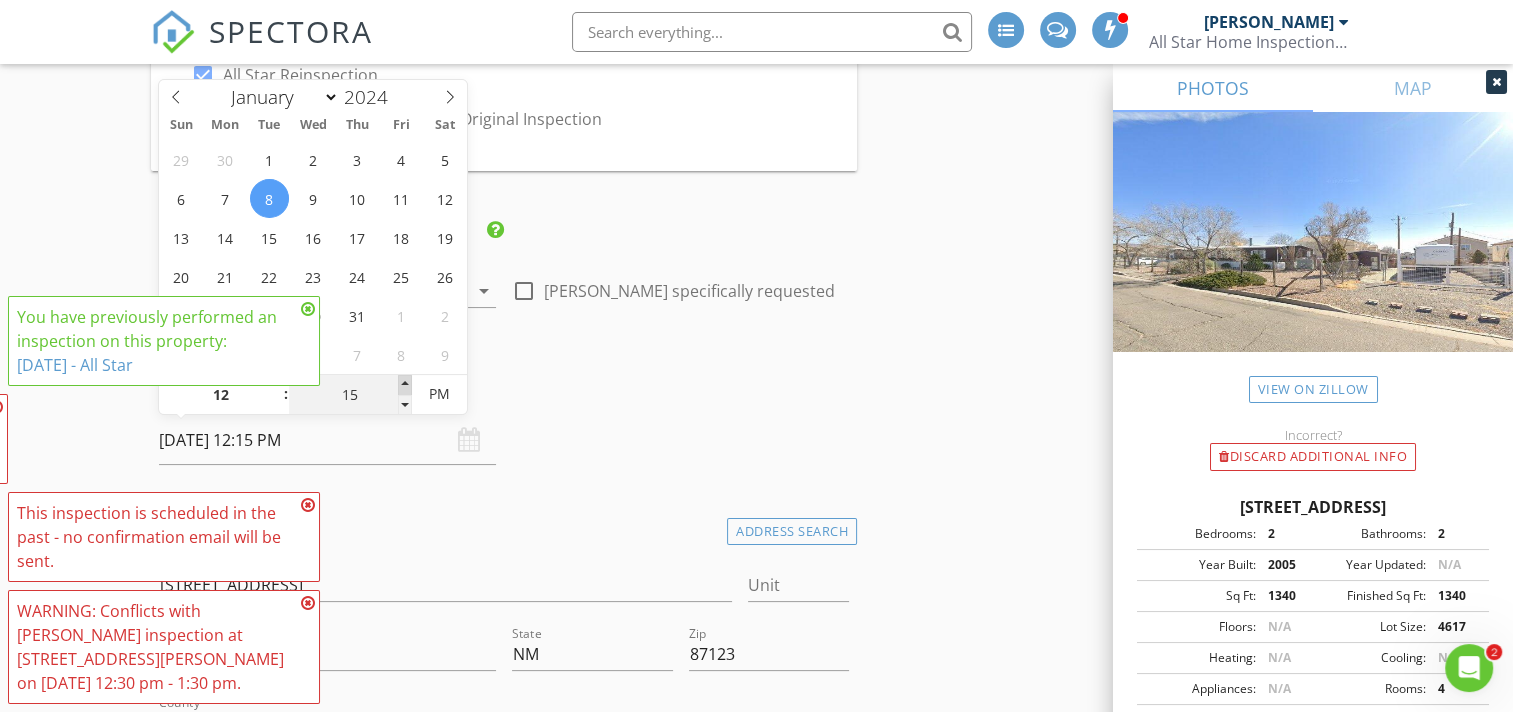click at bounding box center (405, 385) 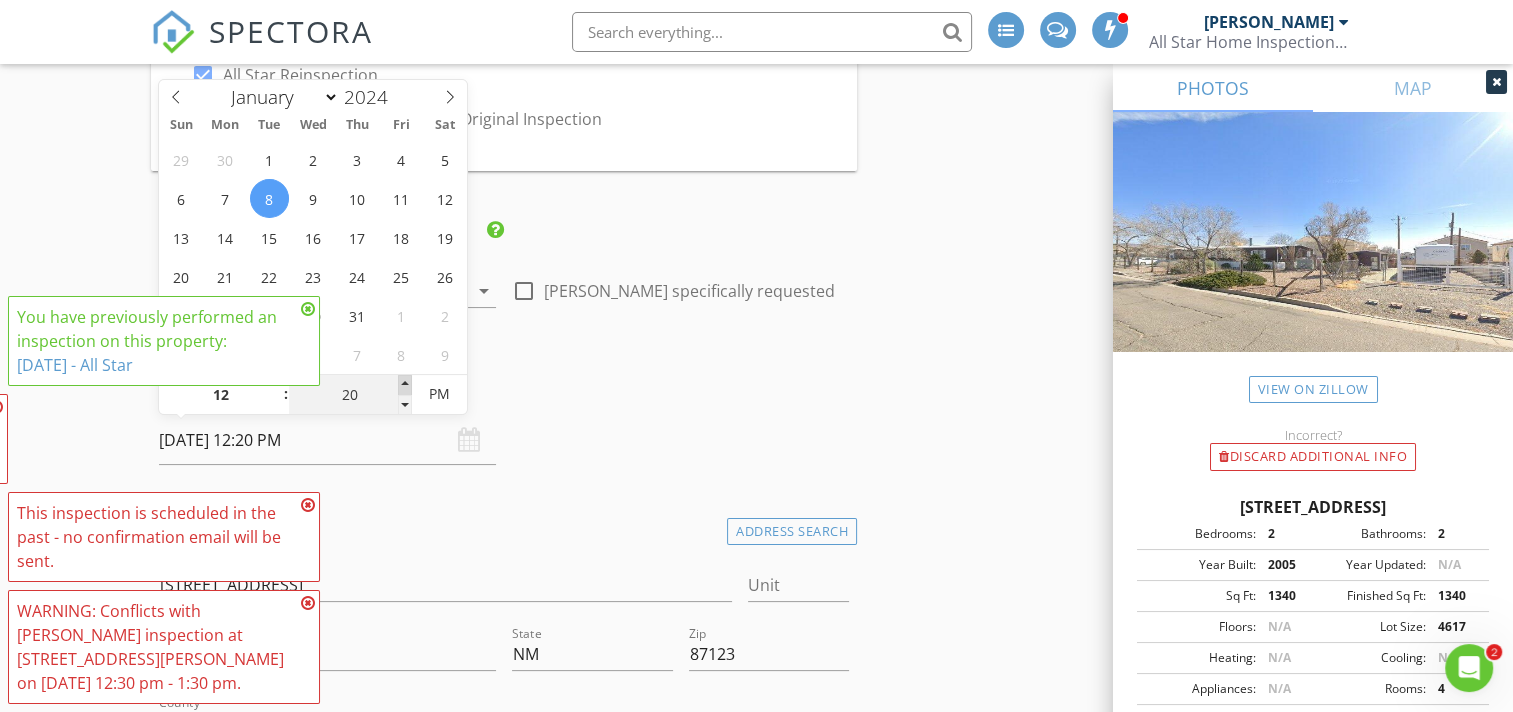 click at bounding box center (405, 385) 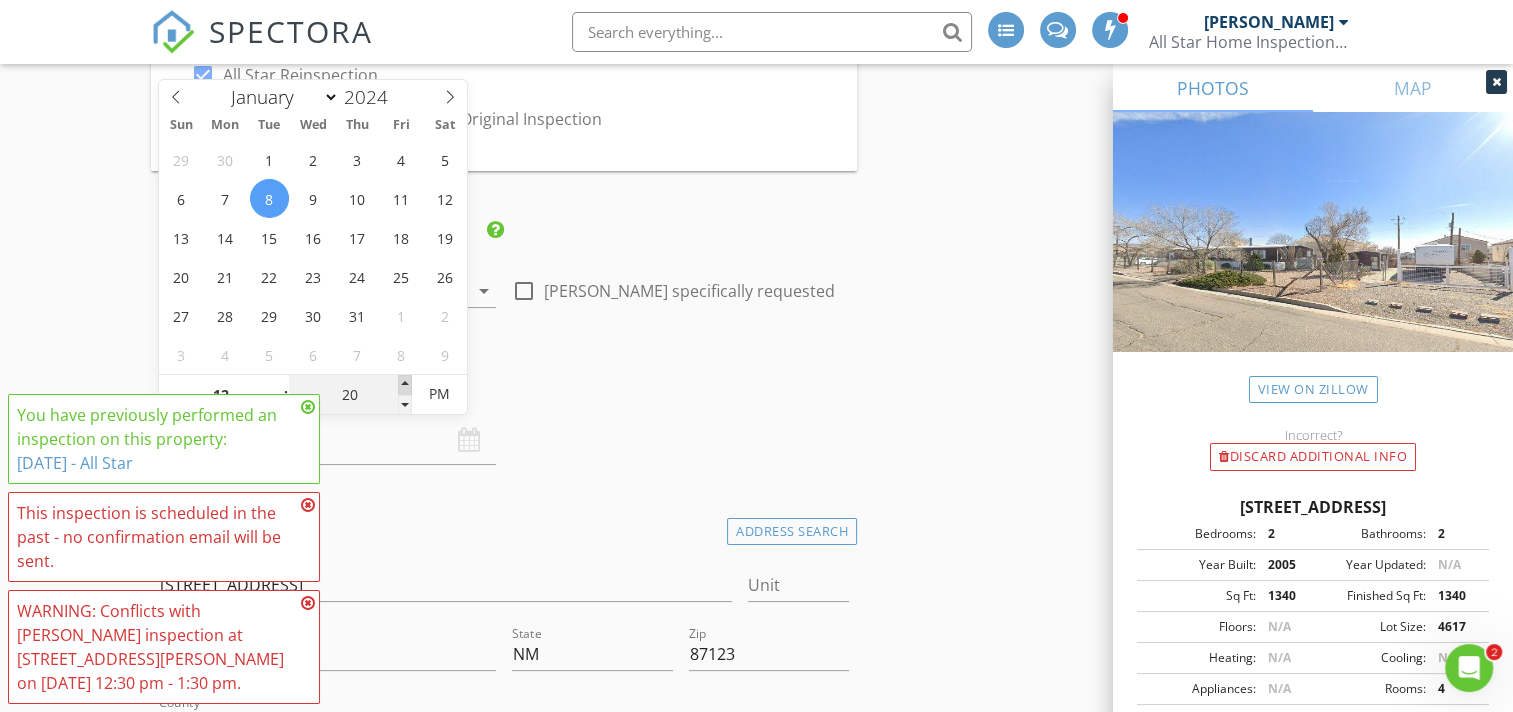 type on "25" 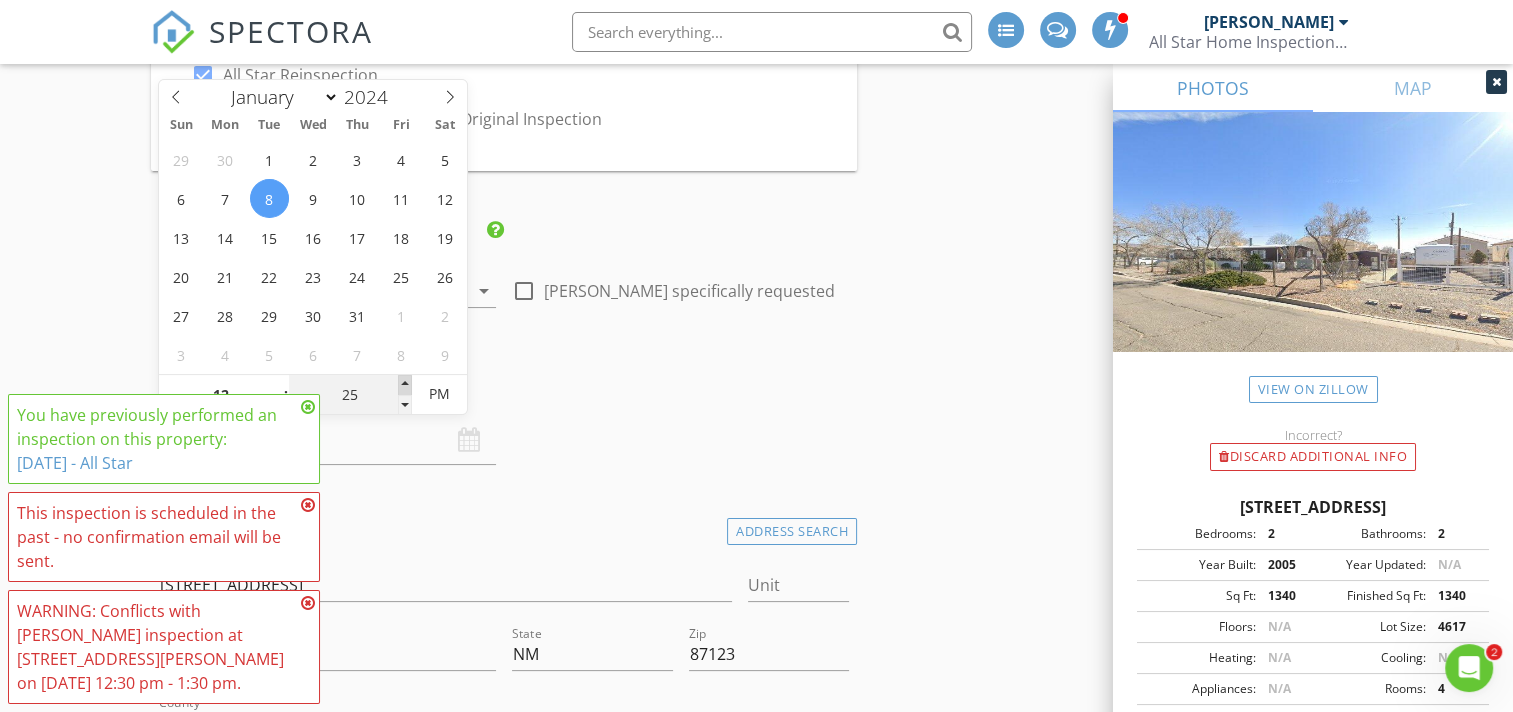 click at bounding box center [405, 385] 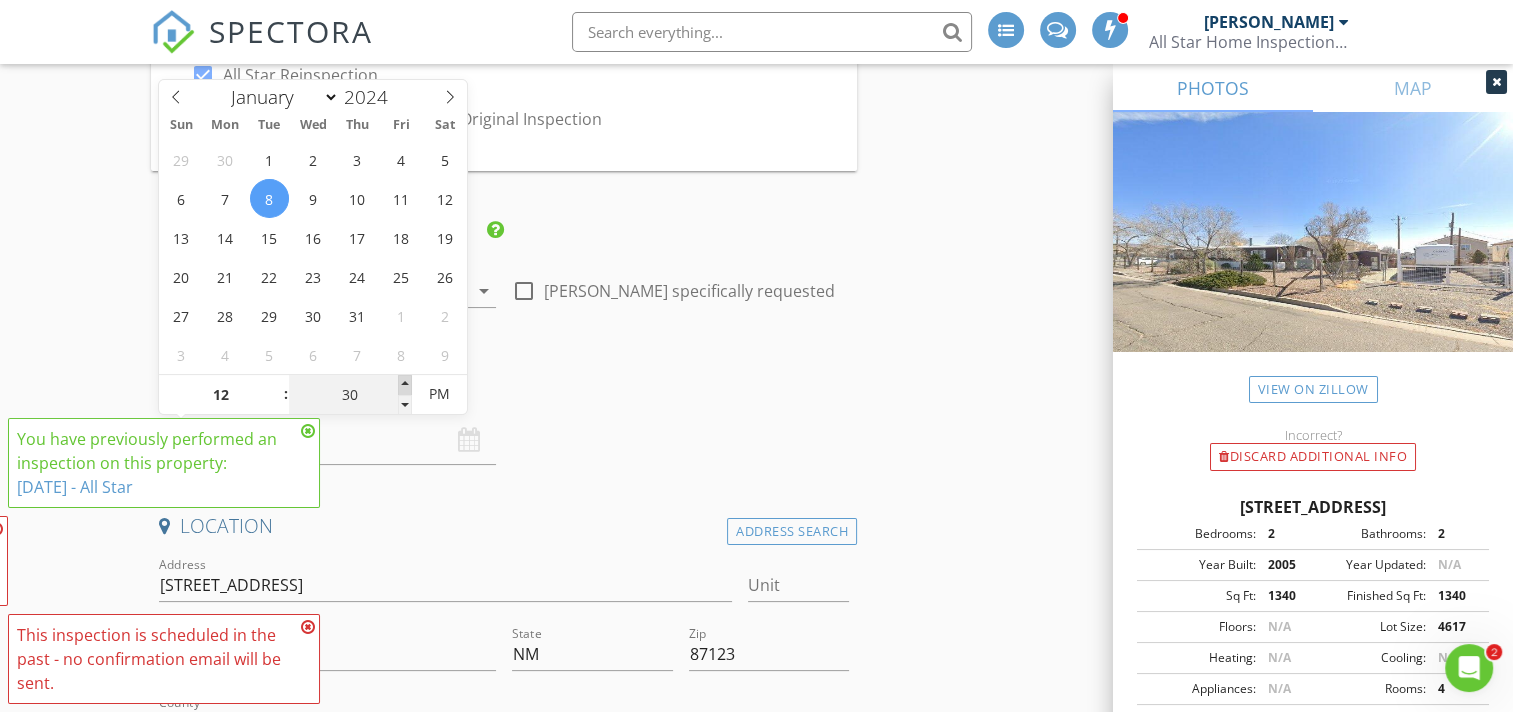 click at bounding box center [405, 385] 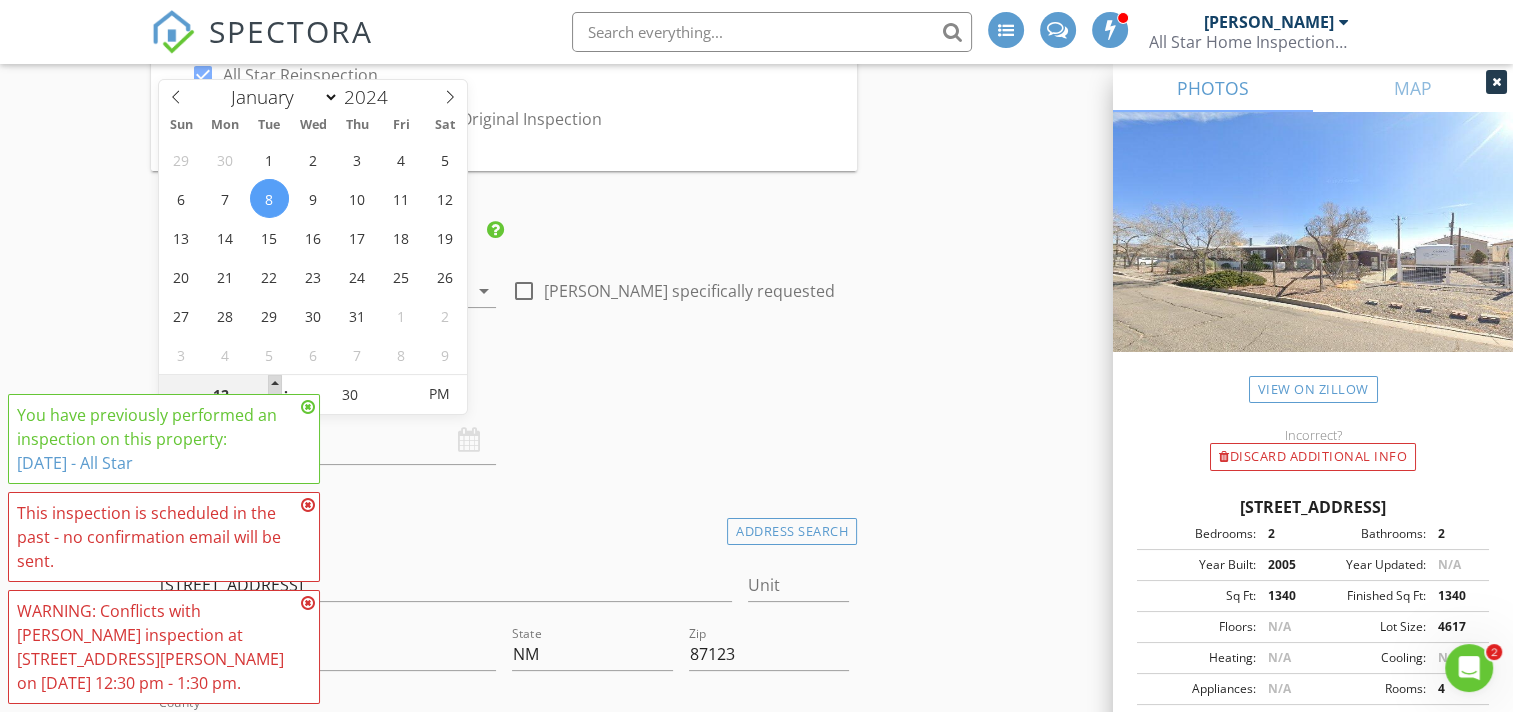 type on "01" 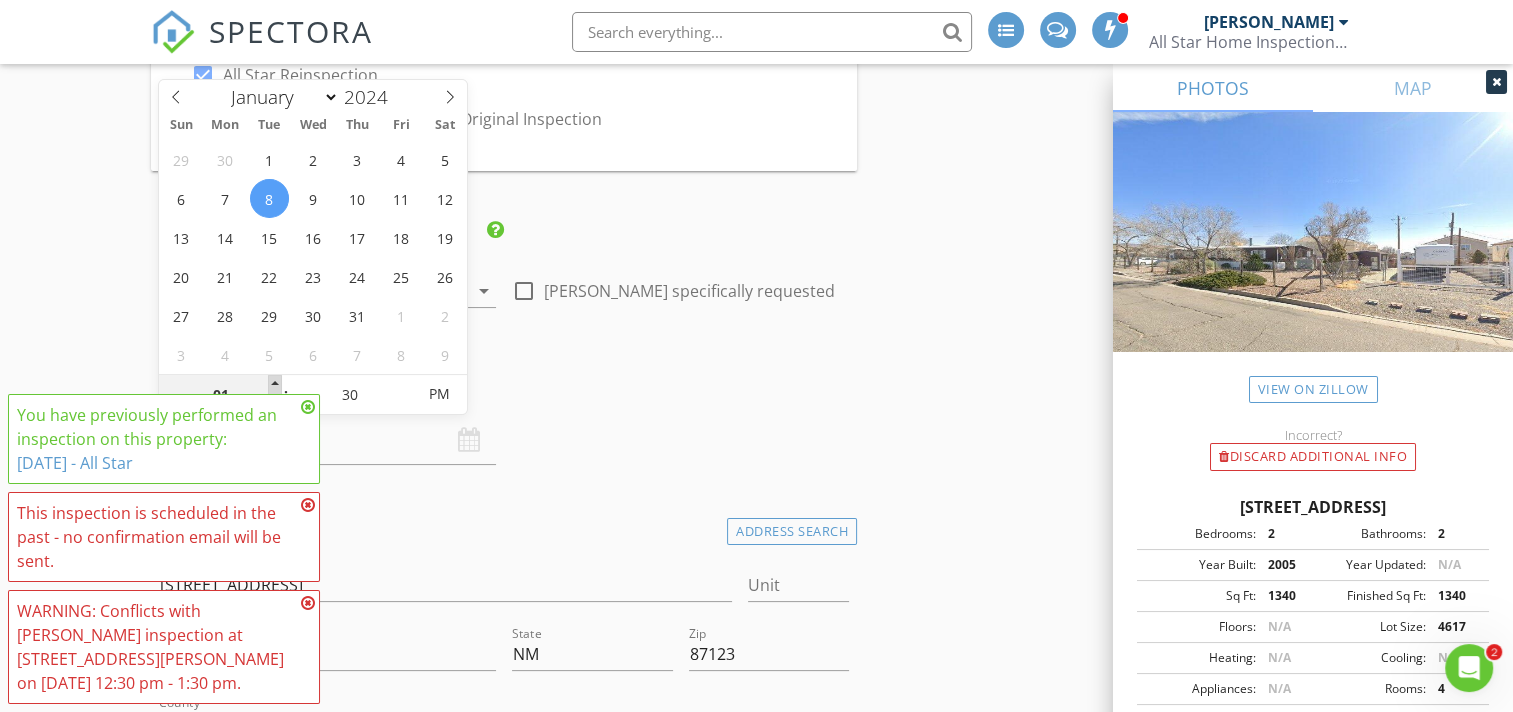 click at bounding box center (275, 385) 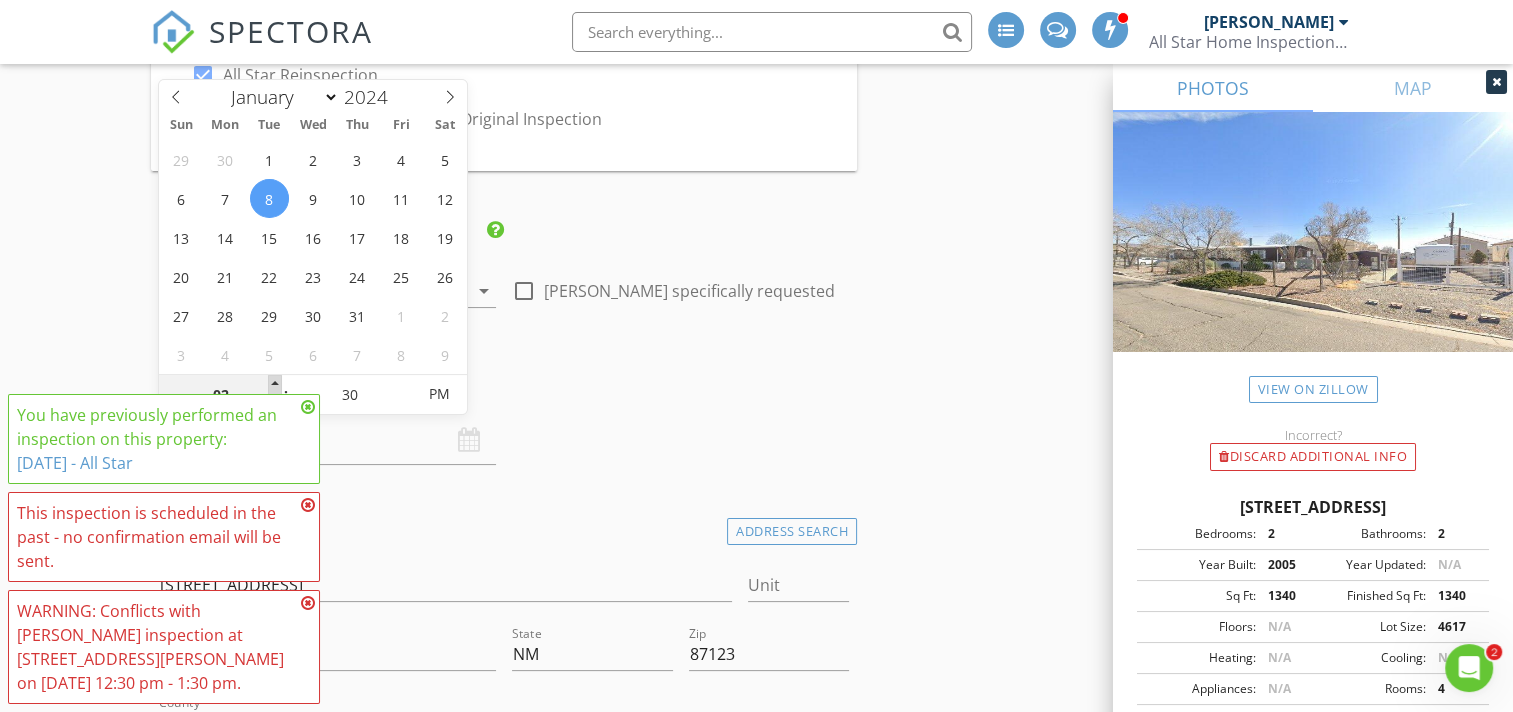 click at bounding box center (275, 385) 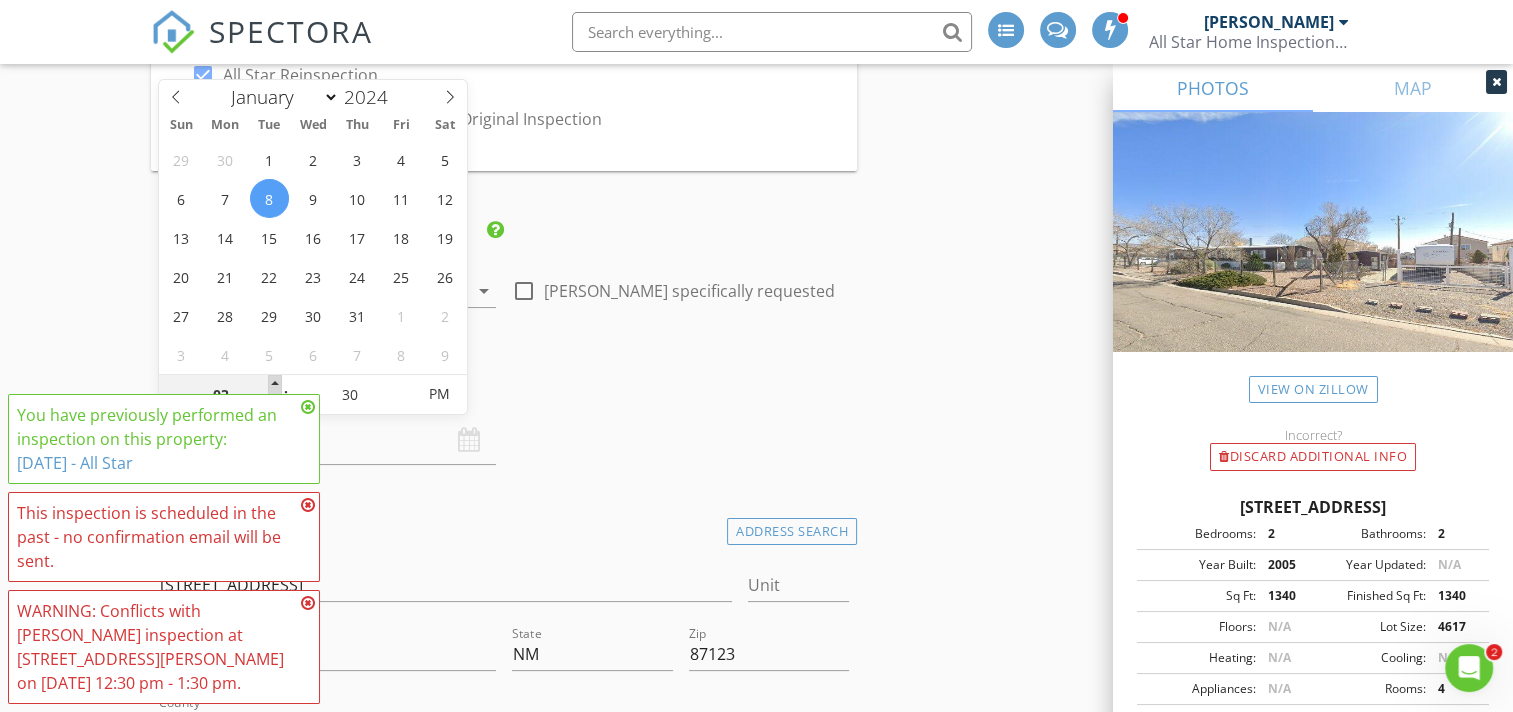 click at bounding box center [275, 385] 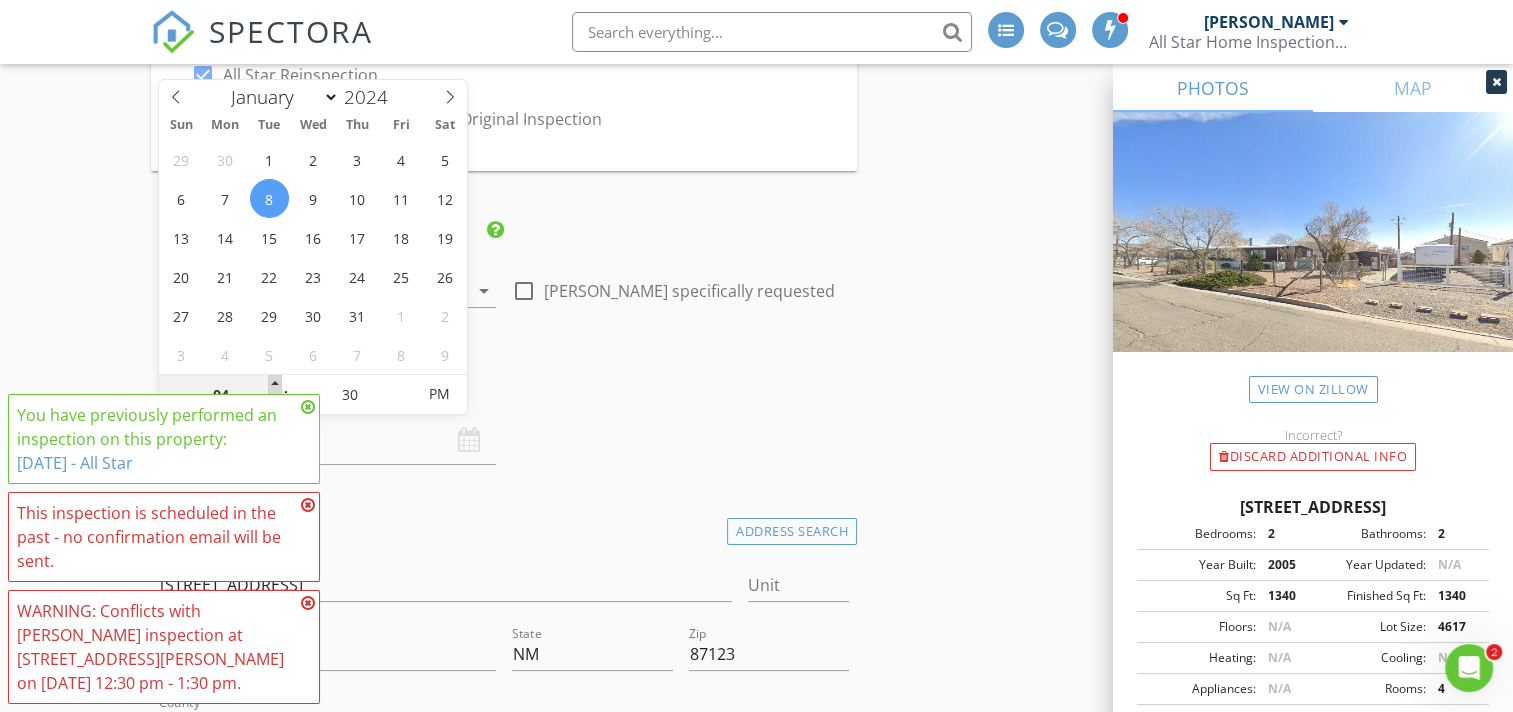 click at bounding box center (275, 385) 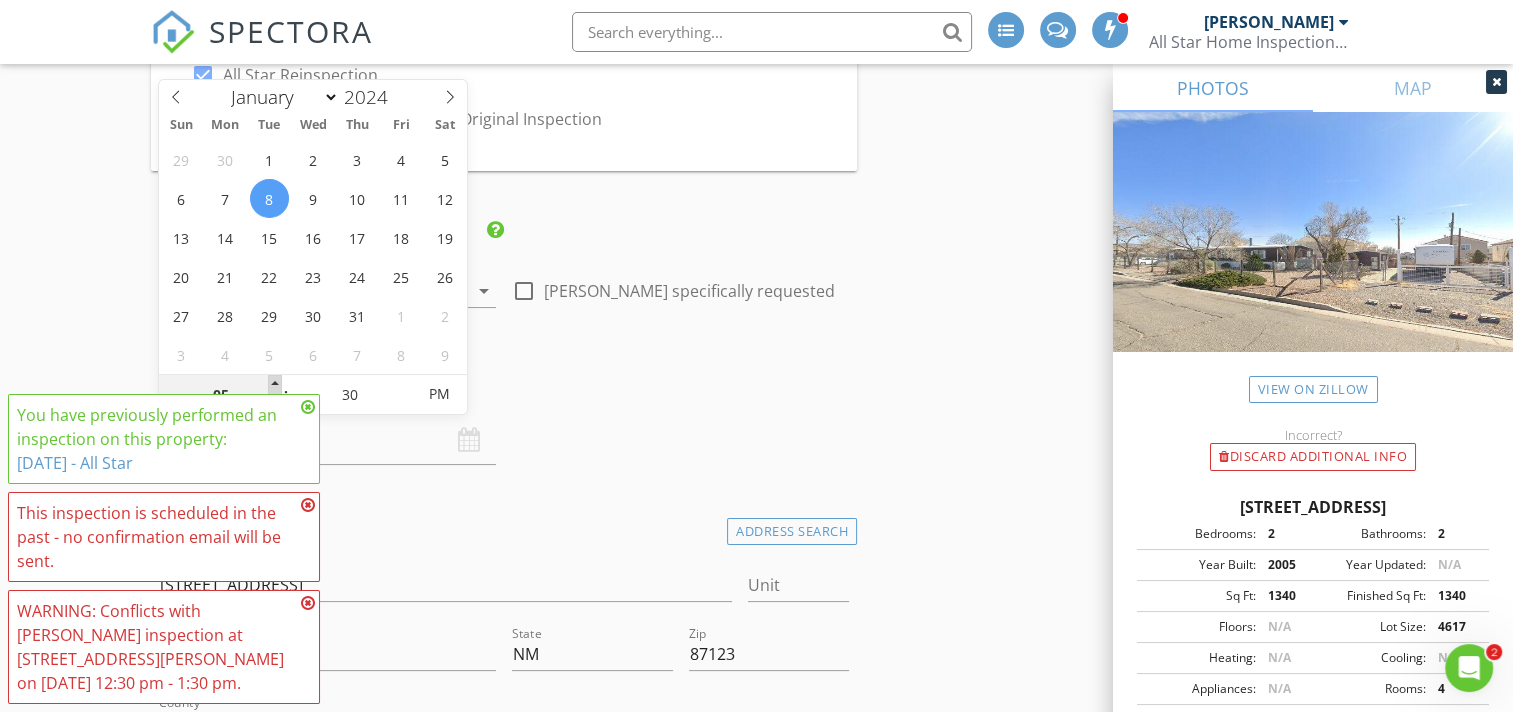 click at bounding box center (275, 385) 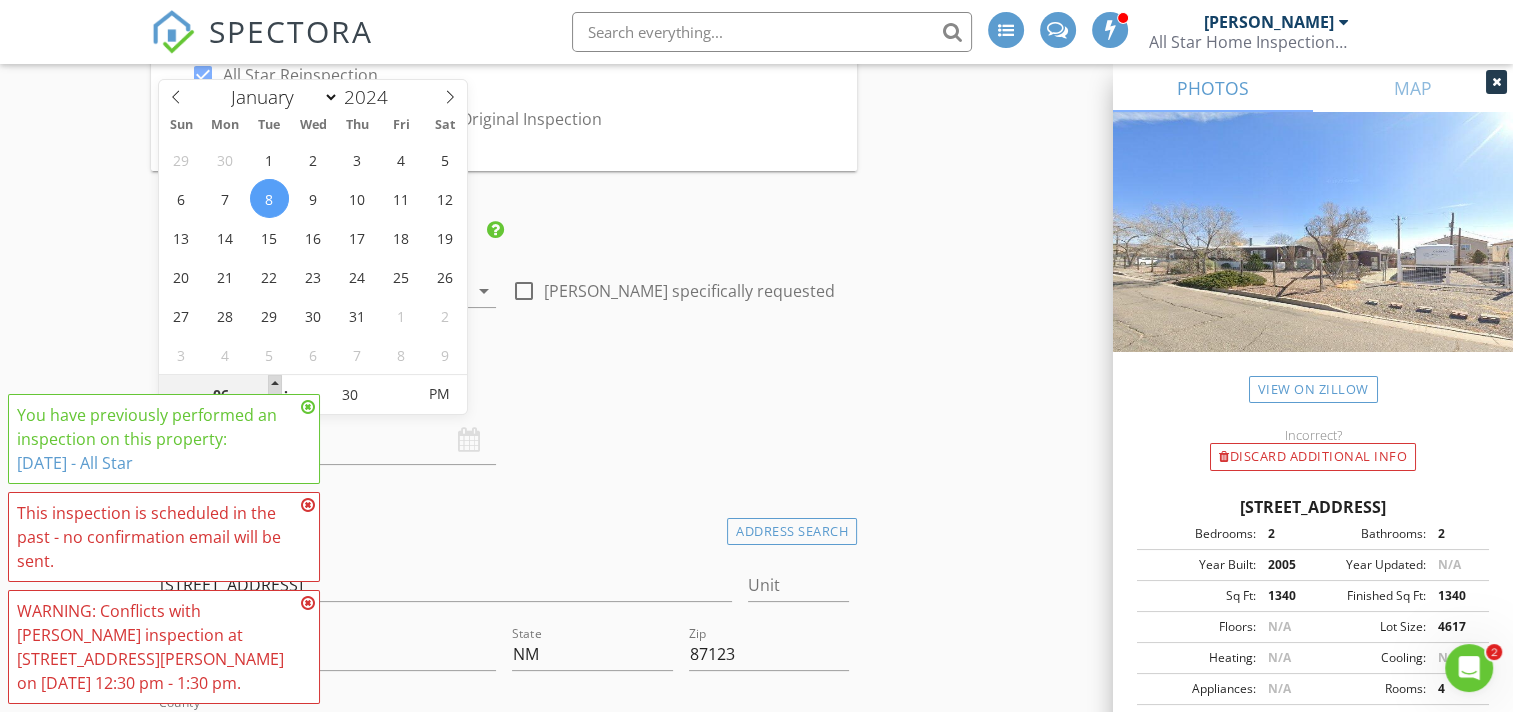 click at bounding box center [275, 385] 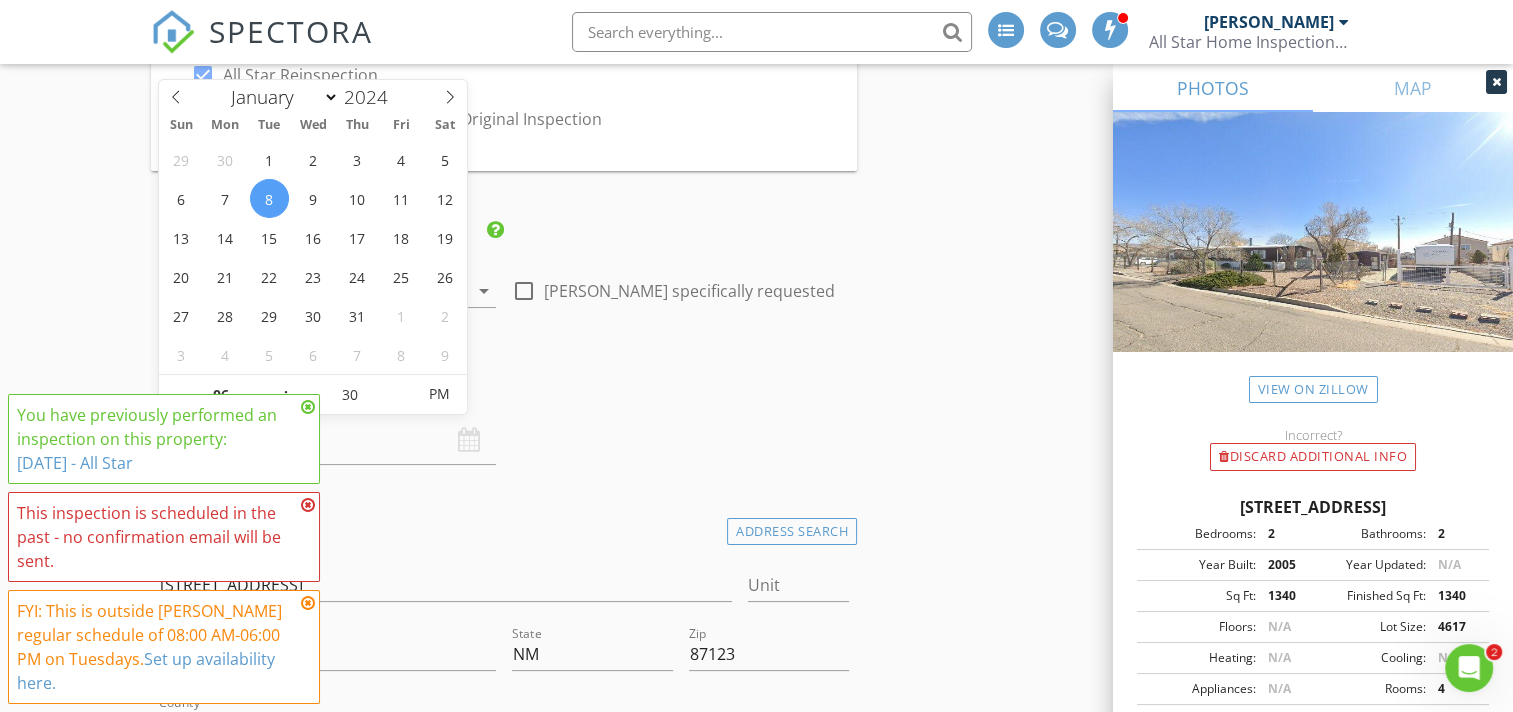 click at bounding box center [308, 407] 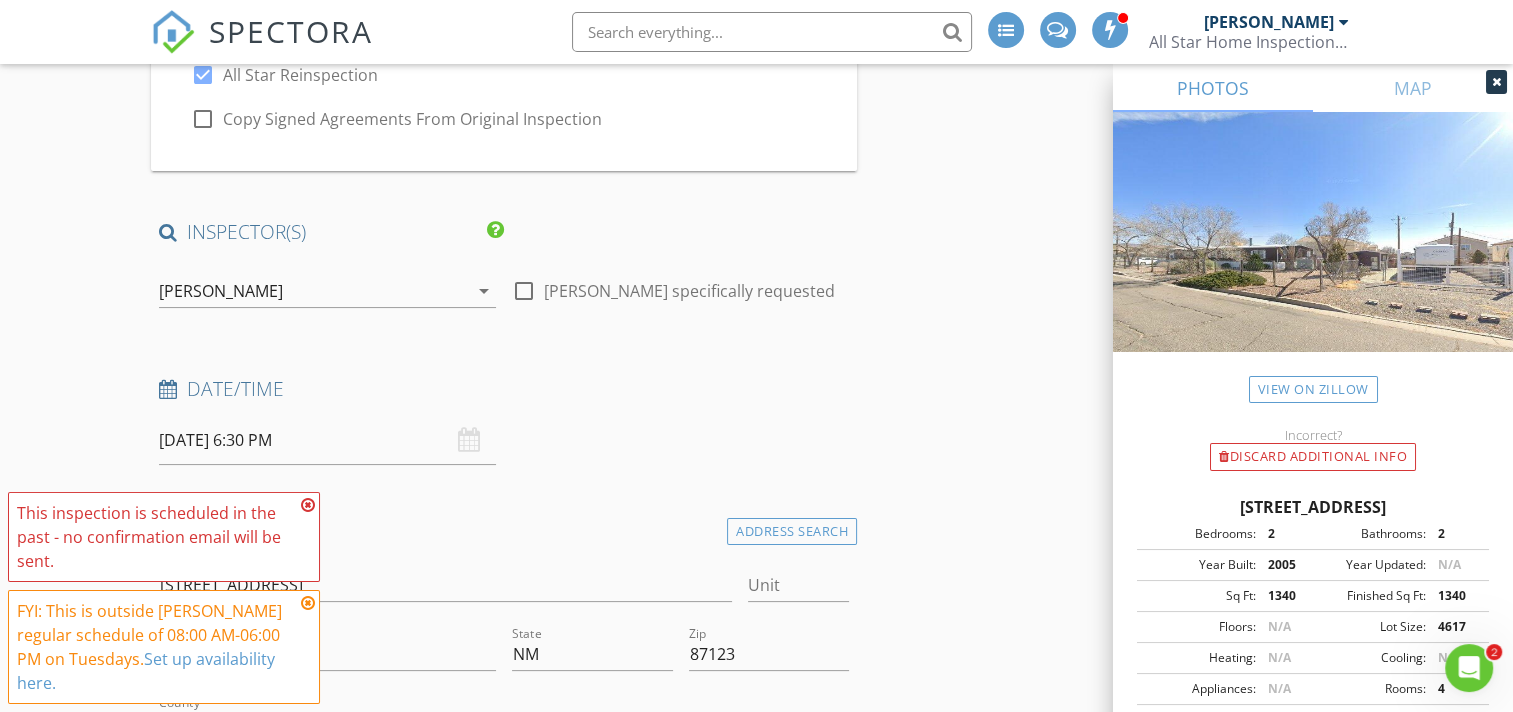 click on "10/08/2024 6:30 PM" at bounding box center (327, 440) 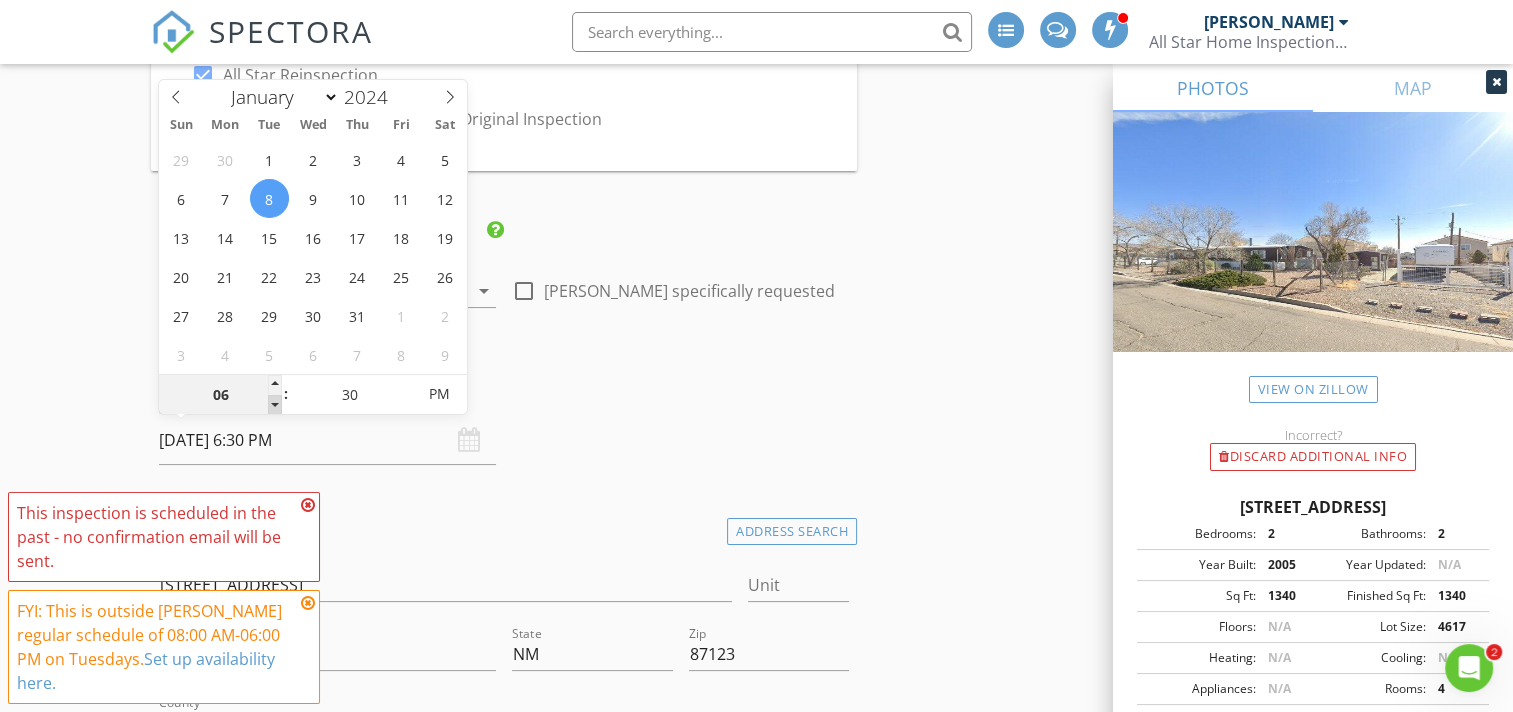 type on "05" 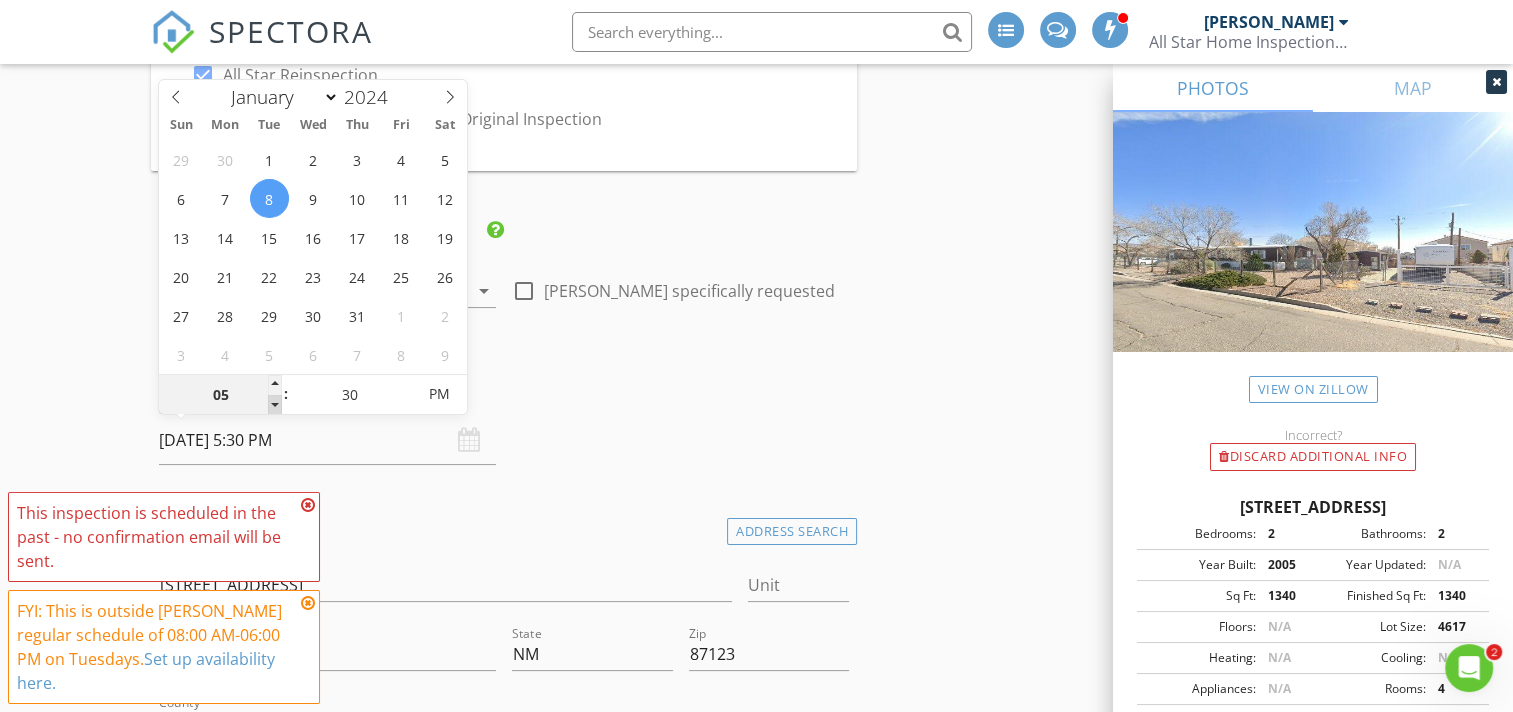 click at bounding box center [275, 405] 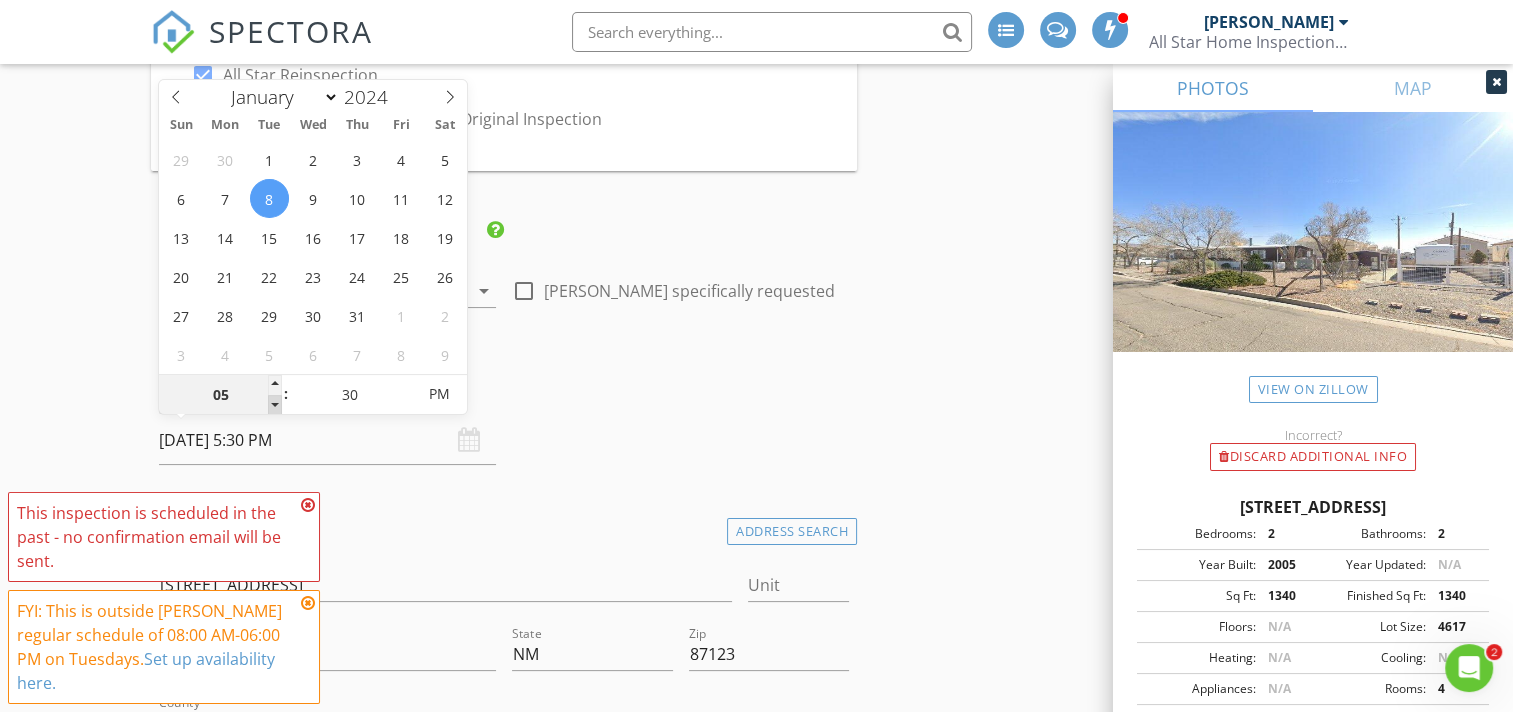 type on "04" 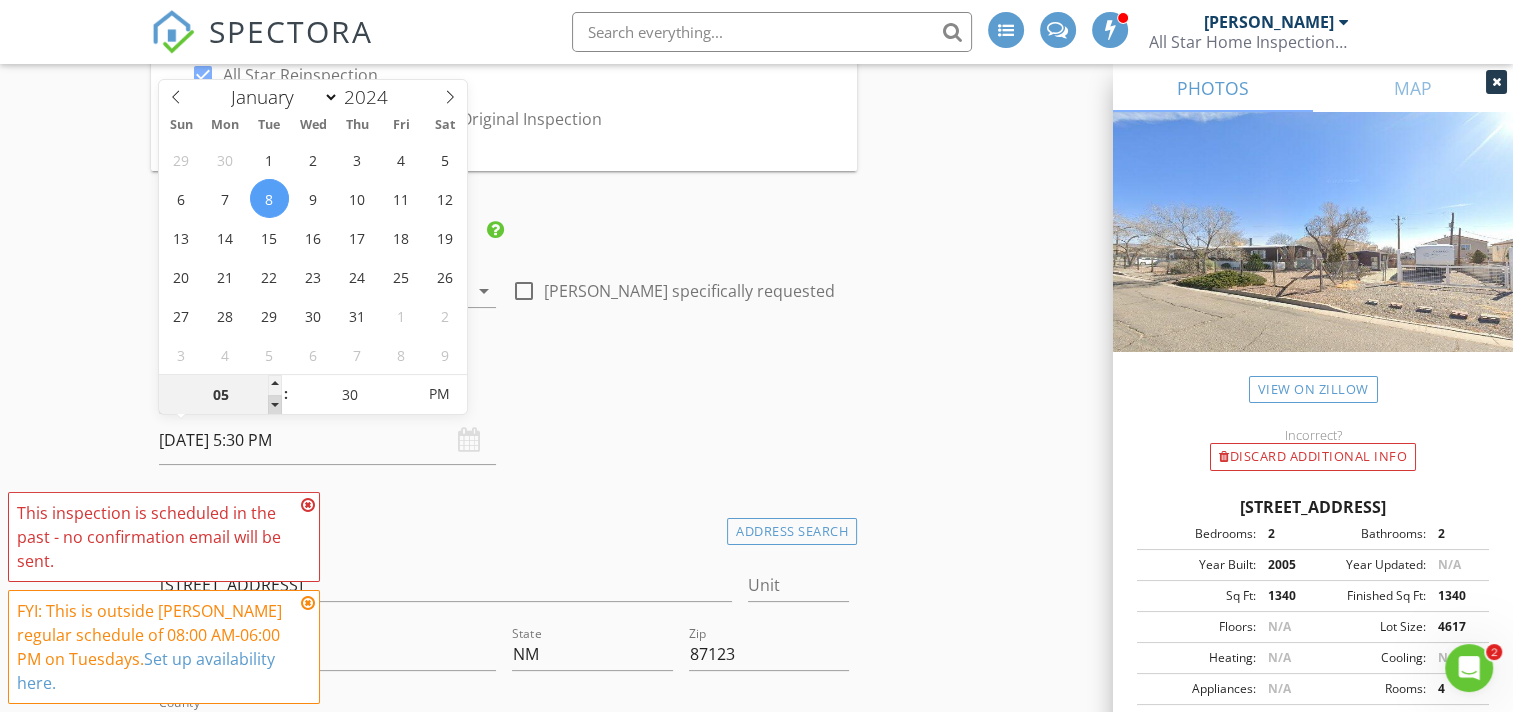 type on "10/08/2024 4:30 PM" 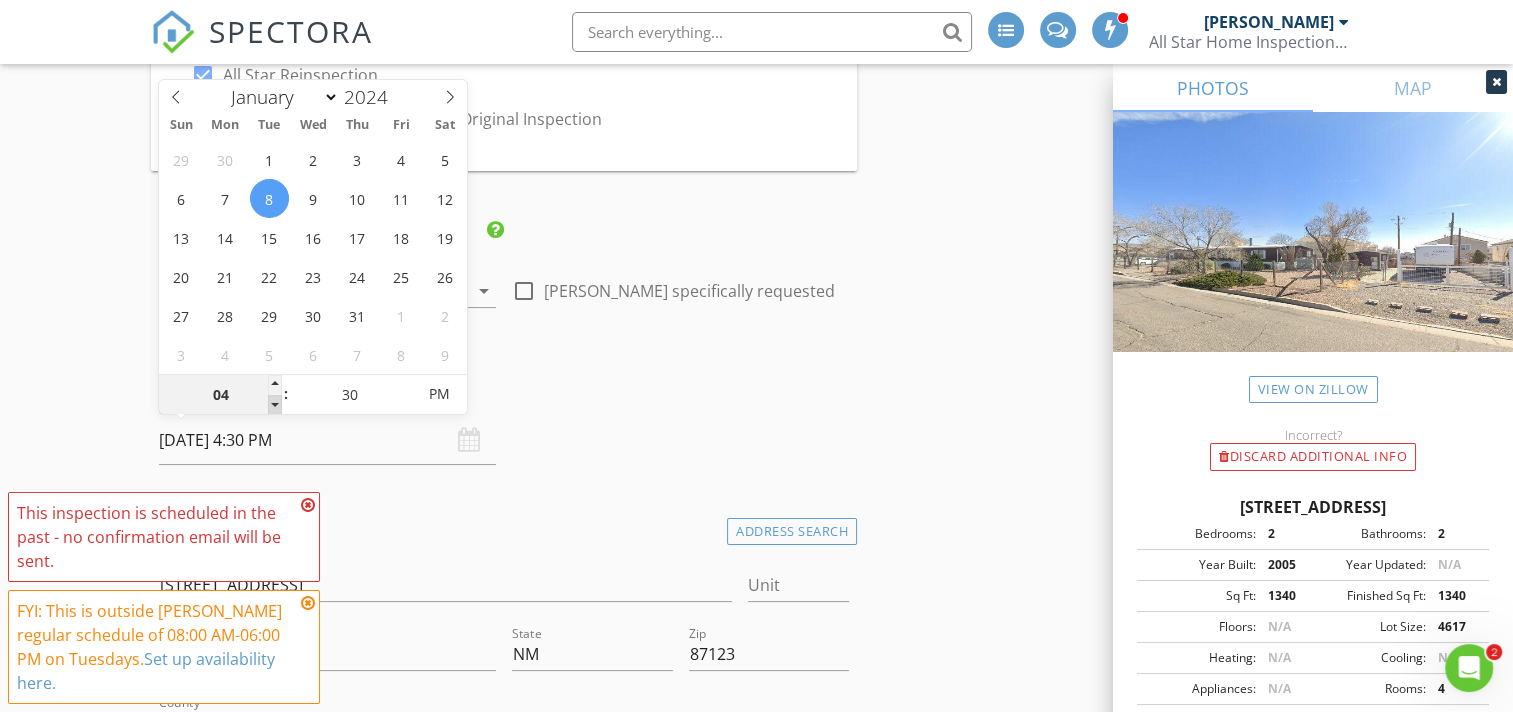 click at bounding box center (275, 405) 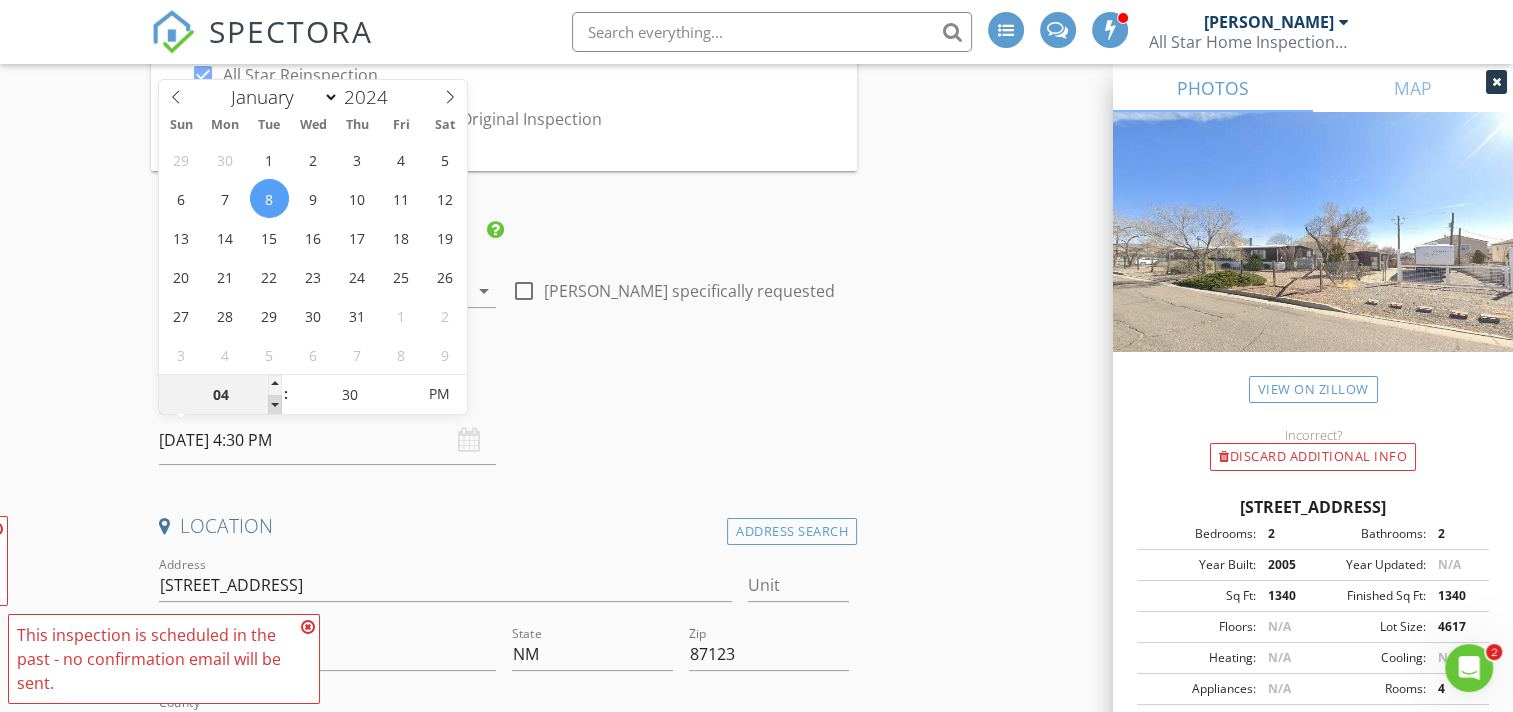 type on "03" 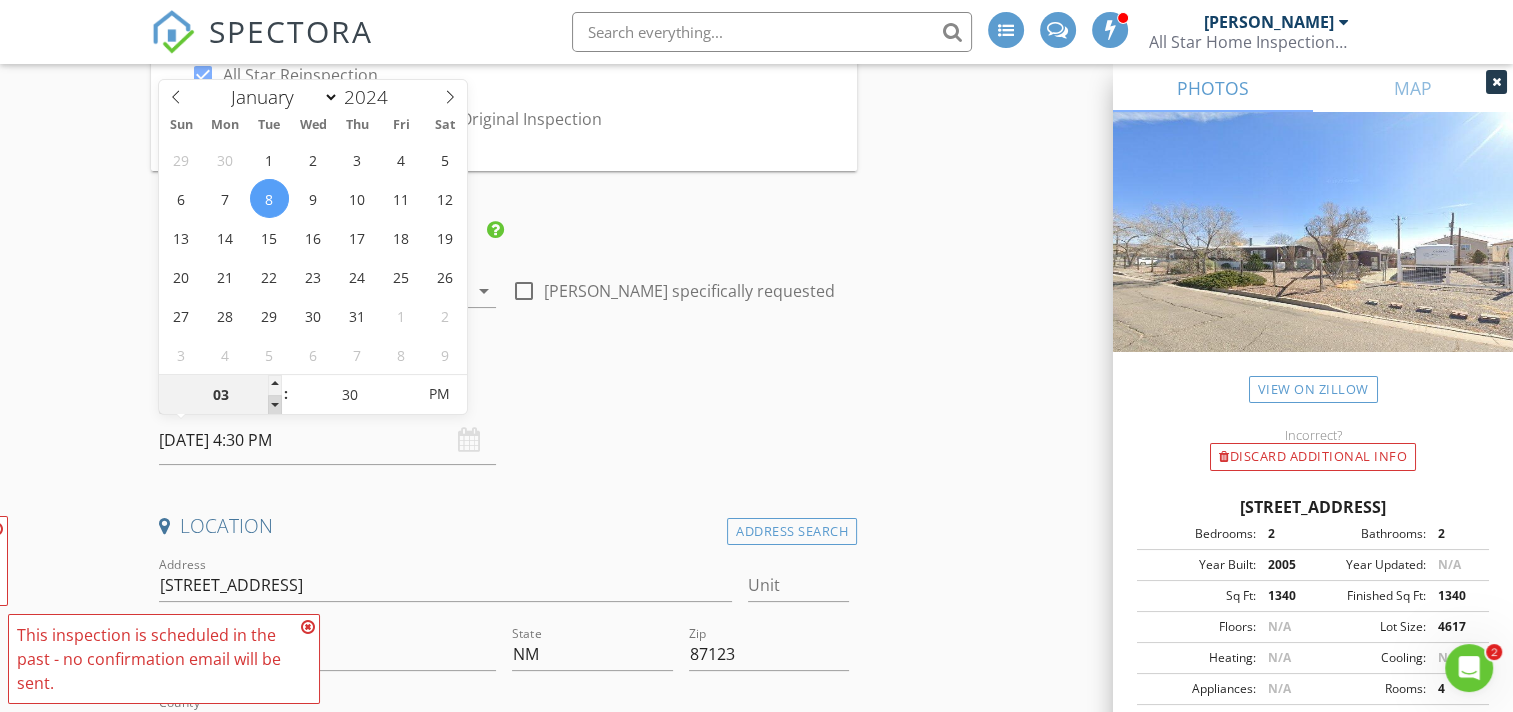 type on "[DATE] 3:30 PM" 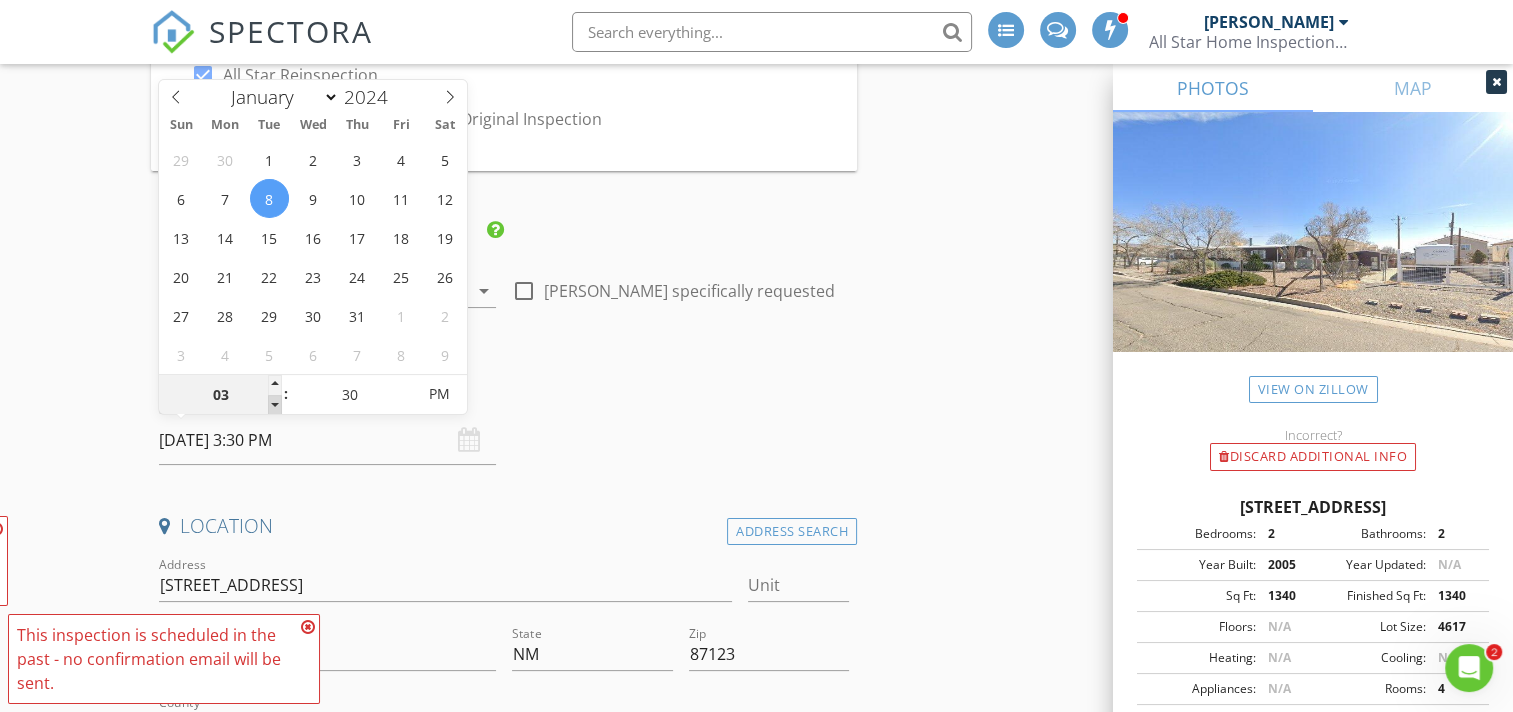 click at bounding box center (275, 405) 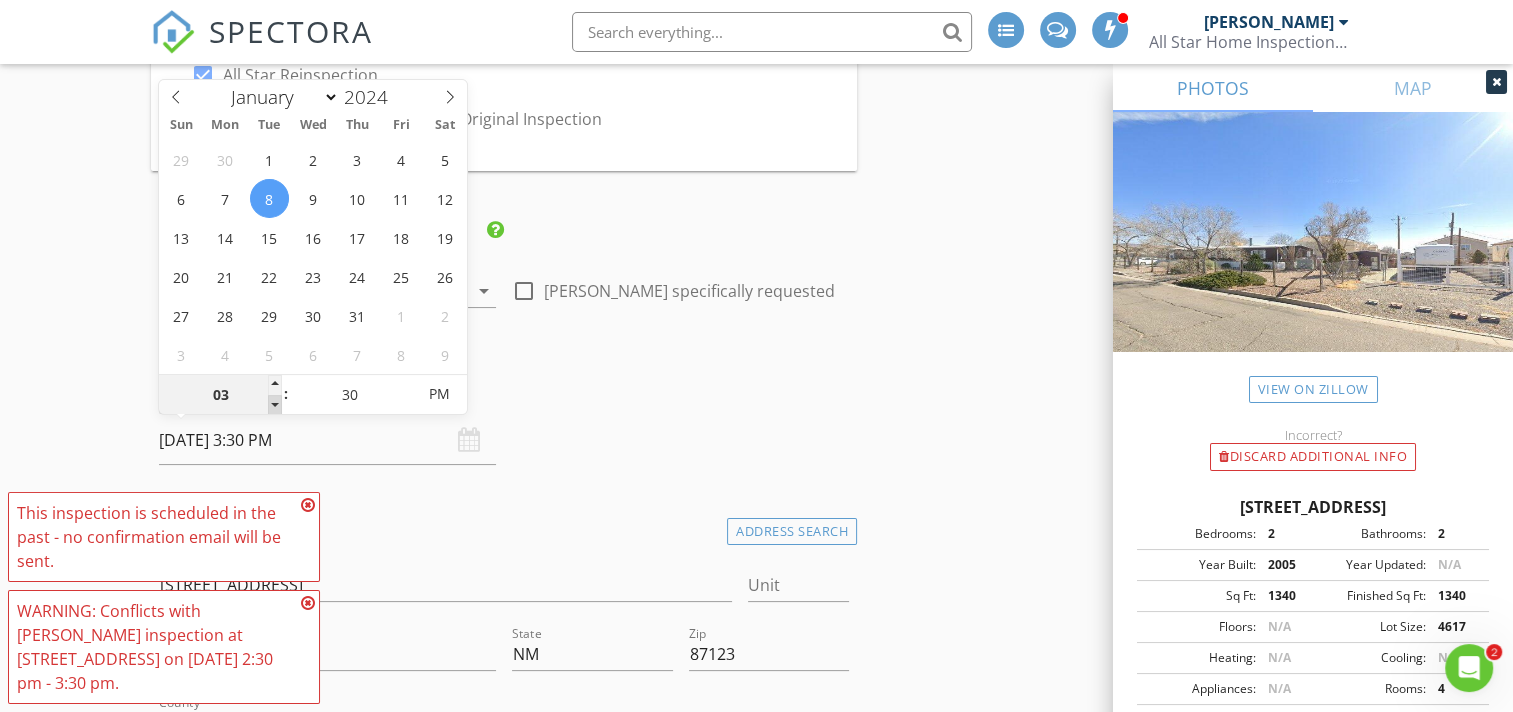 type on "02" 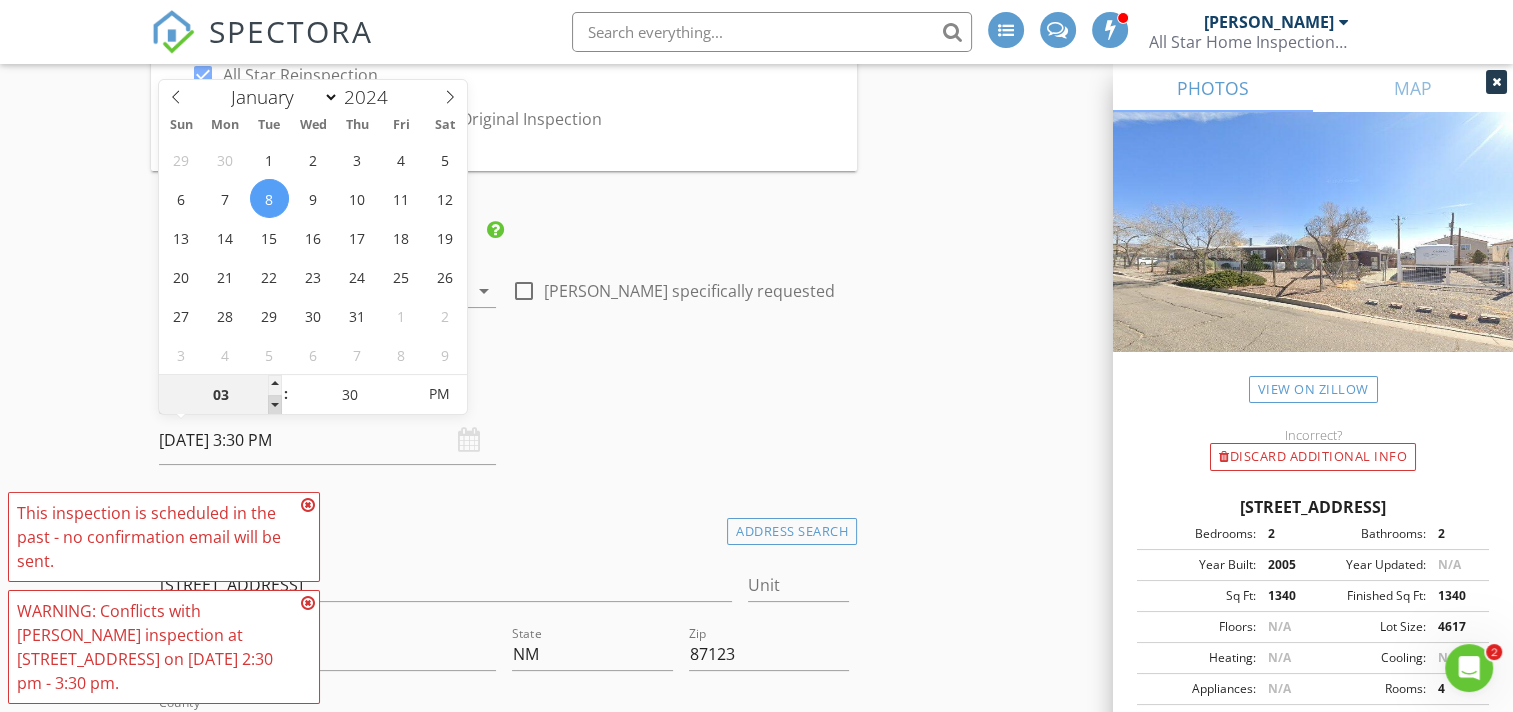 type on "[DATE] 2:30 PM" 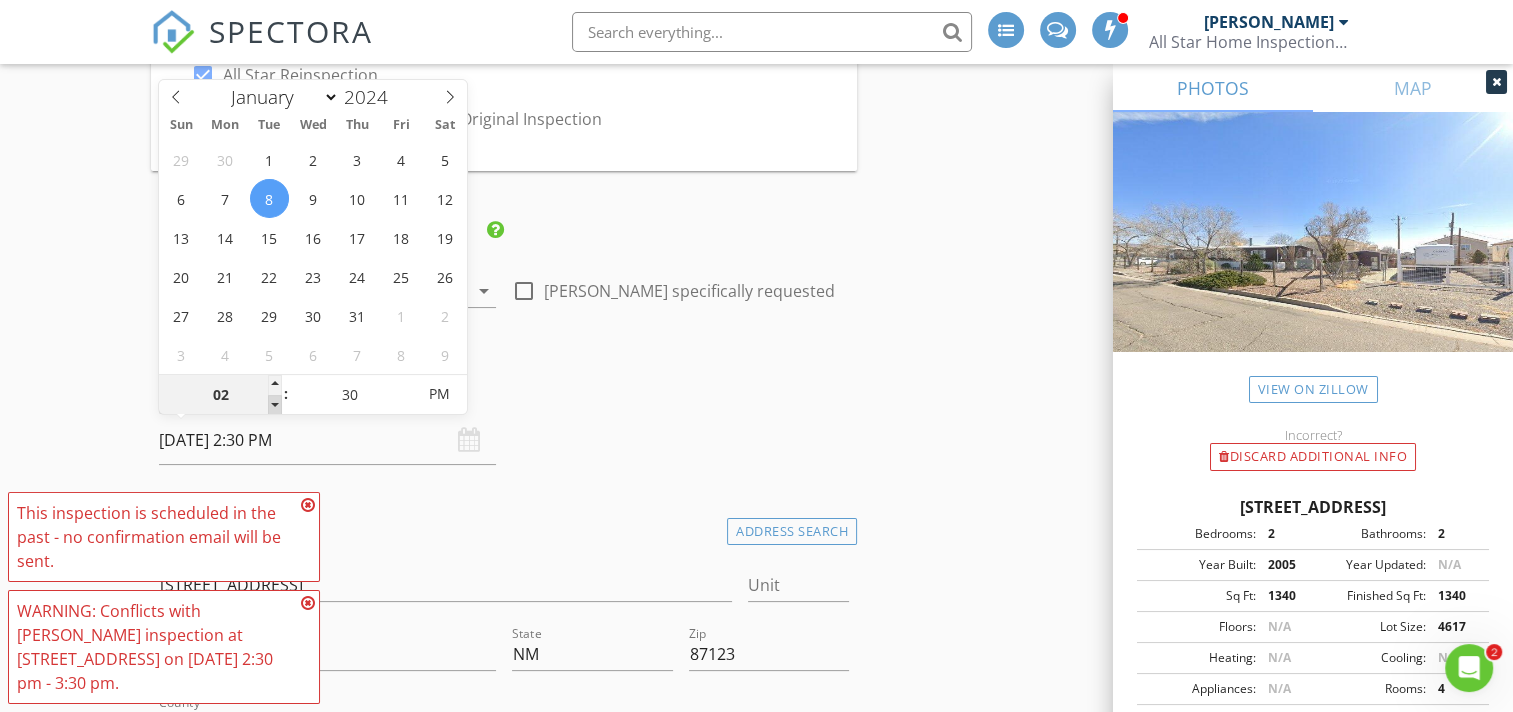 click at bounding box center (275, 405) 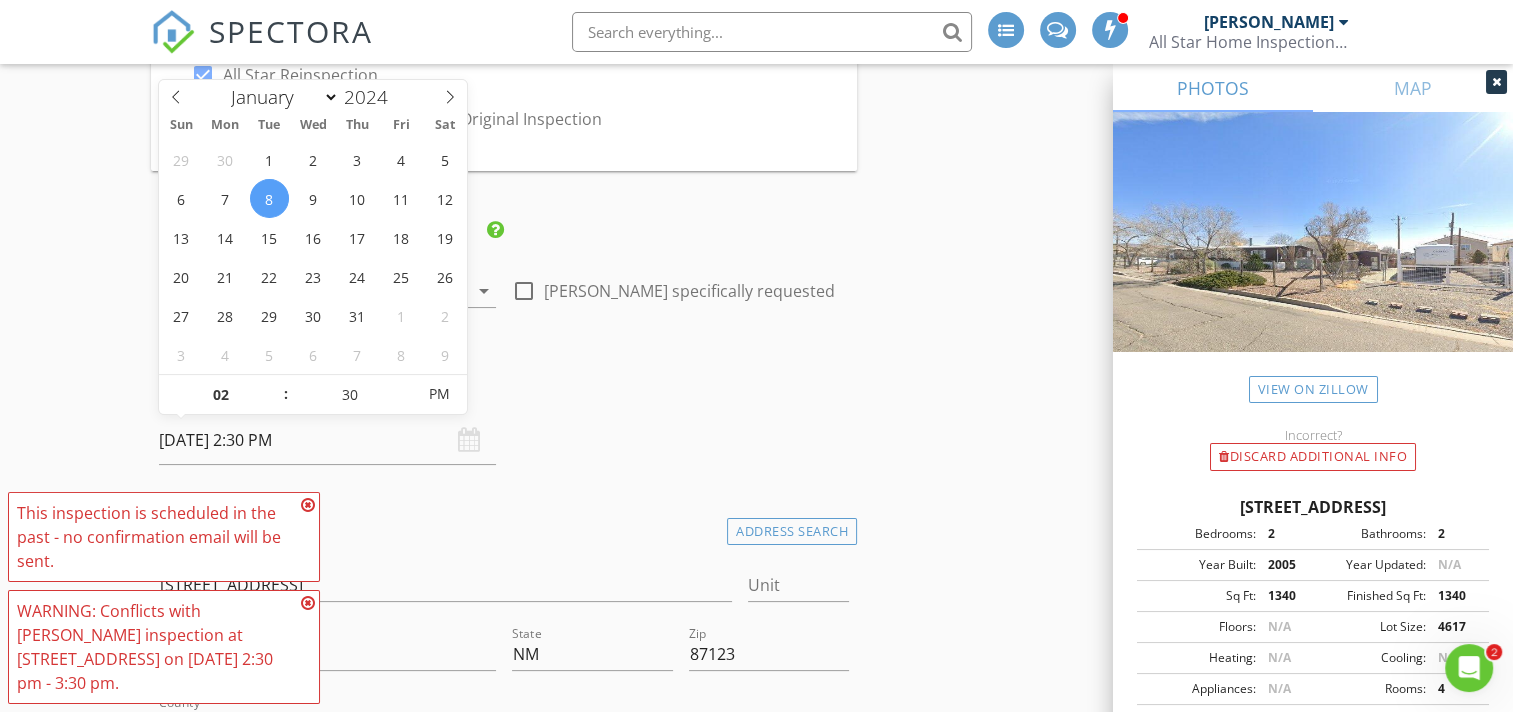 click on "Reinspection
check_box All Star Reinspection   check_box_outline_blank Copy Signed Agreements From Original Inspection
INSPECTOR(S)
check_box   Bobby Sours   PRIMARY   Bobby Sours arrow_drop_down   check_box_outline_blank Bobby Sours specifically requested
Date/Time
10/08/2024 2:30 PM
Location
Address Search       Address 300 Pequin Tr SE   Unit   City Albuquerque   State NM   Zip 87123   County Bernalillo     Square Feet 1340   Year Built 2005   Foundation arrow_drop_down     Bobby Sours     2.1 miles     (6 minutes)
client
check_box Enable Client CC email for this inspection   Client Search     check_box_outline_blank Client is a Company/Organization     First Name   Last Name   Email   CC Email   Phone         Tags         Notes   Private Notes
ADD ADDITIONAL client
New Service" at bounding box center (756, 1961) 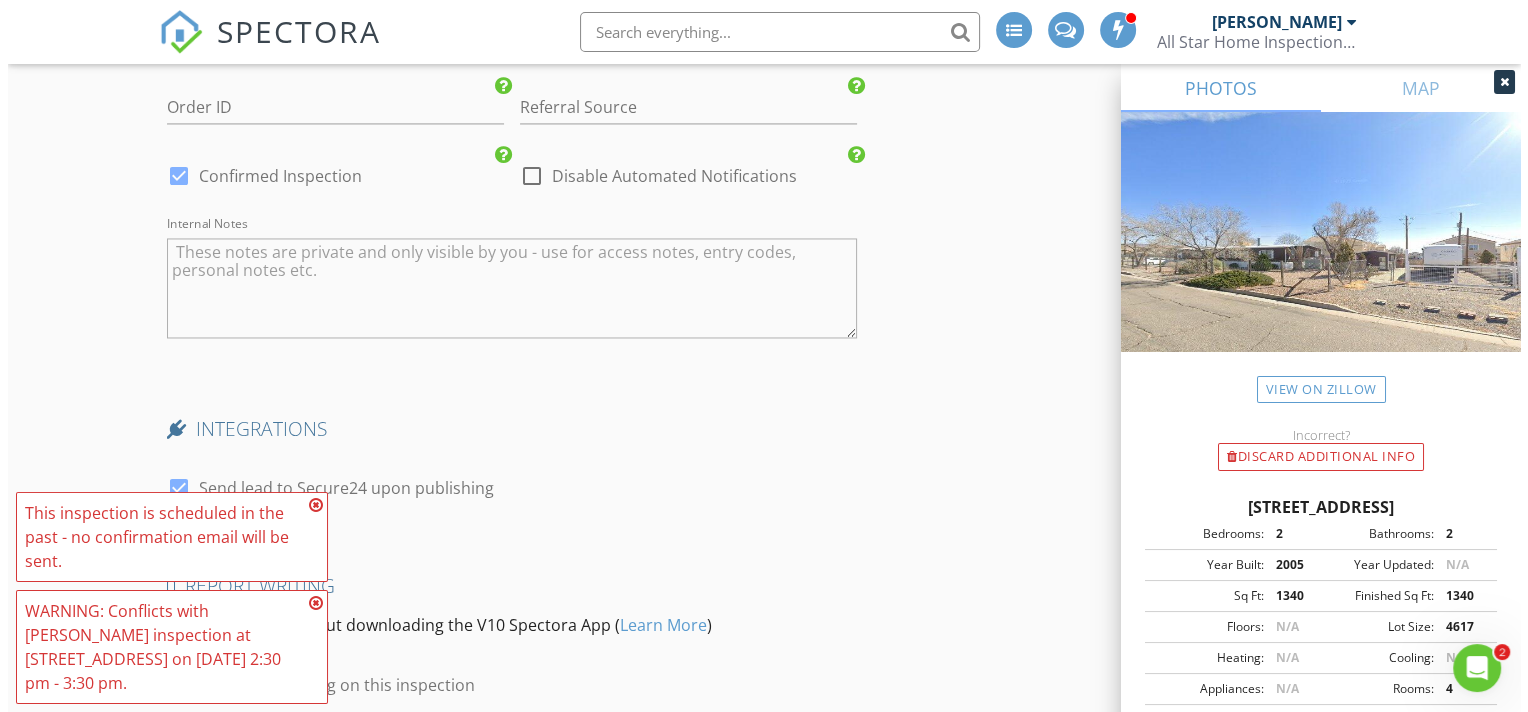 scroll, scrollTop: 3554, scrollLeft: 0, axis: vertical 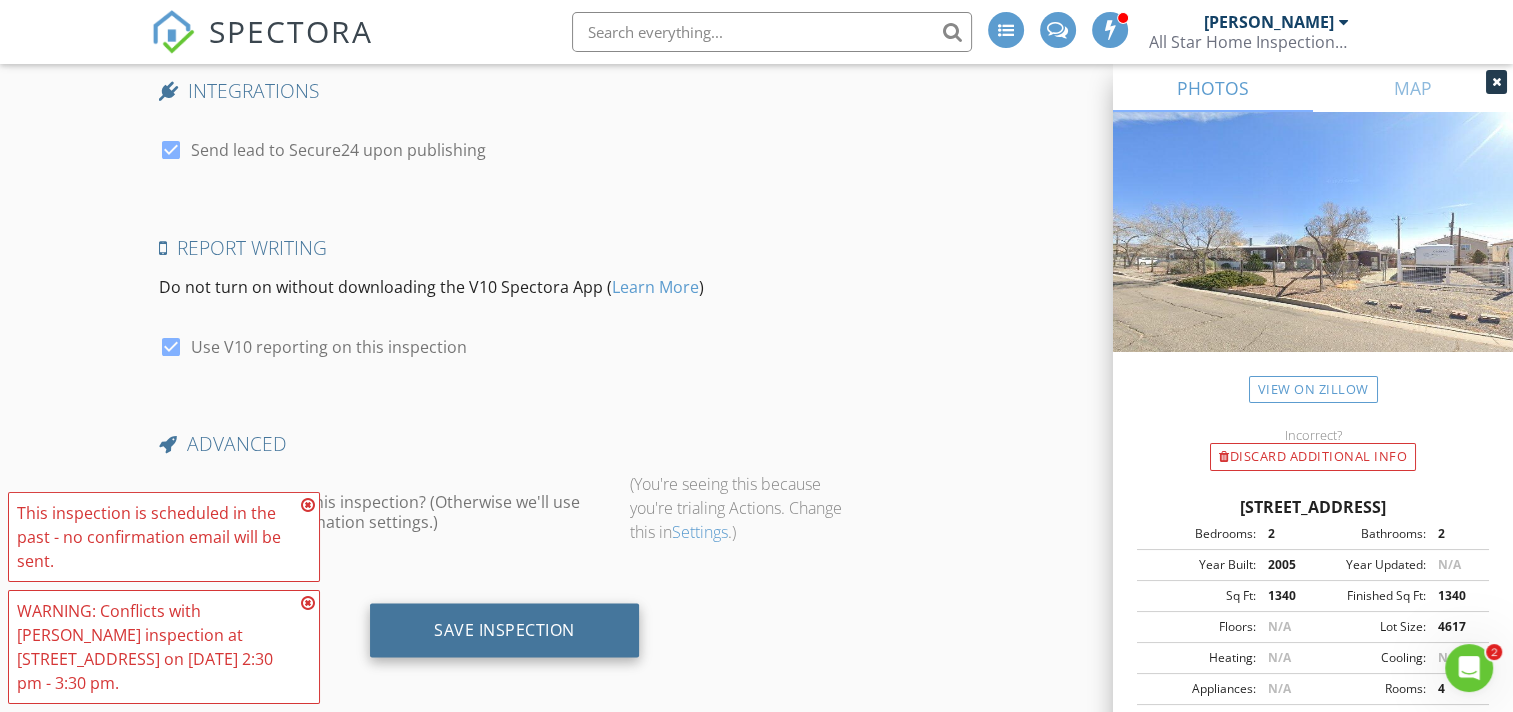 click on "Save Inspection" at bounding box center [504, 629] 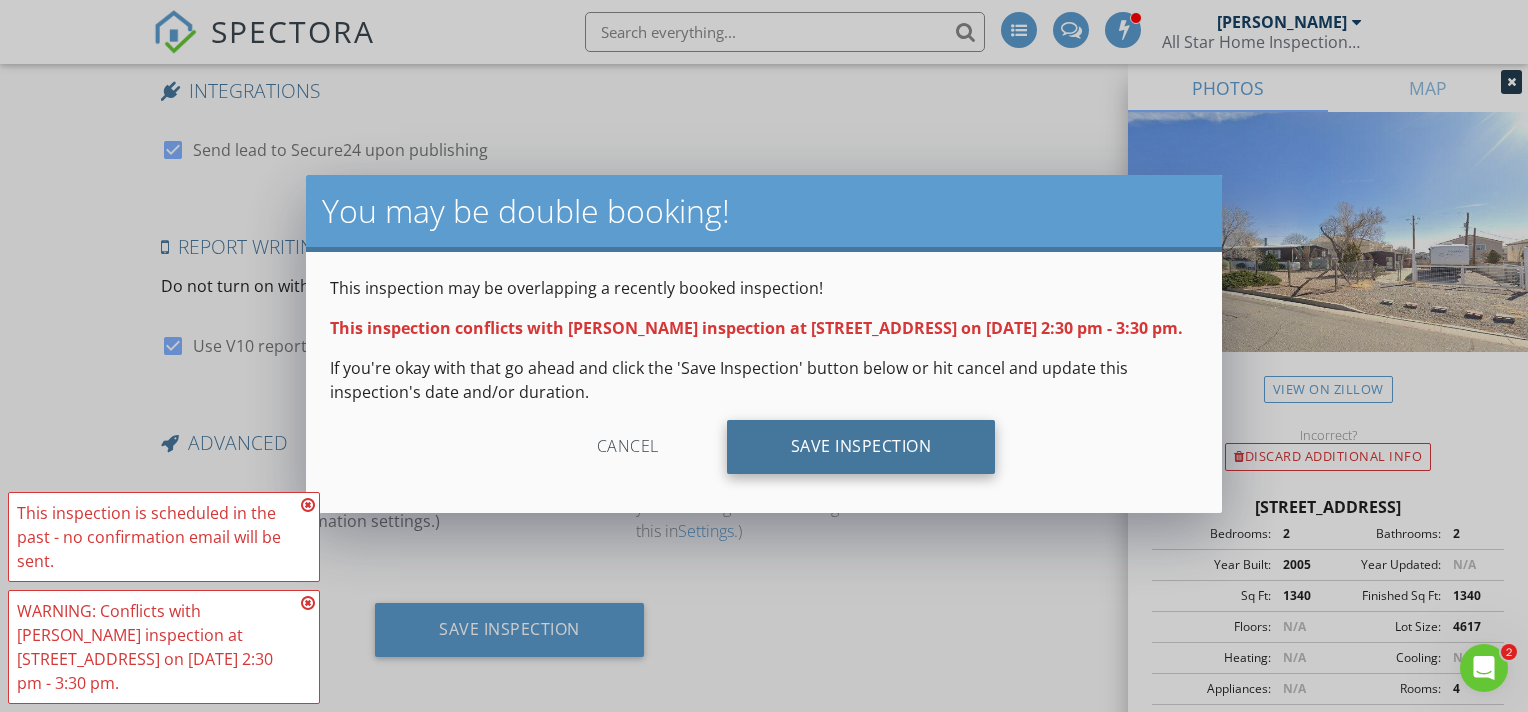 click on "Save Inspection" at bounding box center [861, 447] 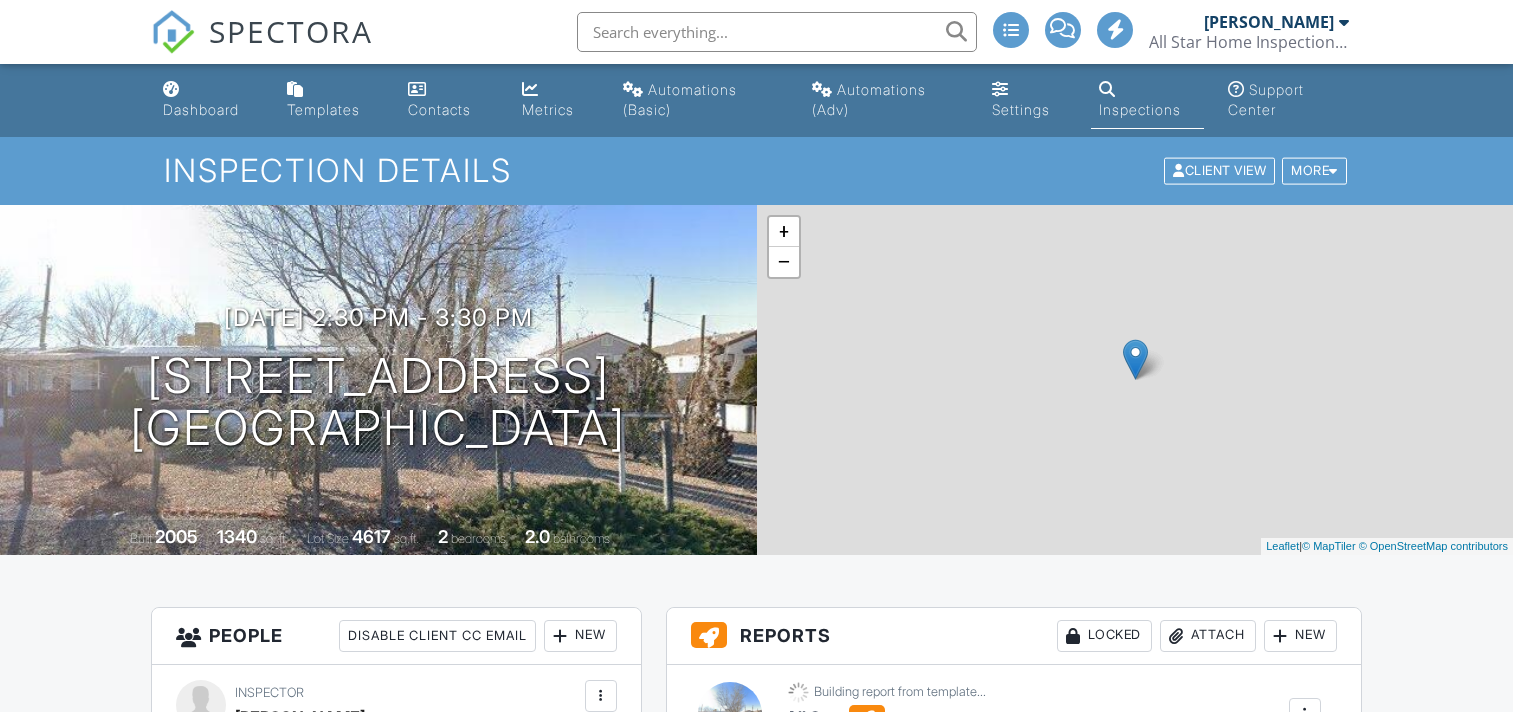 scroll, scrollTop: 0, scrollLeft: 0, axis: both 